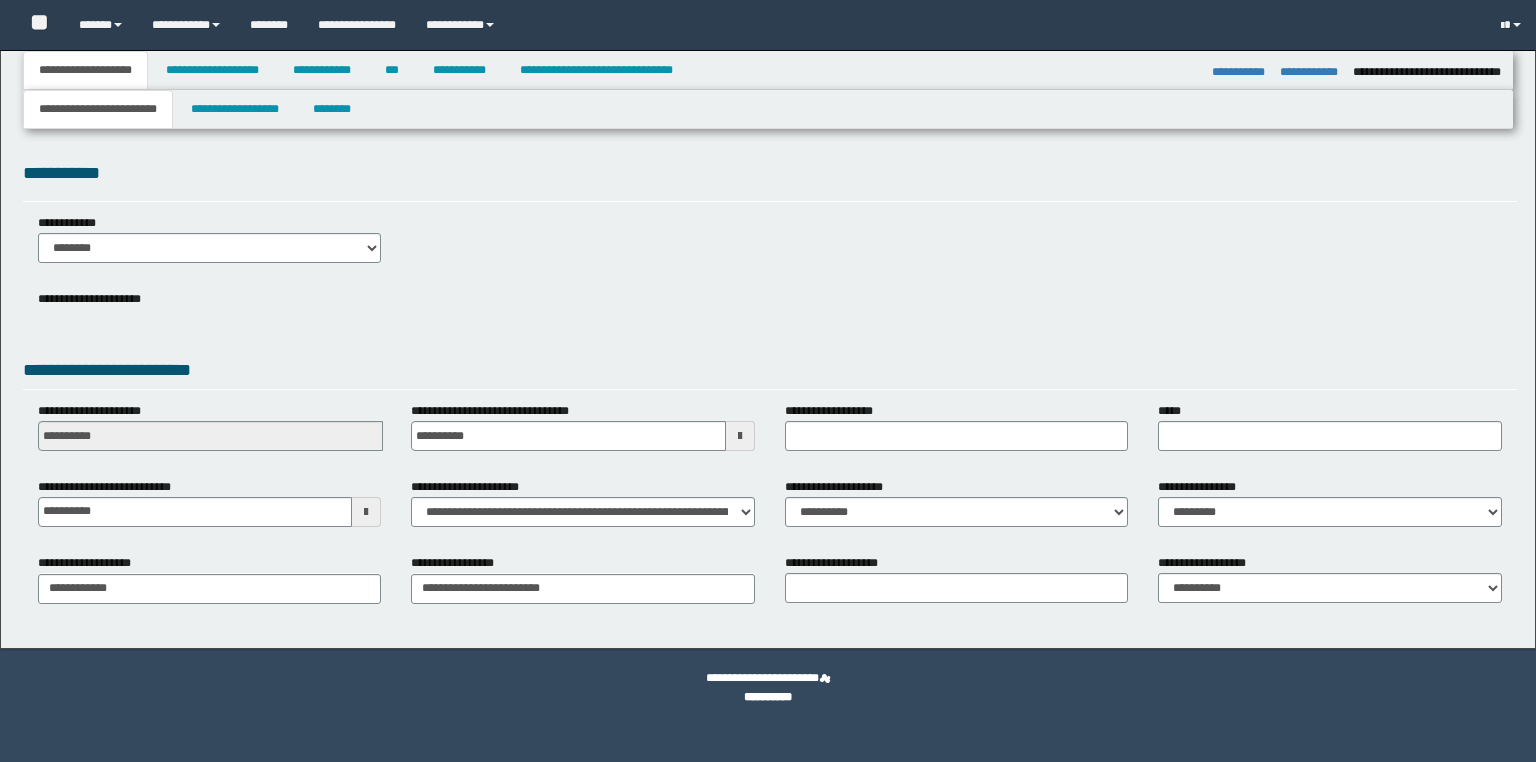select on "*" 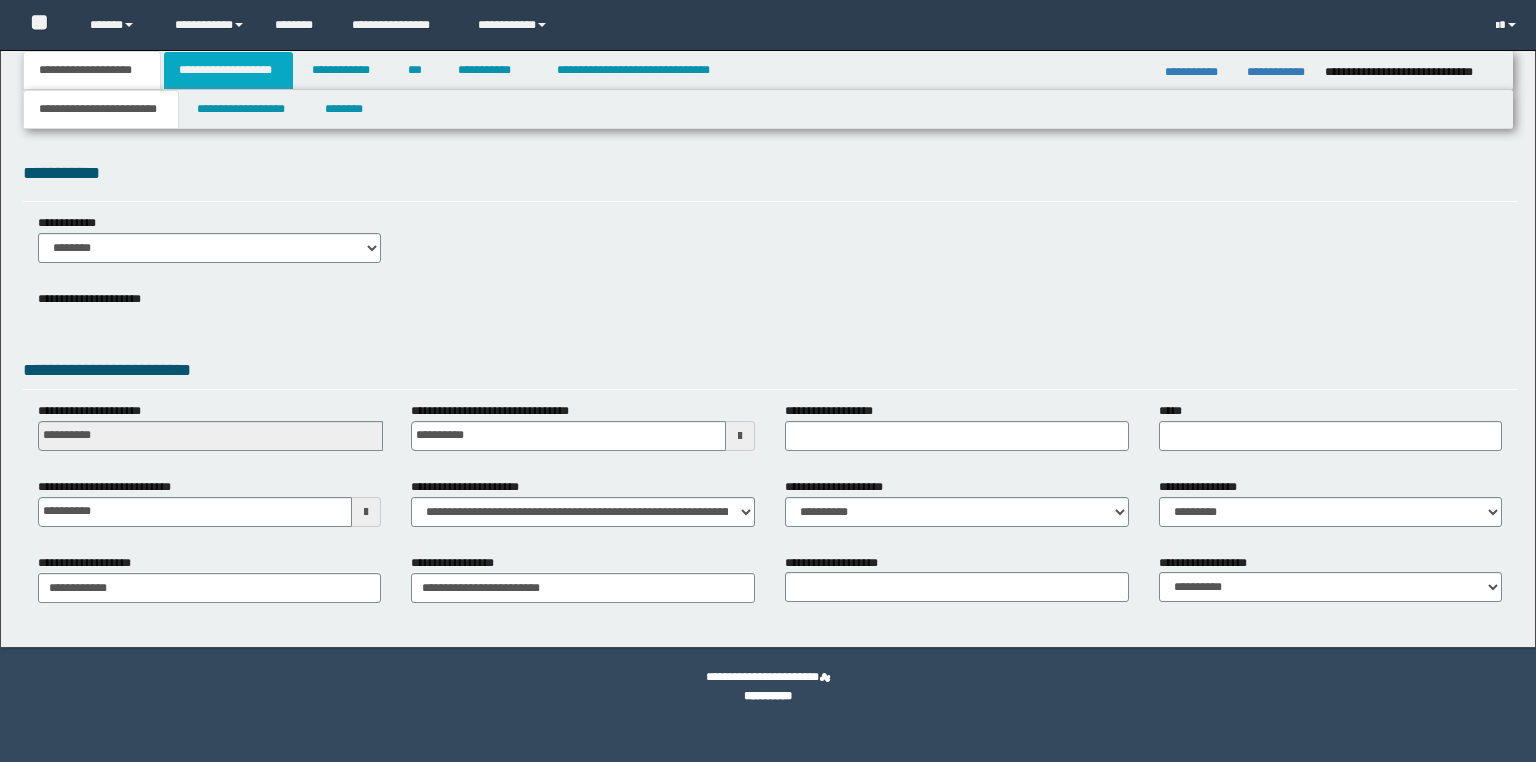 scroll, scrollTop: 0, scrollLeft: 0, axis: both 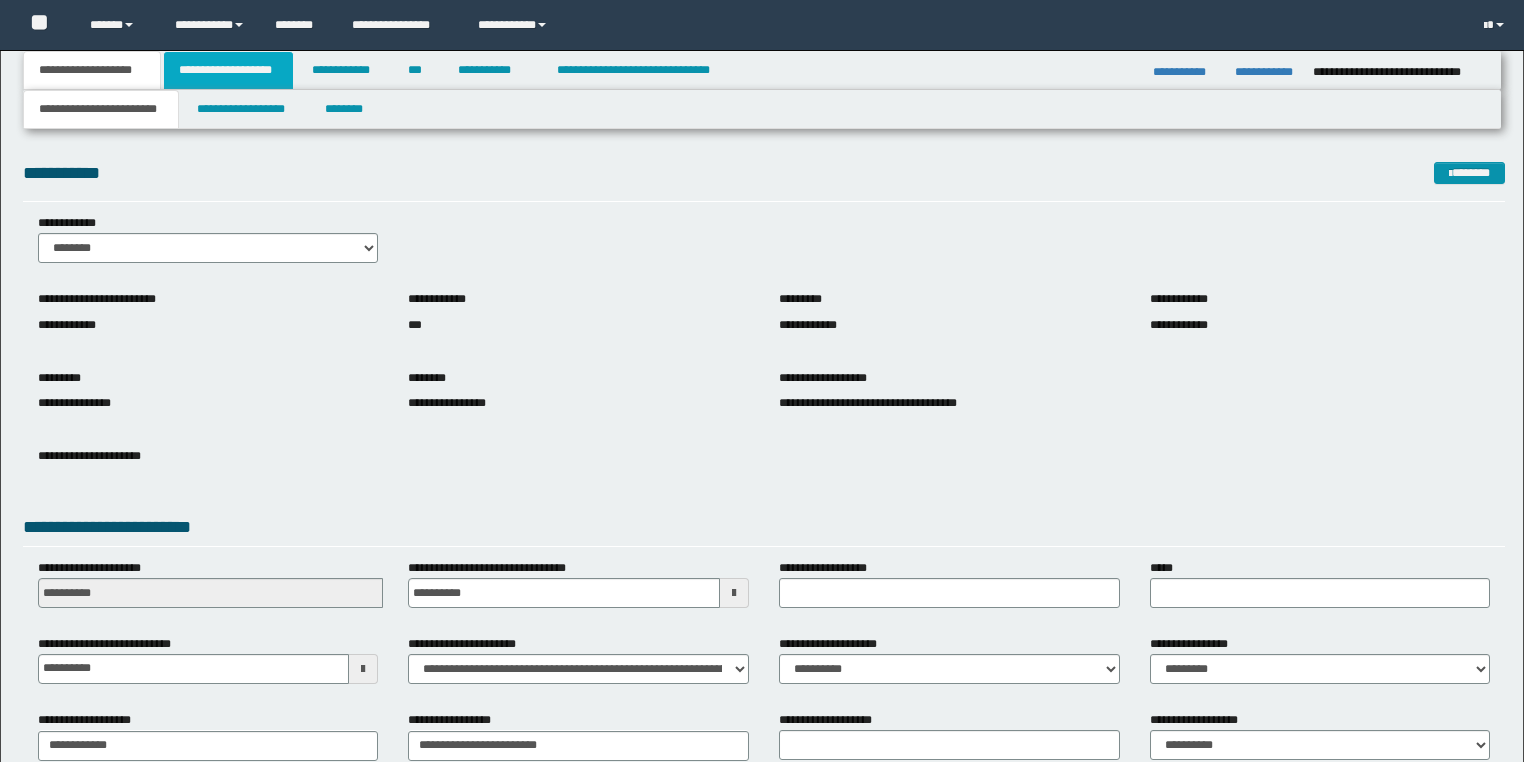 click on "**********" at bounding box center (228, 70) 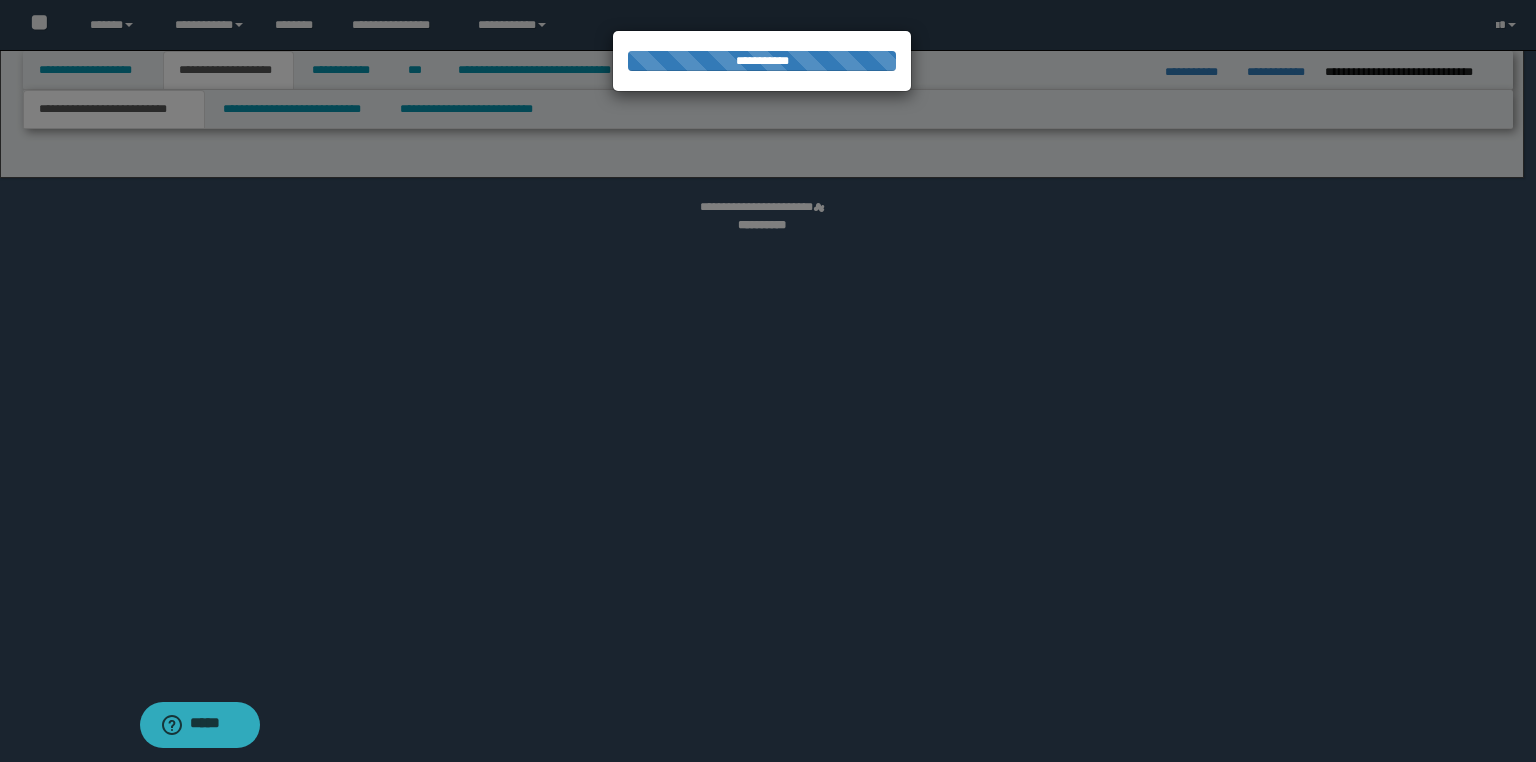 scroll, scrollTop: 0, scrollLeft: 0, axis: both 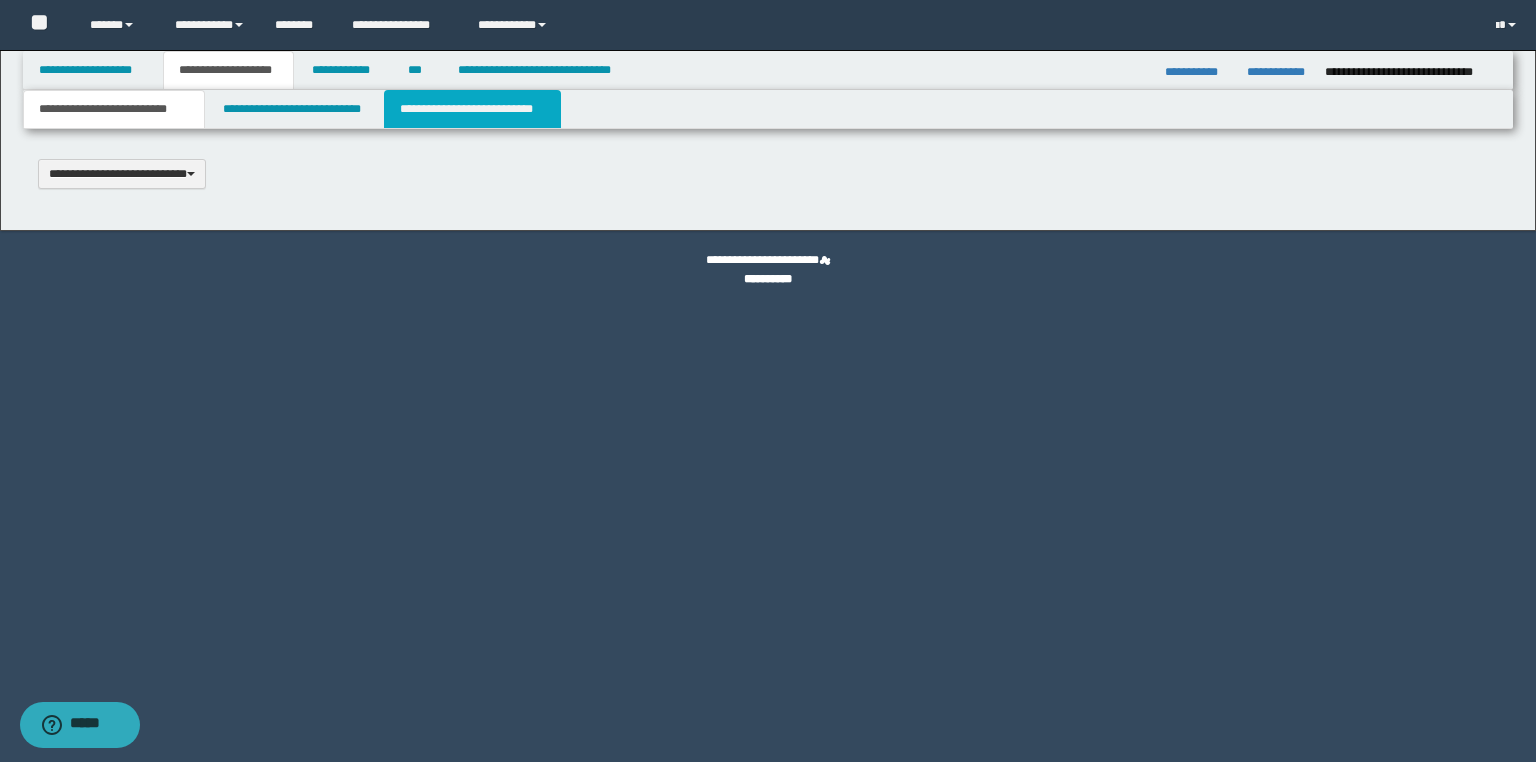 click on "**********" at bounding box center (472, 109) 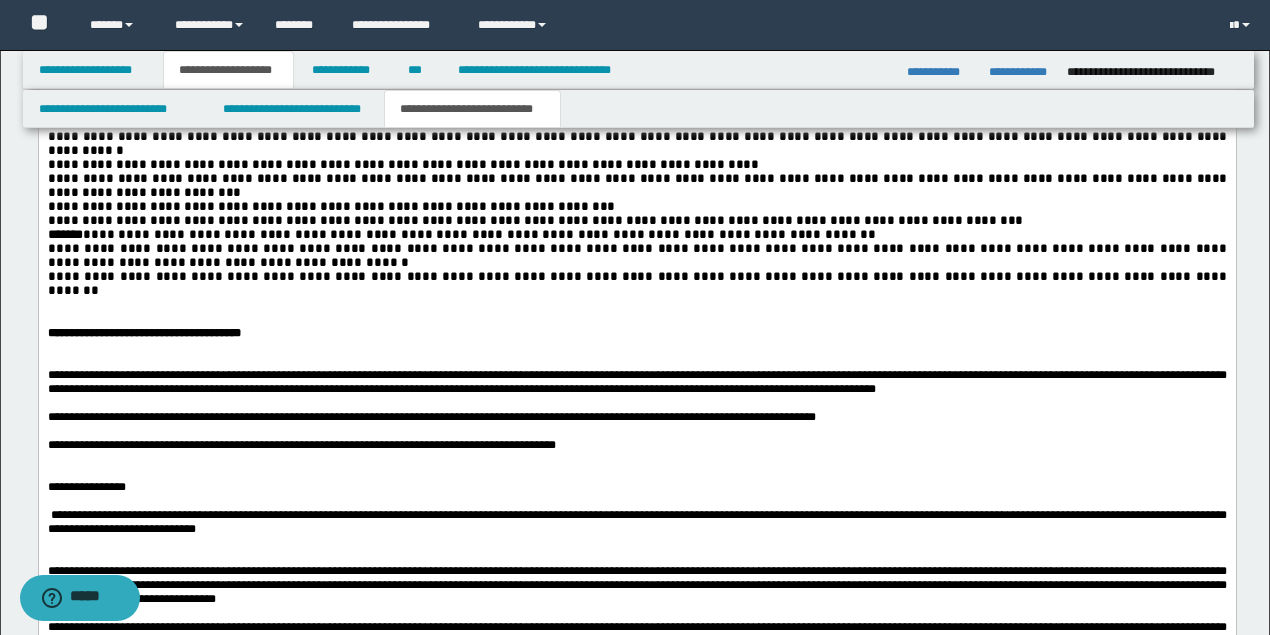 scroll, scrollTop: 3253, scrollLeft: 0, axis: vertical 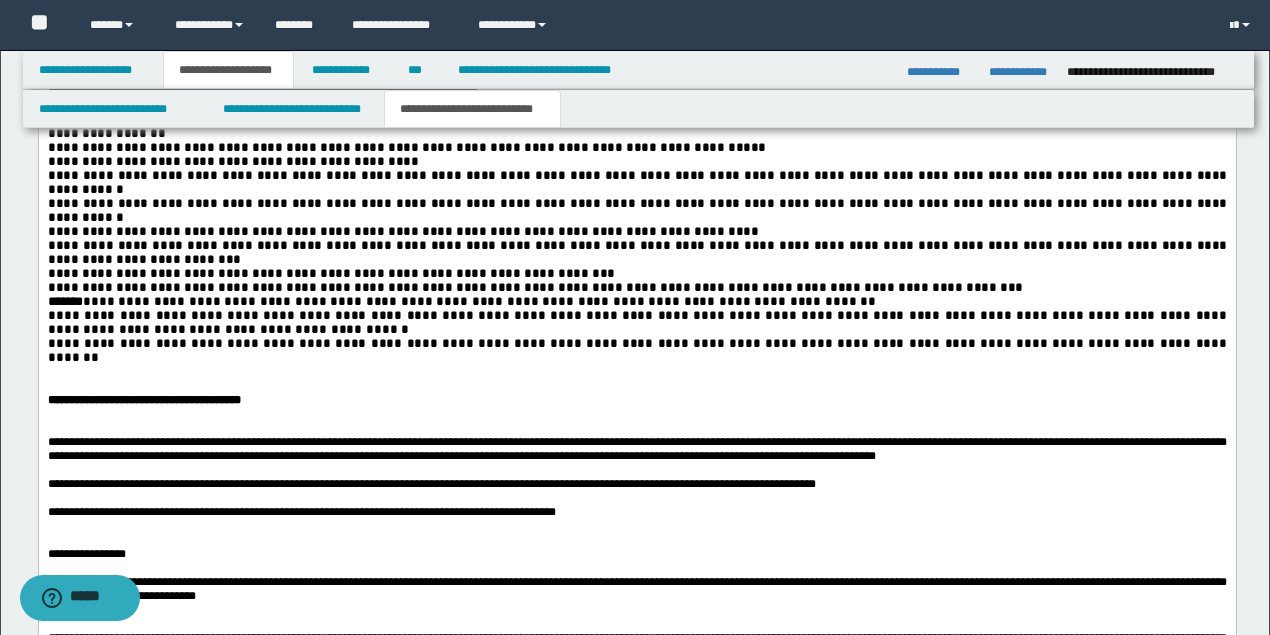 click on "**********" at bounding box center [636, 126] 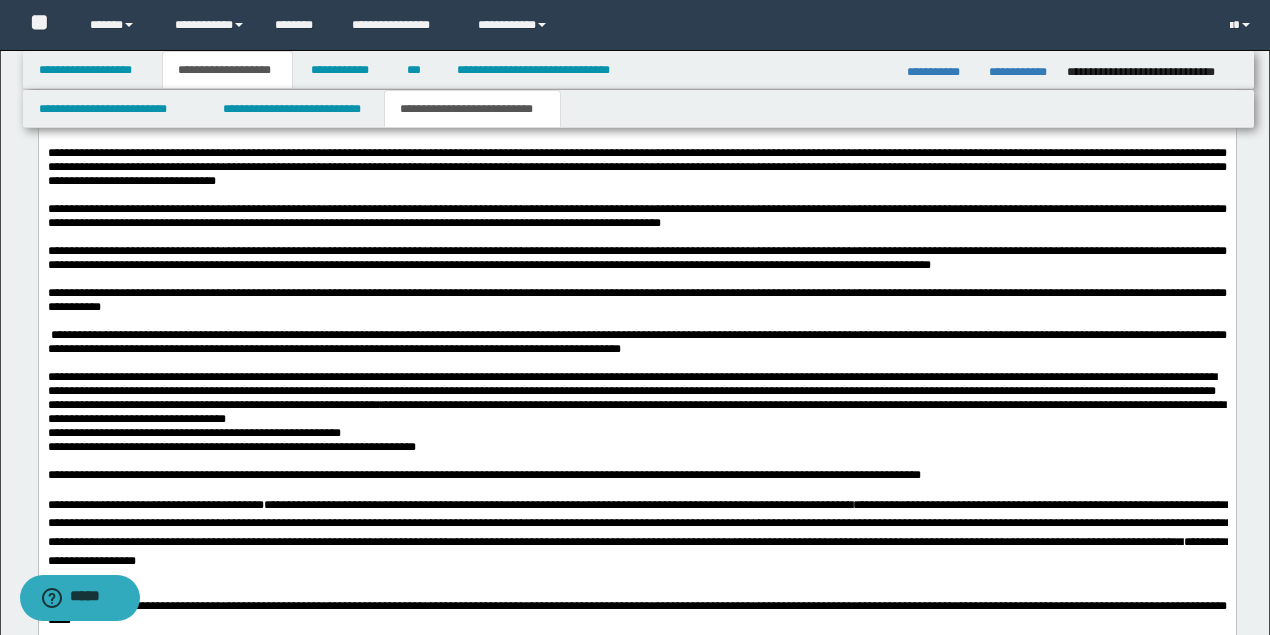 scroll, scrollTop: 3338, scrollLeft: 0, axis: vertical 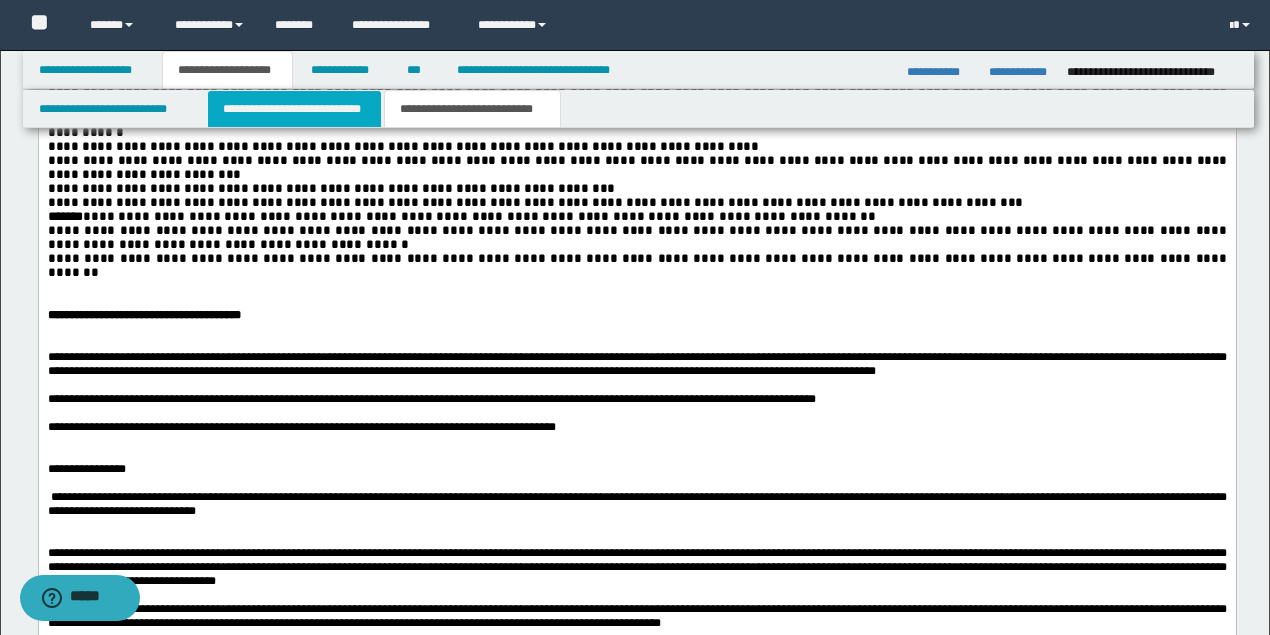 click on "**********" at bounding box center (294, 109) 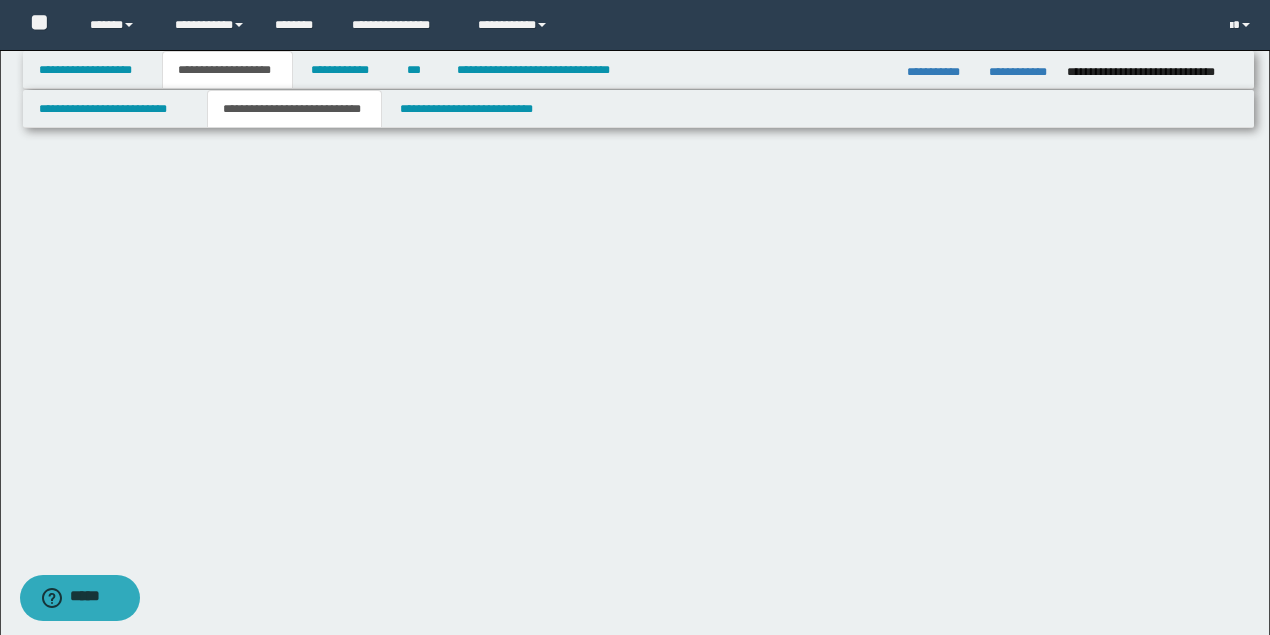 scroll, scrollTop: 0, scrollLeft: 0, axis: both 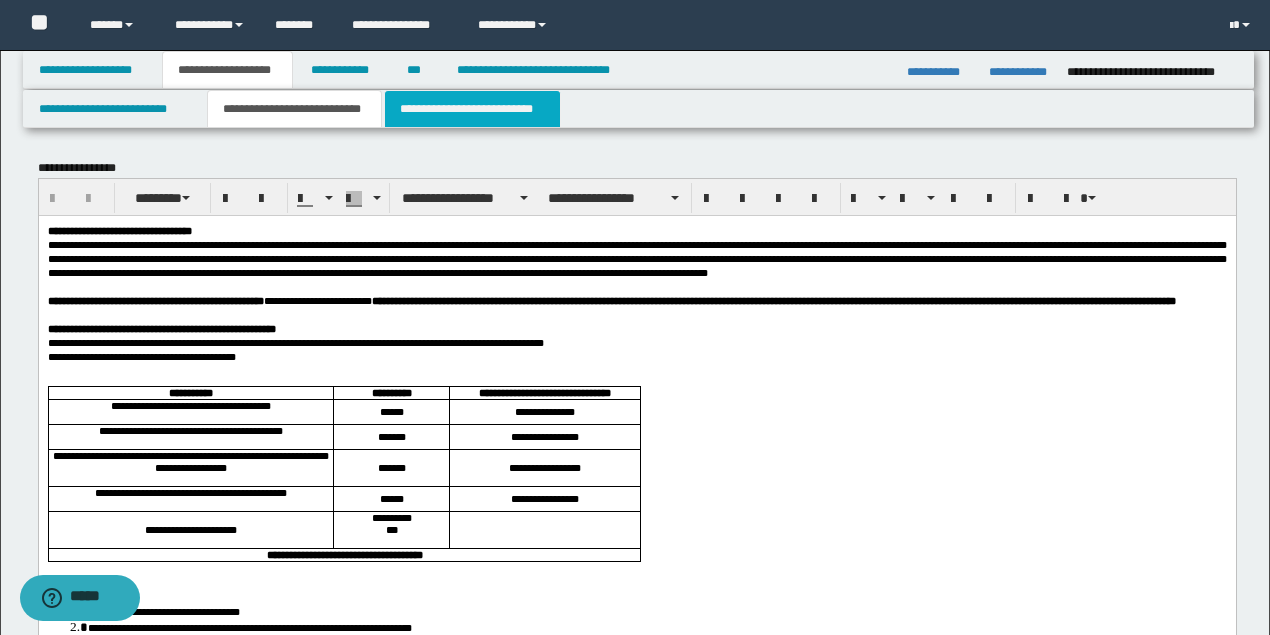 click on "**********" at bounding box center (472, 109) 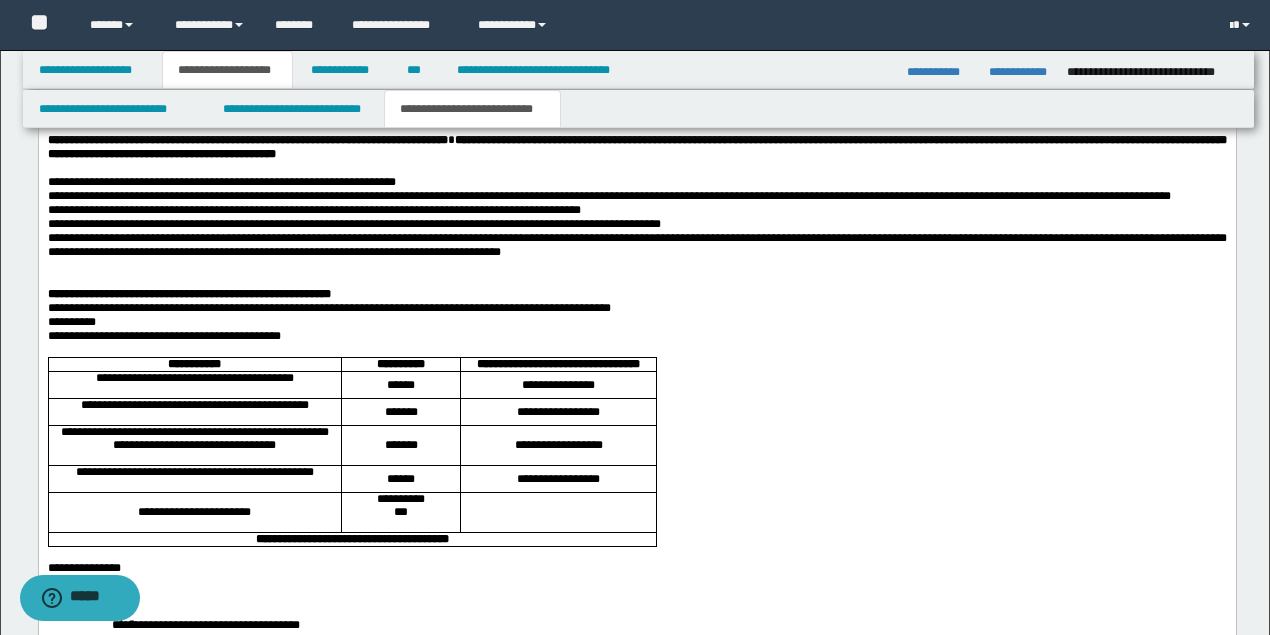 scroll, scrollTop: 2200, scrollLeft: 0, axis: vertical 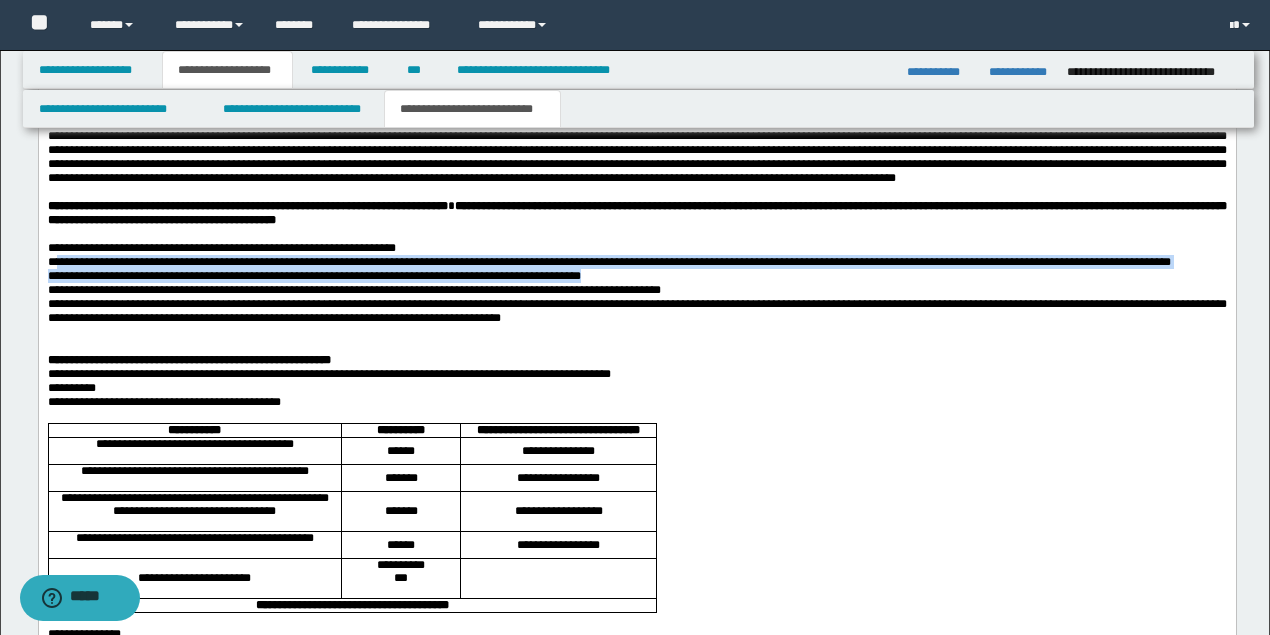 drag, startPoint x: 57, startPoint y: 275, endPoint x: 652, endPoint y: 295, distance: 595.33606 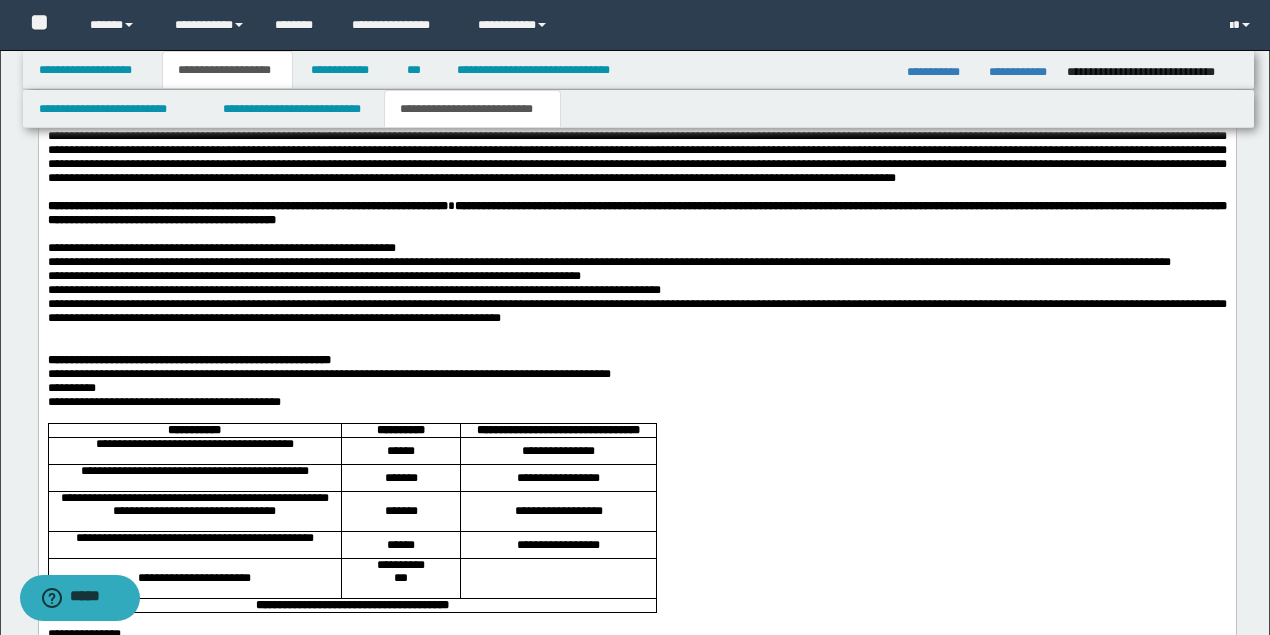 click on "**********" at bounding box center [636, 290] 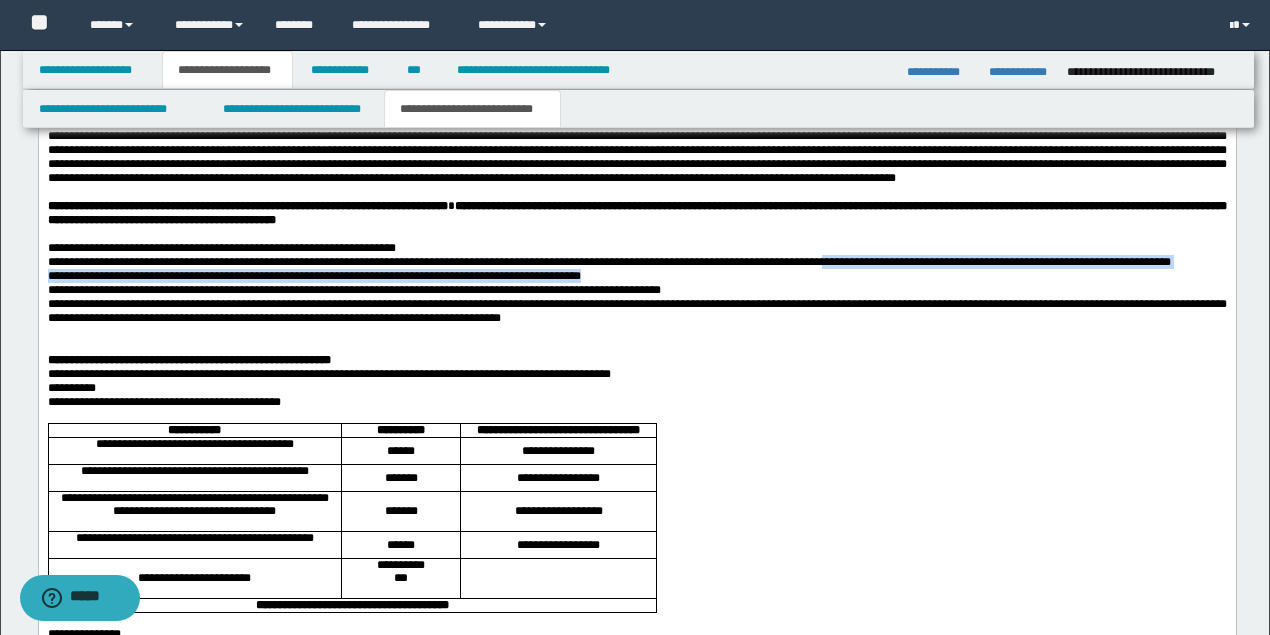 drag, startPoint x: 775, startPoint y: 282, endPoint x: 928, endPoint y: 295, distance: 153.5513 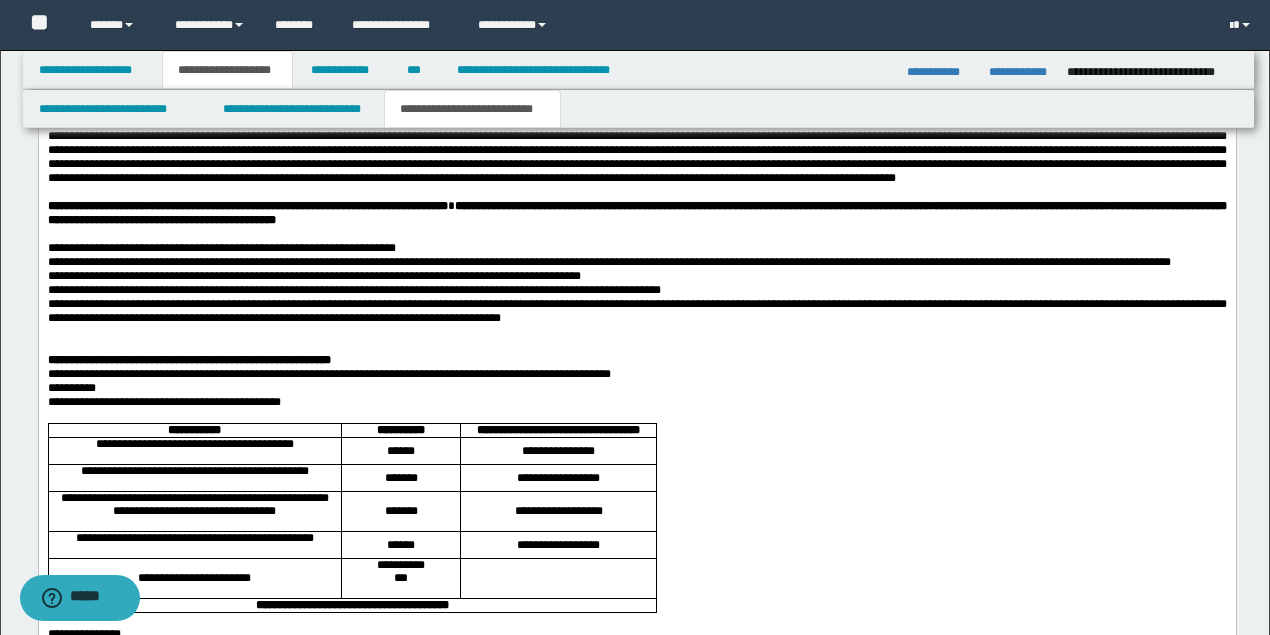 click on "**********" at bounding box center (636, 290) 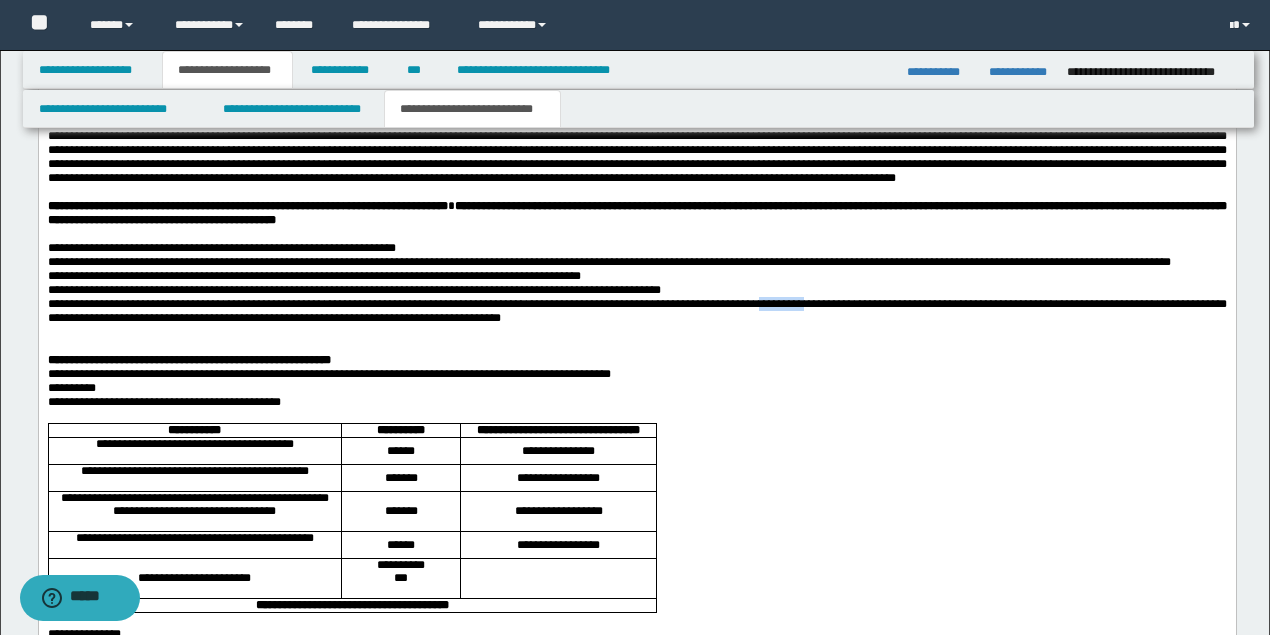 drag, startPoint x: 715, startPoint y: 321, endPoint x: 763, endPoint y: 320, distance: 48.010414 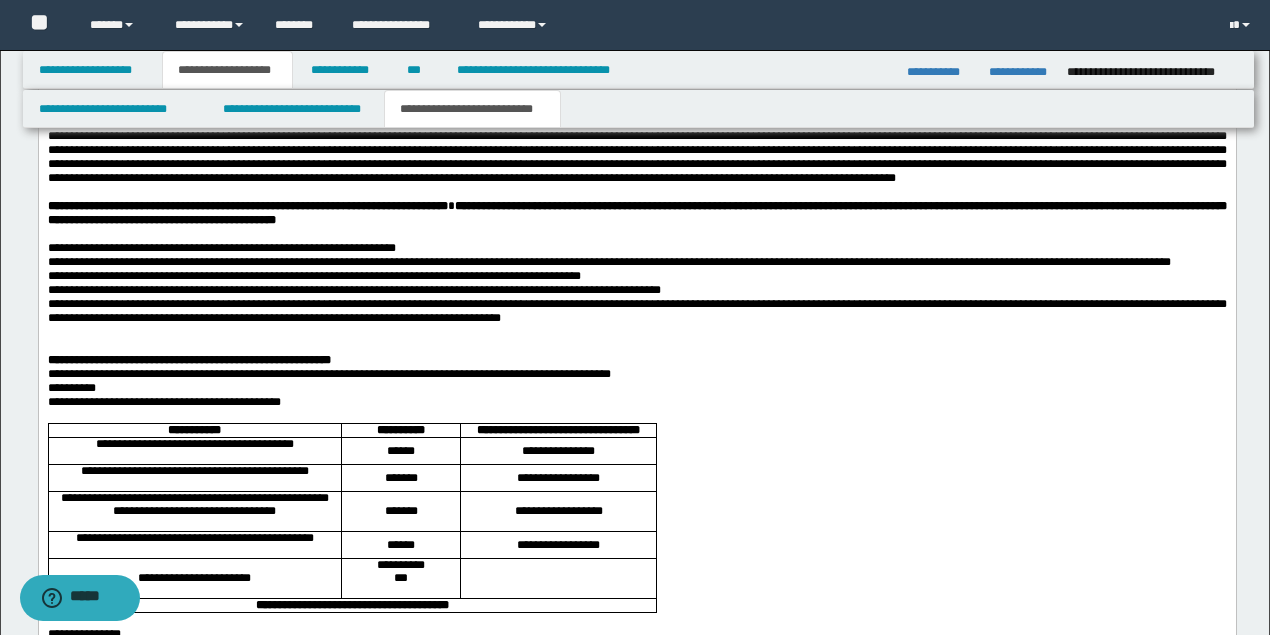click on "**********" at bounding box center [636, 311] 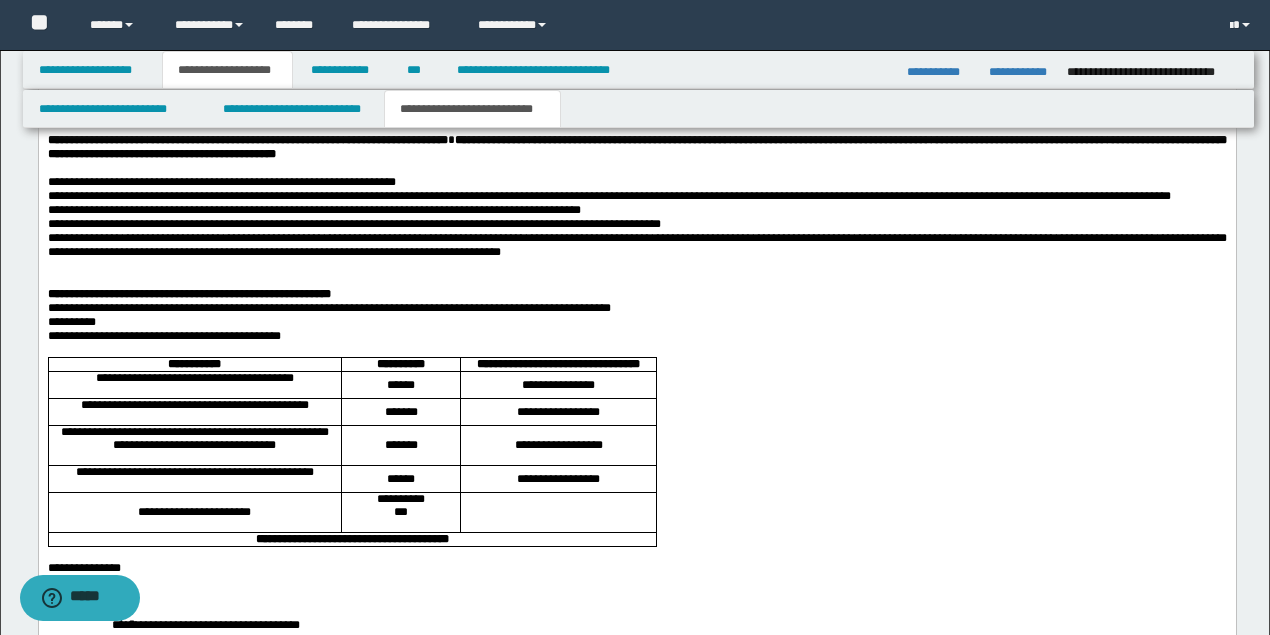 scroll, scrollTop: 2400, scrollLeft: 0, axis: vertical 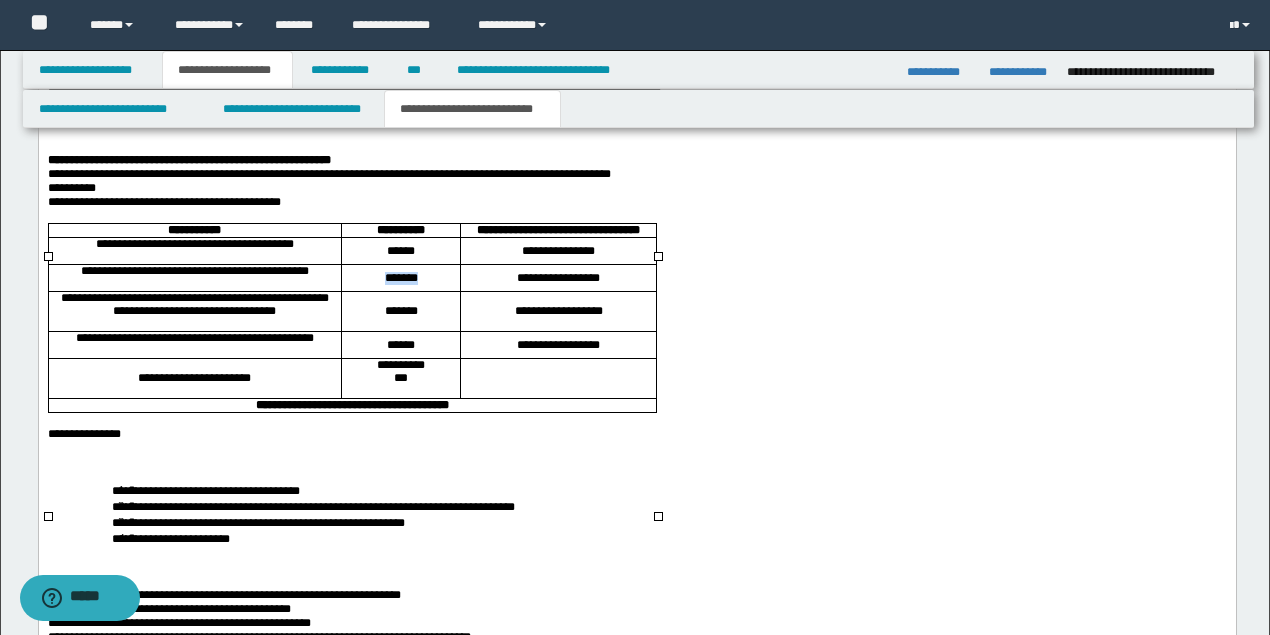 drag, startPoint x: 375, startPoint y: 332, endPoint x: 420, endPoint y: 341, distance: 45.891174 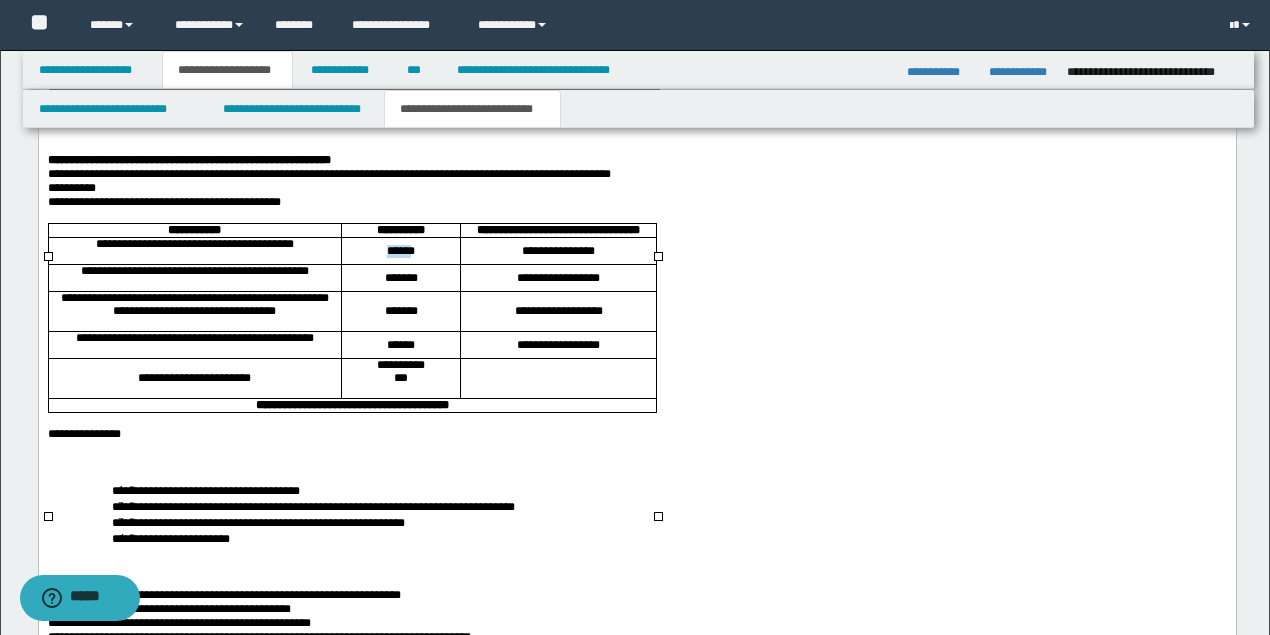 drag, startPoint x: 381, startPoint y: 297, endPoint x: 412, endPoint y: 303, distance: 31.575306 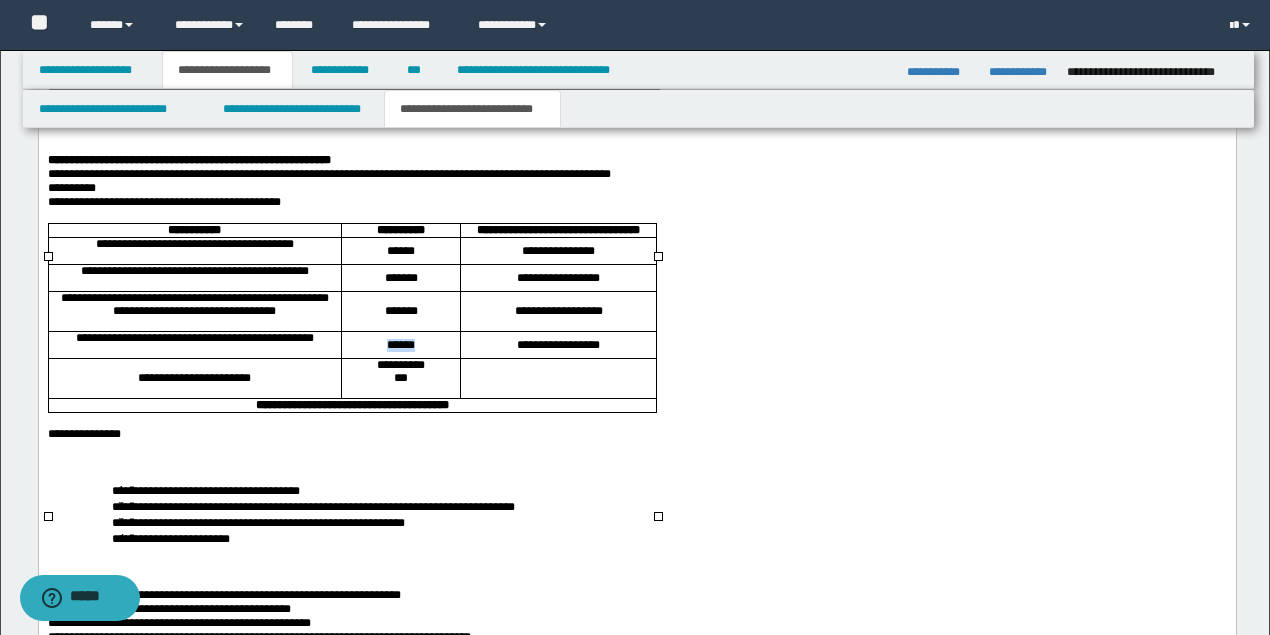 drag, startPoint x: 380, startPoint y: 431, endPoint x: 414, endPoint y: 432, distance: 34.0147 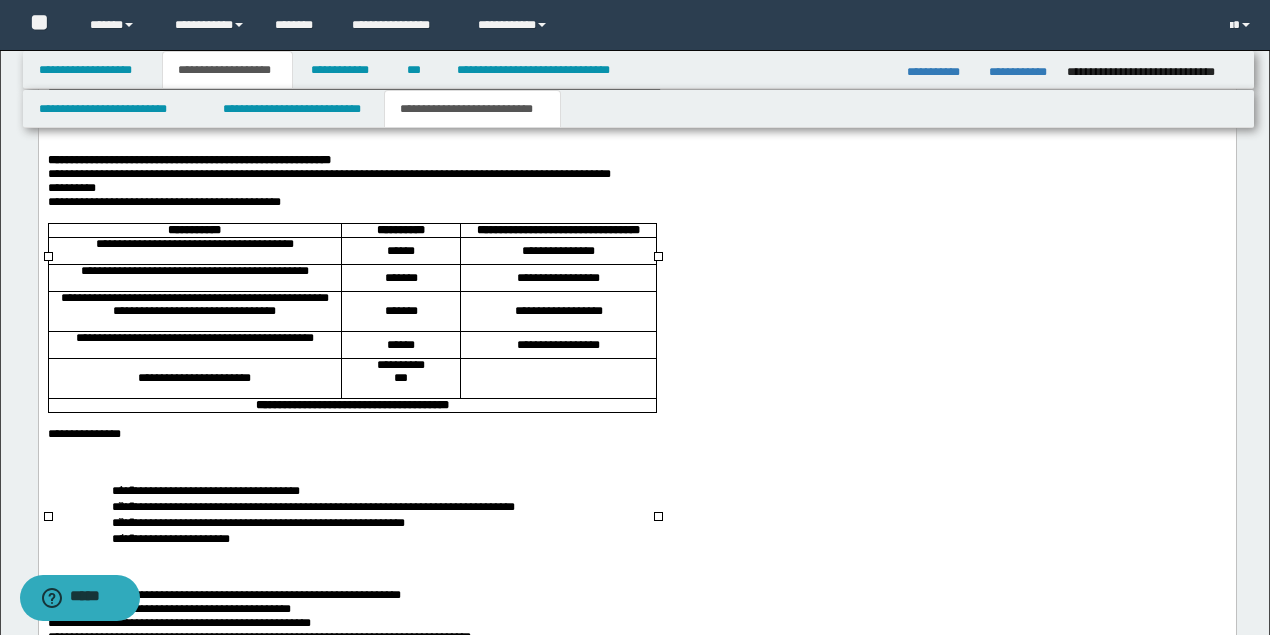 click on "*******" at bounding box center (399, 312) 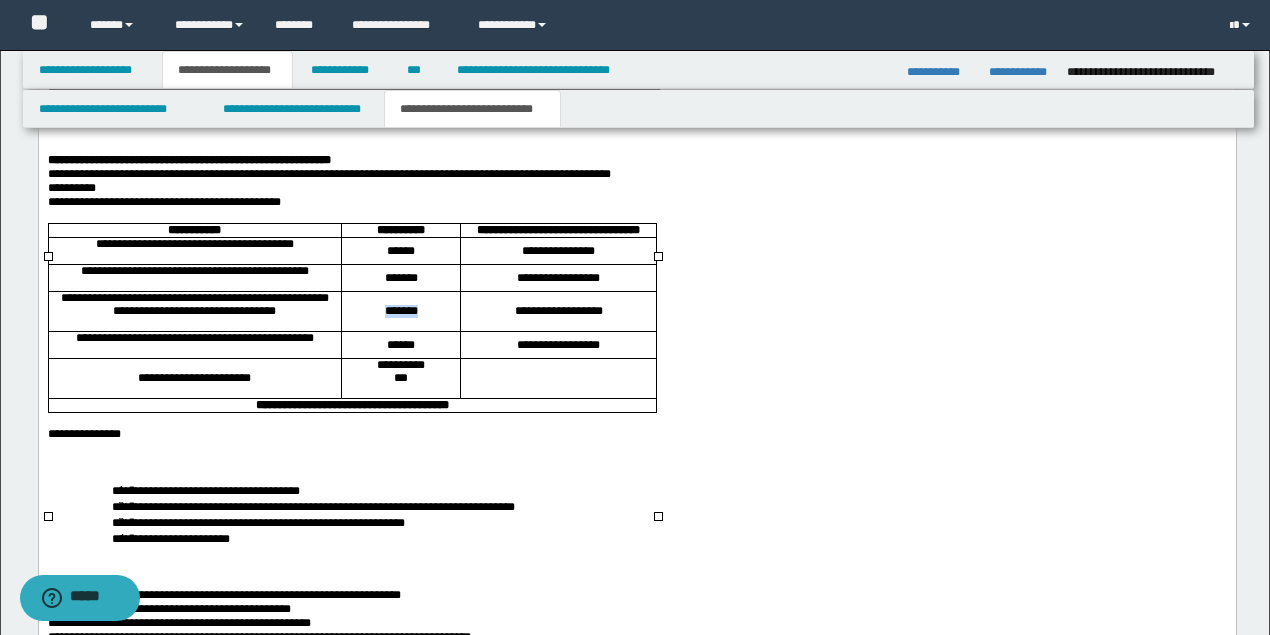 drag, startPoint x: 376, startPoint y: 368, endPoint x: 421, endPoint y: 376, distance: 45.705578 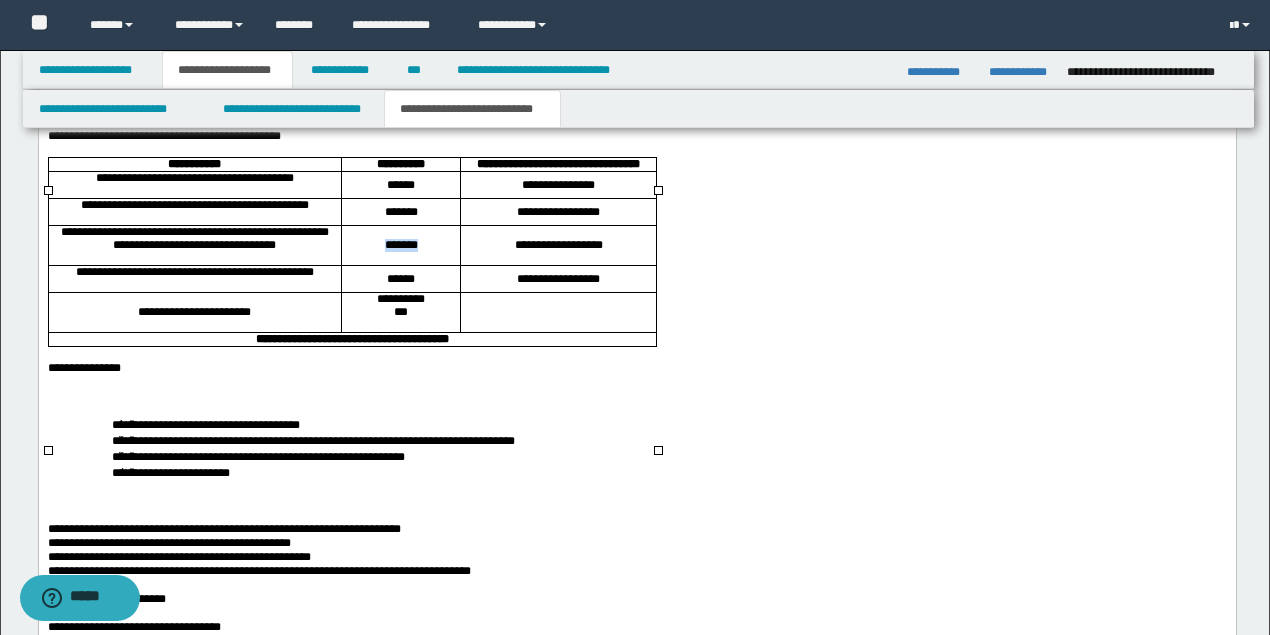 click on "*******" at bounding box center [399, 246] 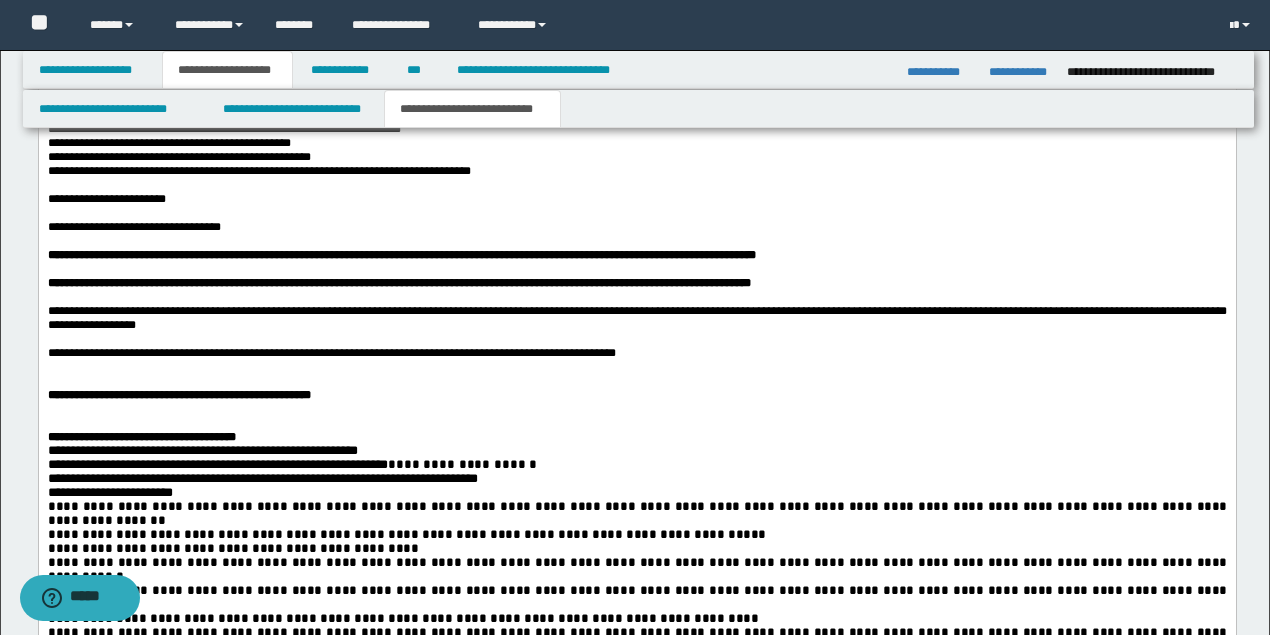 scroll, scrollTop: 2800, scrollLeft: 0, axis: vertical 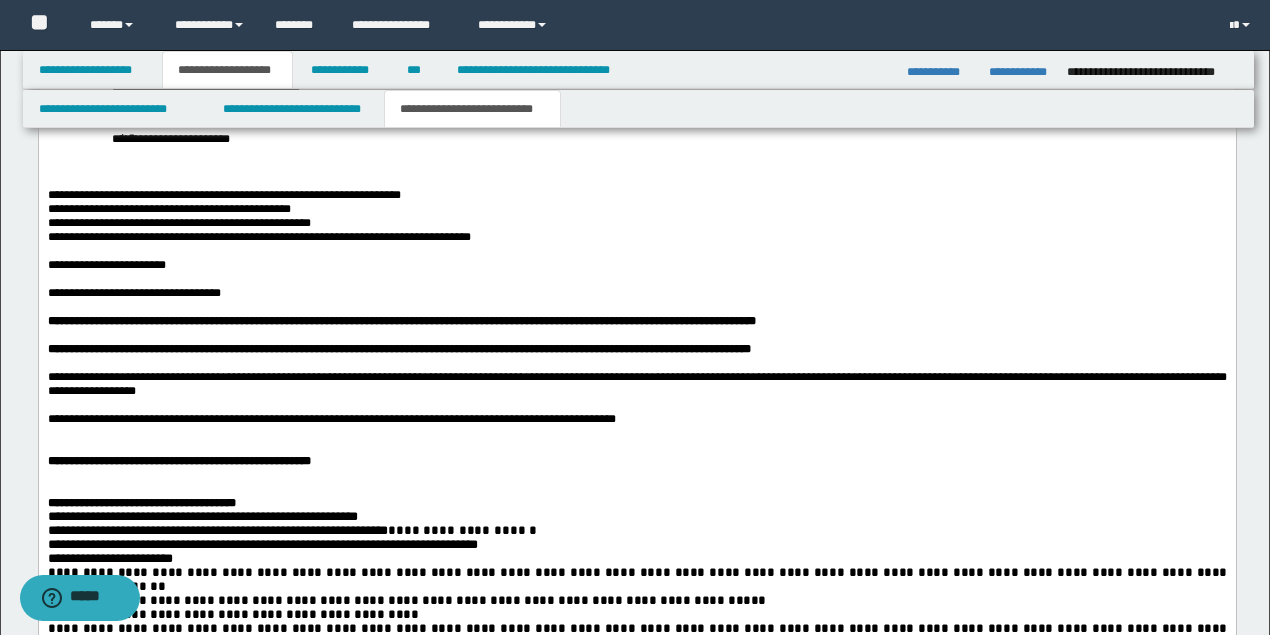 click on "**********" at bounding box center [223, 195] 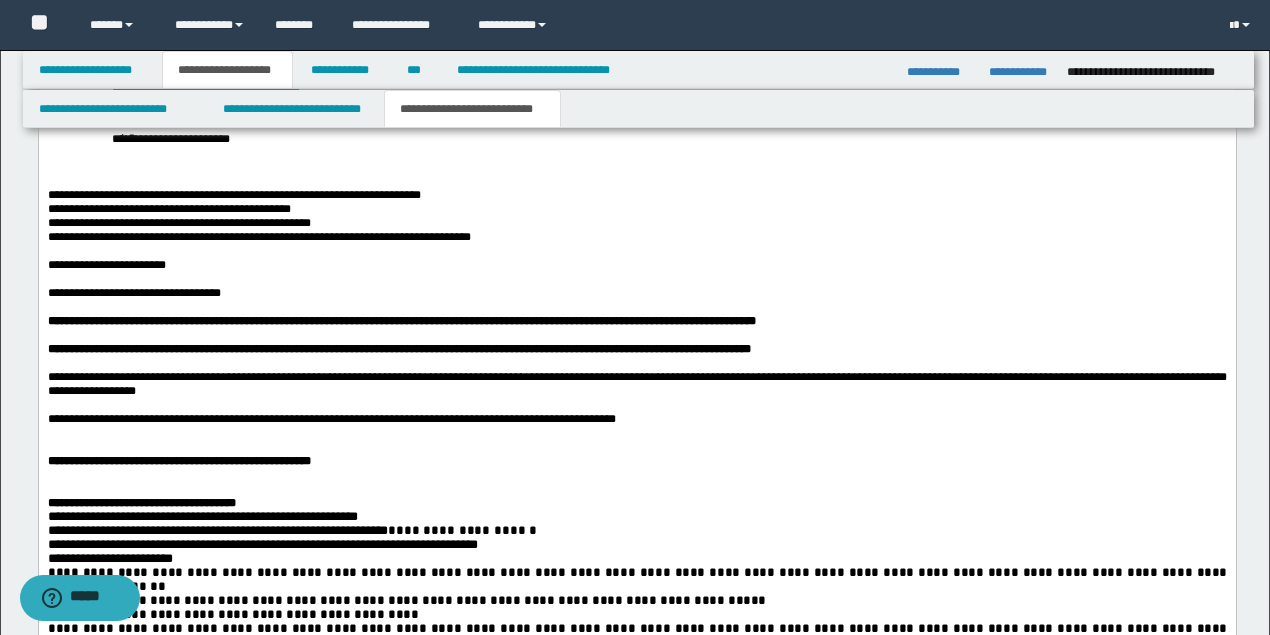 scroll, scrollTop: 2866, scrollLeft: 0, axis: vertical 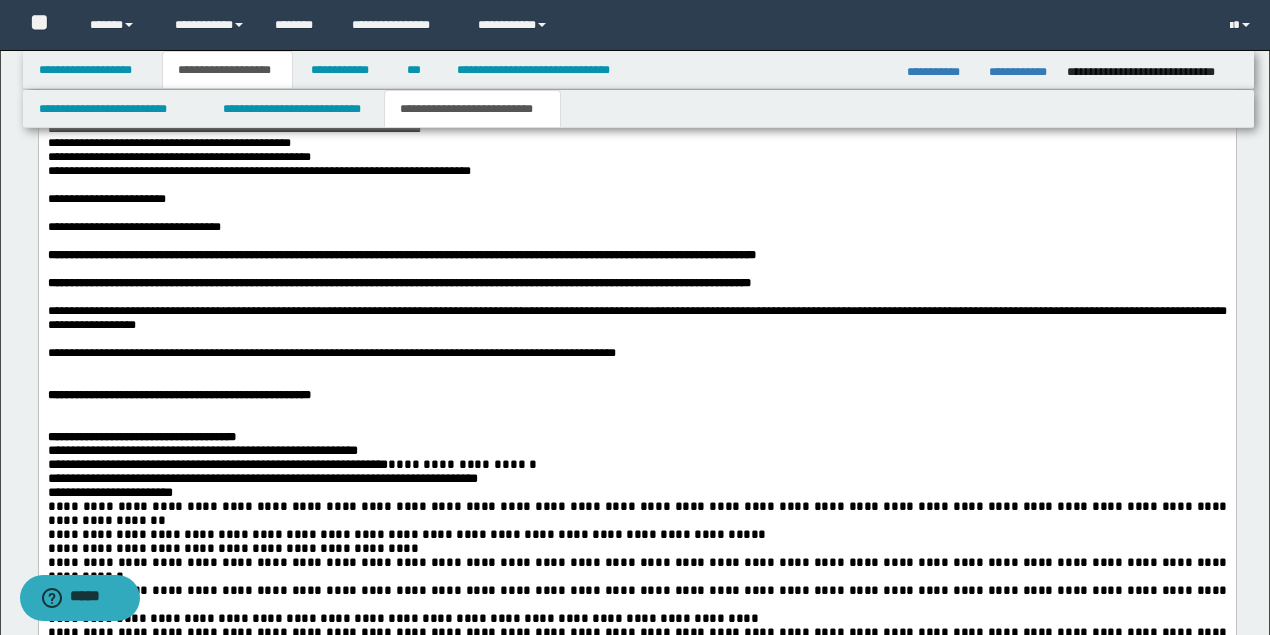 click on "**********" at bounding box center (258, 171) 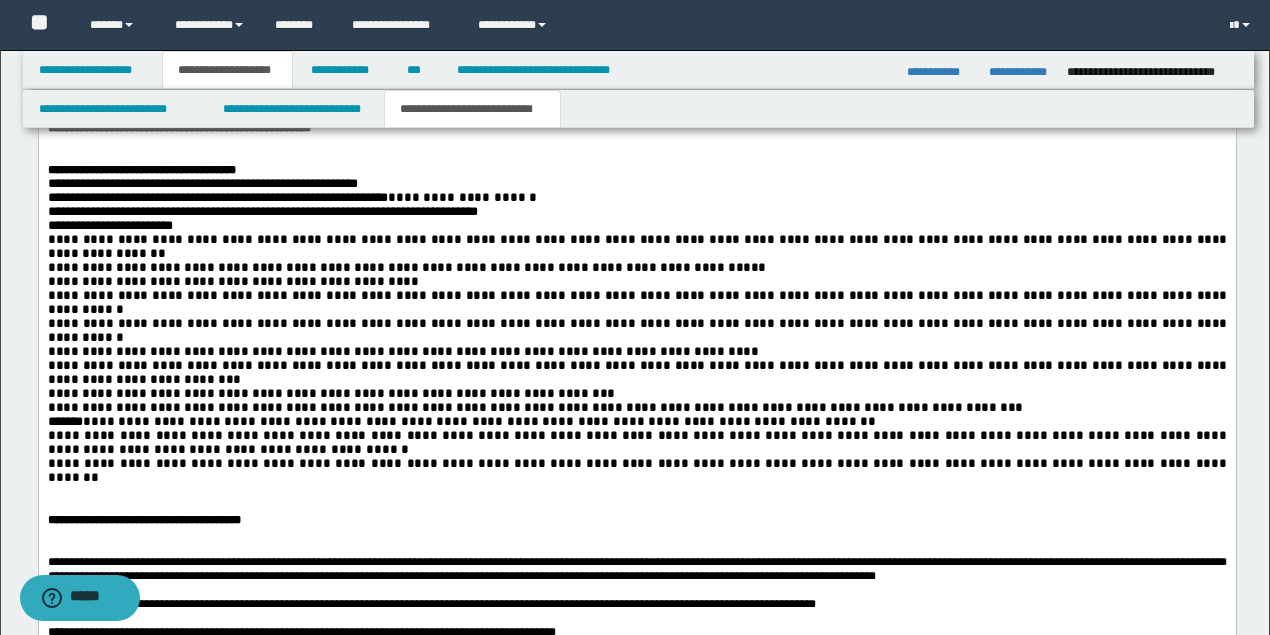 scroll, scrollTop: 3066, scrollLeft: 0, axis: vertical 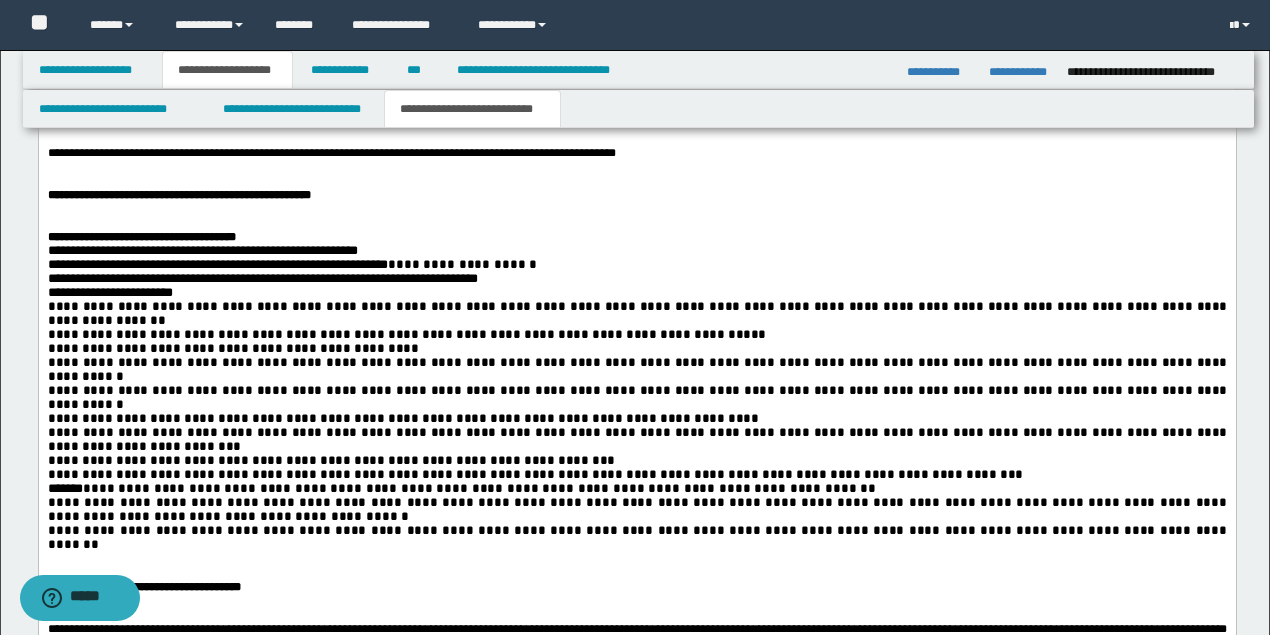 drag, startPoint x: 250, startPoint y: 239, endPoint x: 488, endPoint y: 259, distance: 238.83885 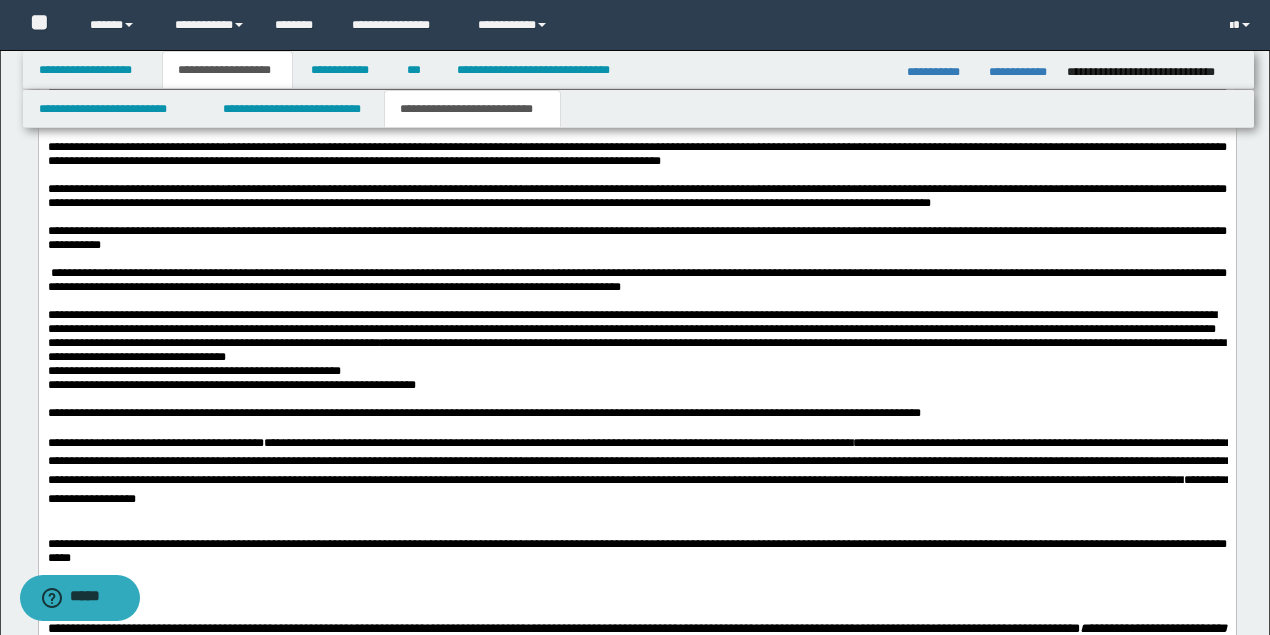 scroll, scrollTop: 3866, scrollLeft: 0, axis: vertical 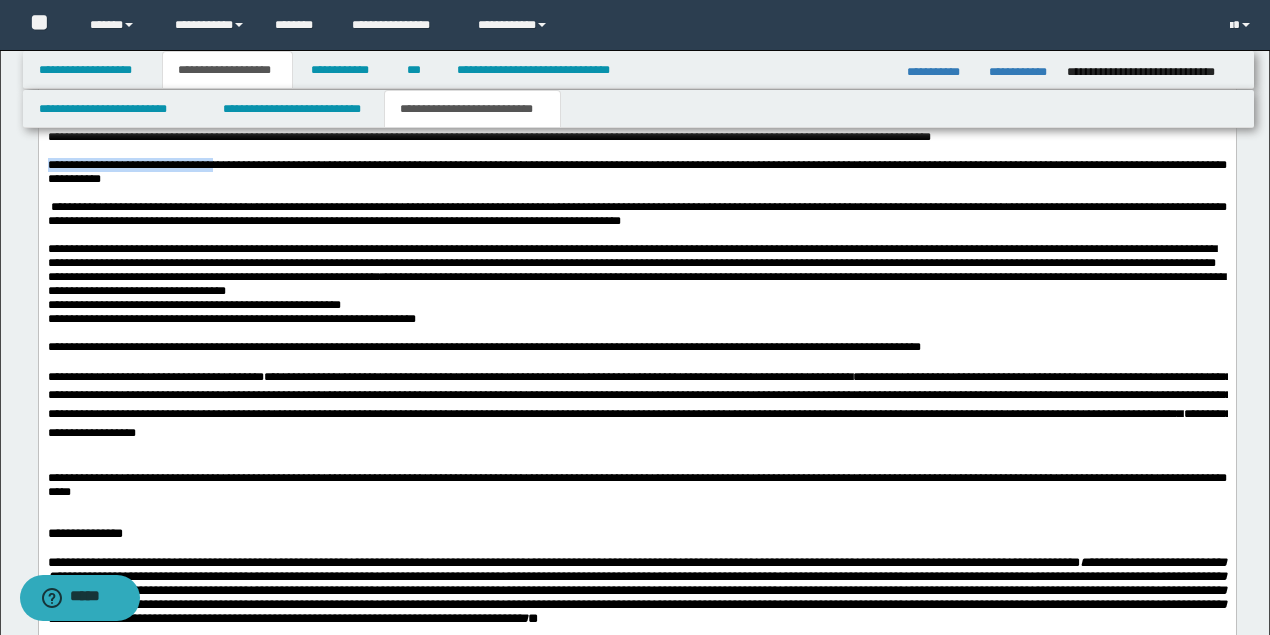 drag, startPoint x: 209, startPoint y: 300, endPoint x: 614, endPoint y: 285, distance: 405.27768 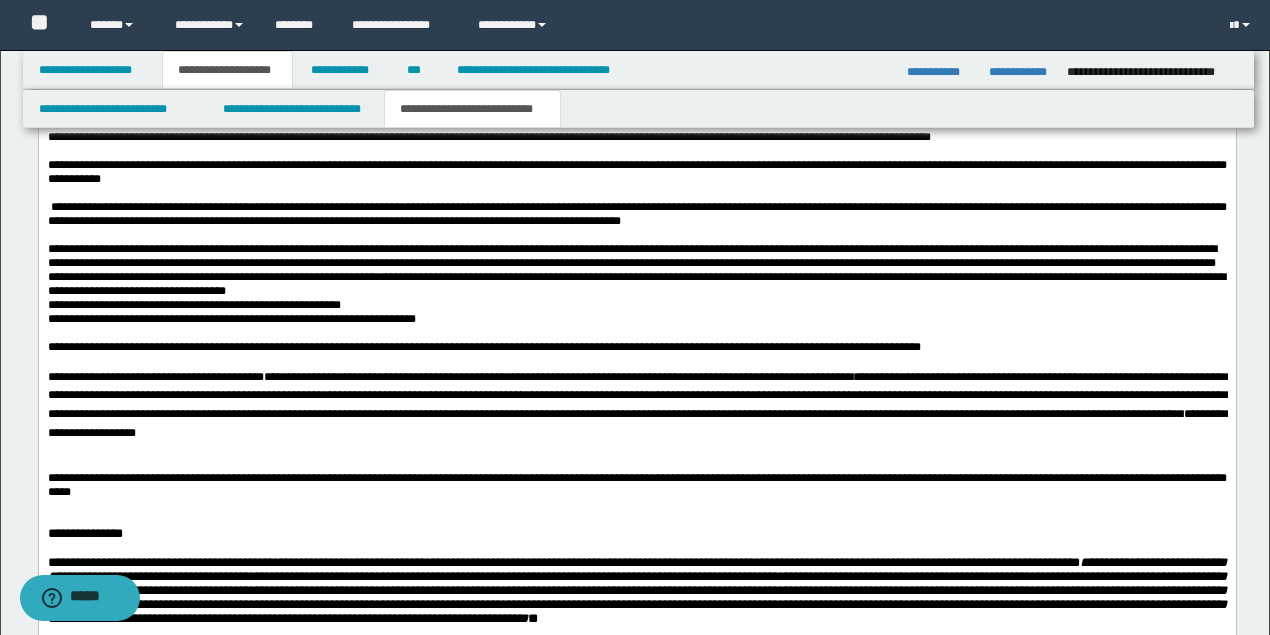 click on "**********" at bounding box center (636, 214) 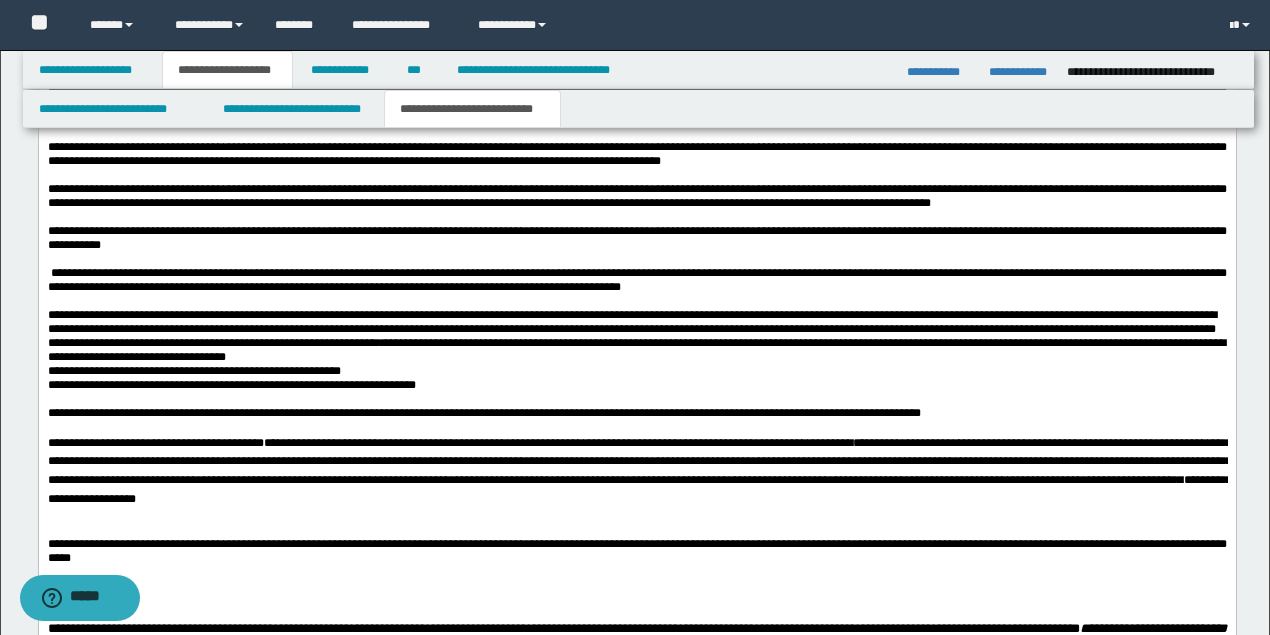 scroll, scrollTop: 3600, scrollLeft: 0, axis: vertical 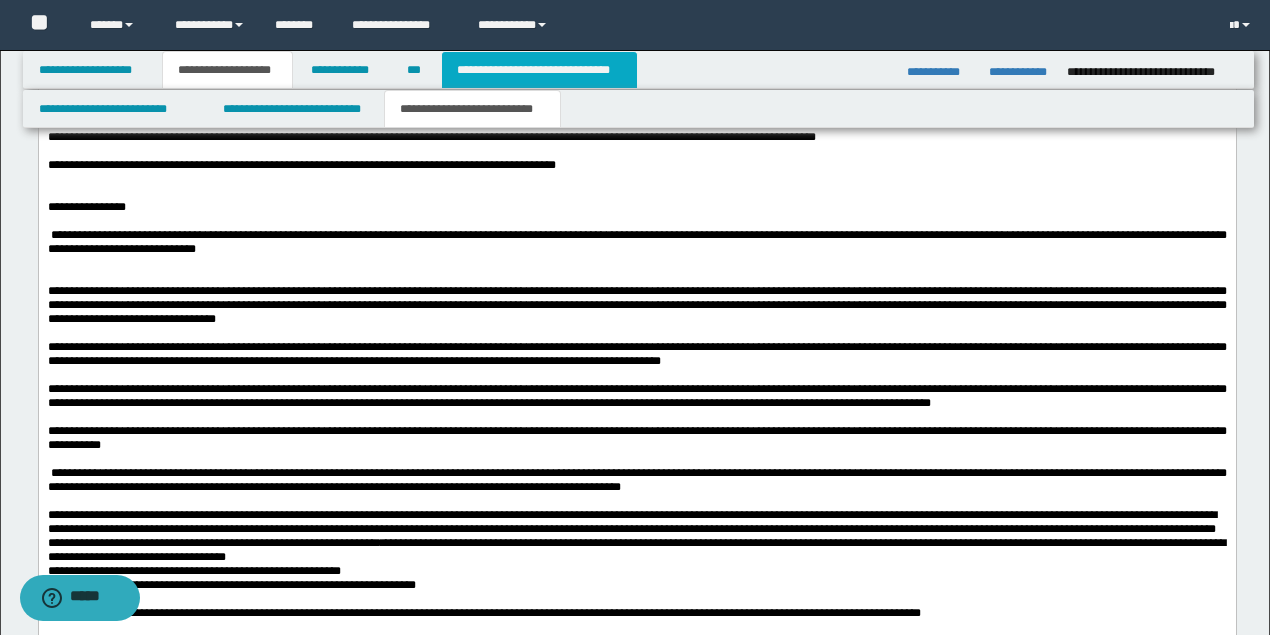 click on "**********" at bounding box center (539, 70) 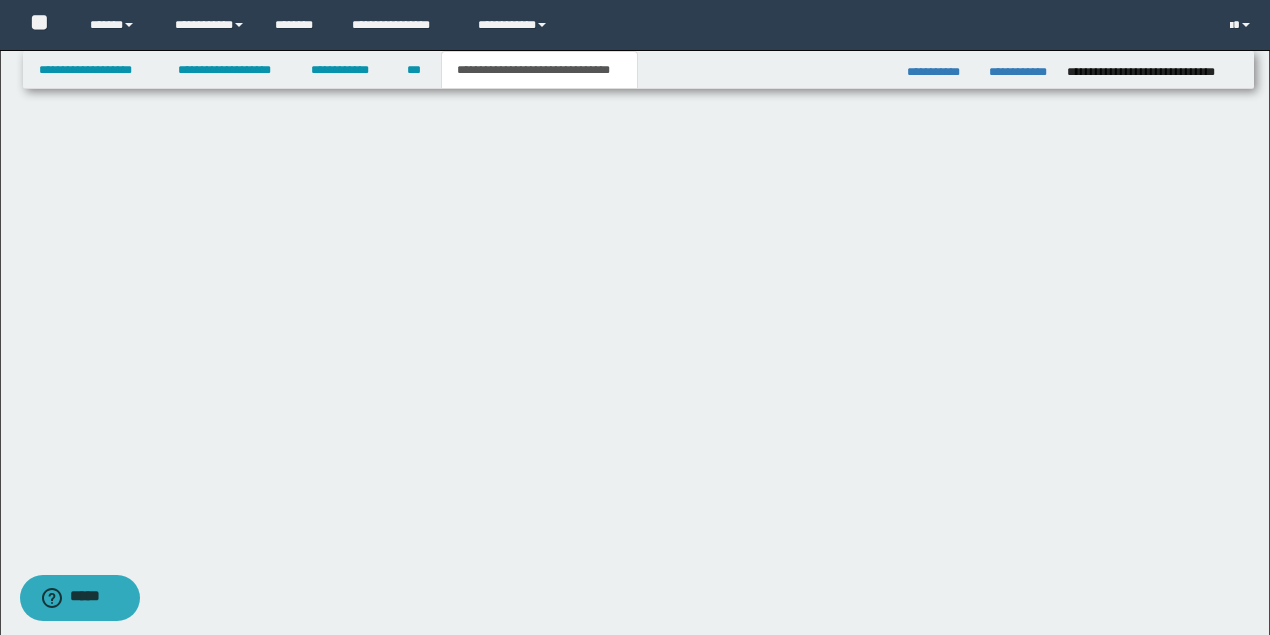 scroll, scrollTop: 0, scrollLeft: 0, axis: both 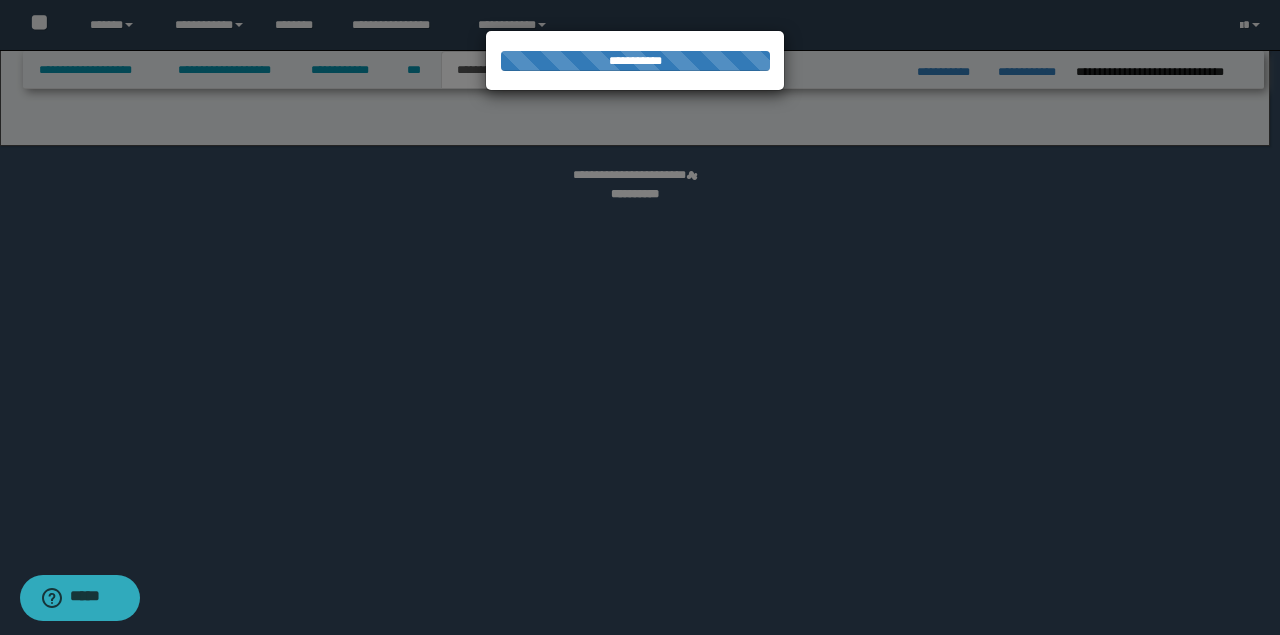 select on "*" 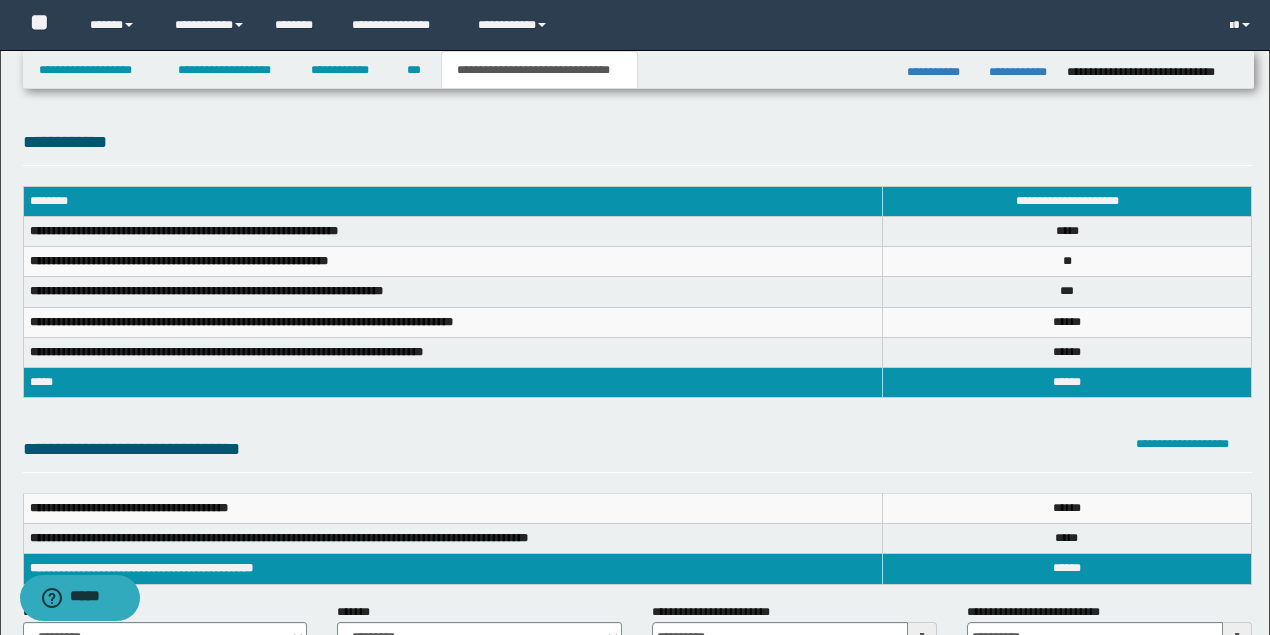 scroll, scrollTop: 66, scrollLeft: 0, axis: vertical 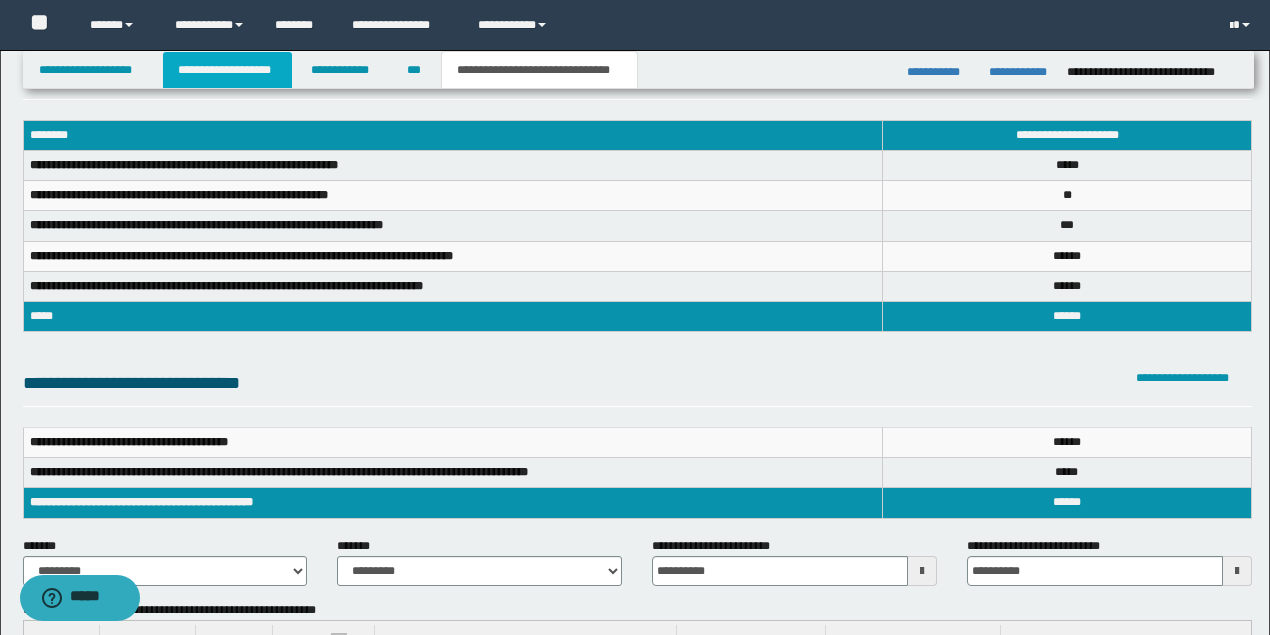 click on "**********" at bounding box center (227, 70) 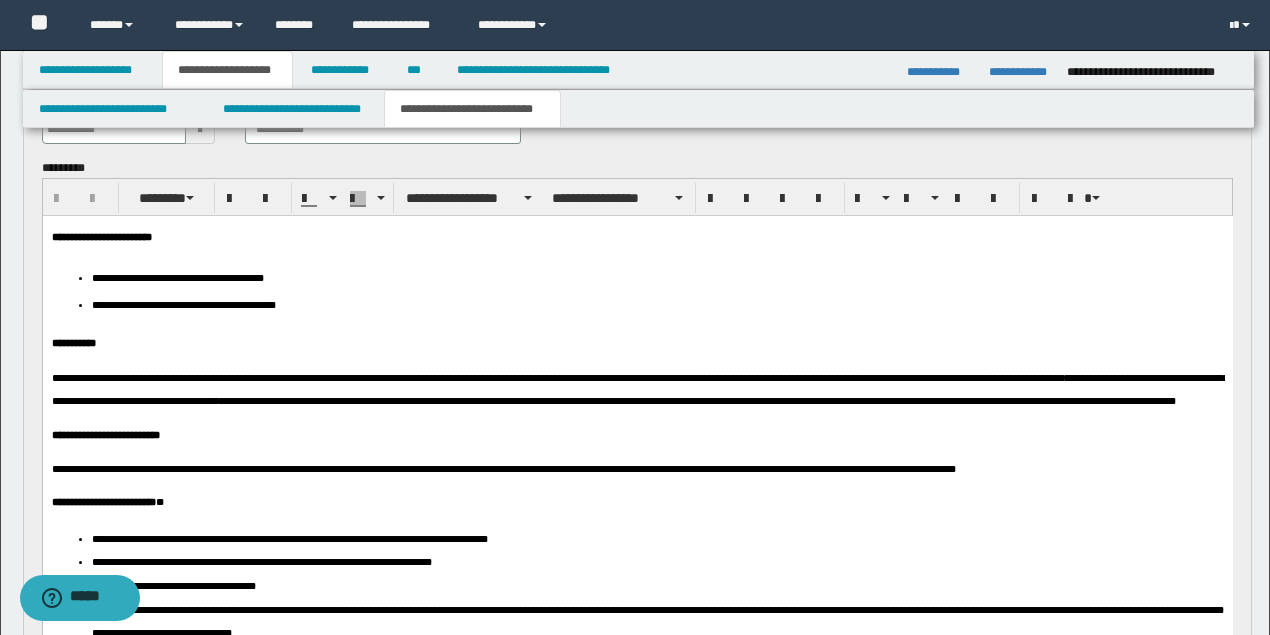 scroll, scrollTop: 830, scrollLeft: 0, axis: vertical 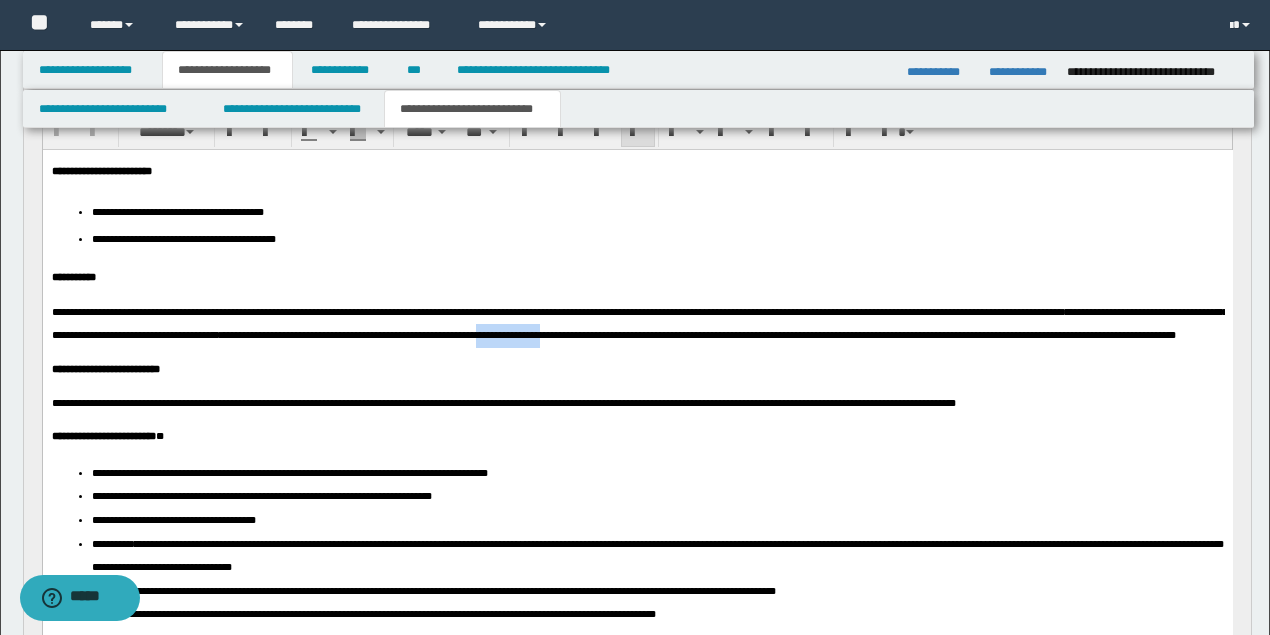 drag, startPoint x: 872, startPoint y: 338, endPoint x: 945, endPoint y: 341, distance: 73.061615 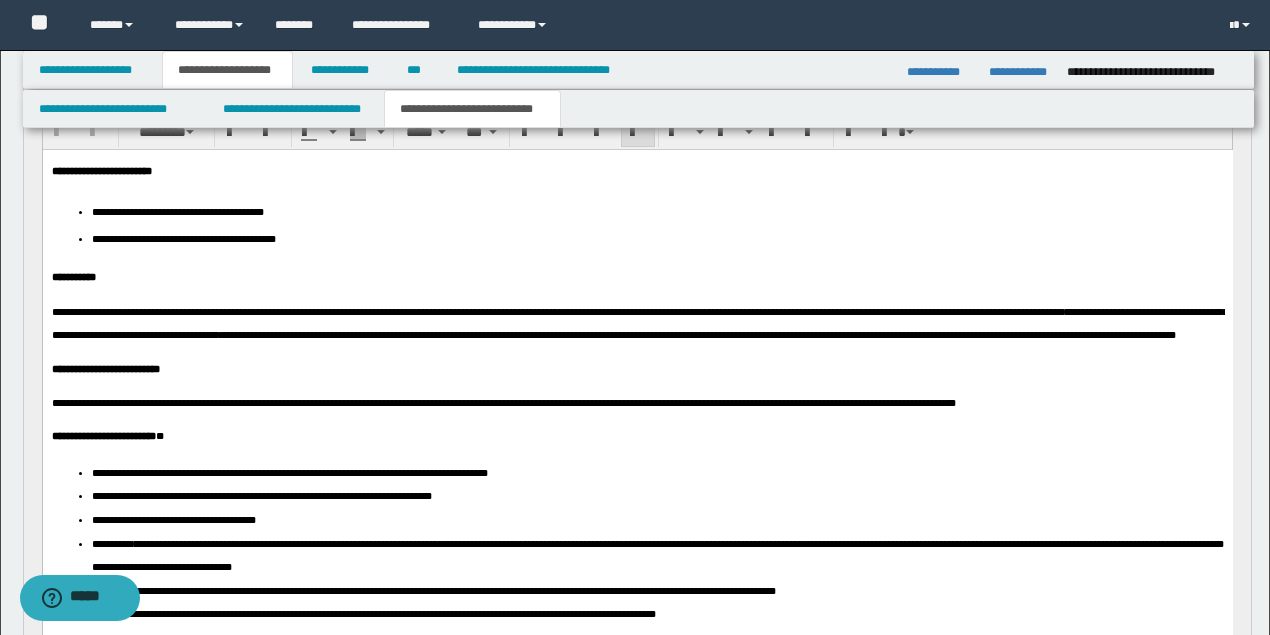 click on "**********" at bounding box center [637, 370] 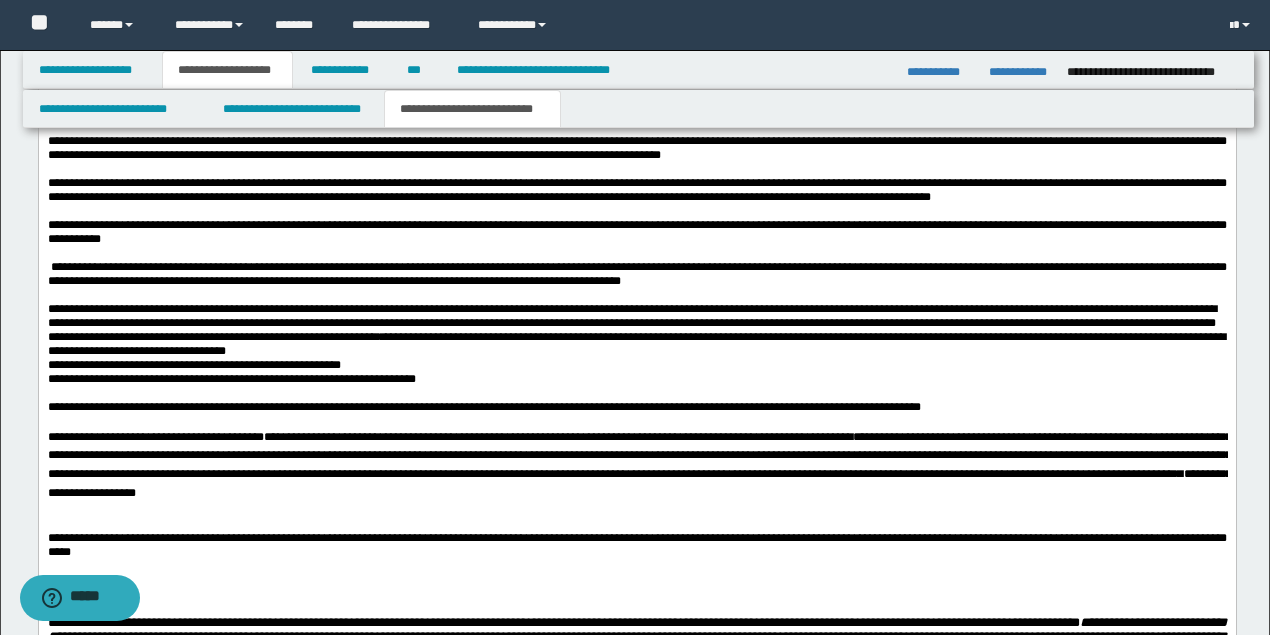 scroll, scrollTop: 3564, scrollLeft: 0, axis: vertical 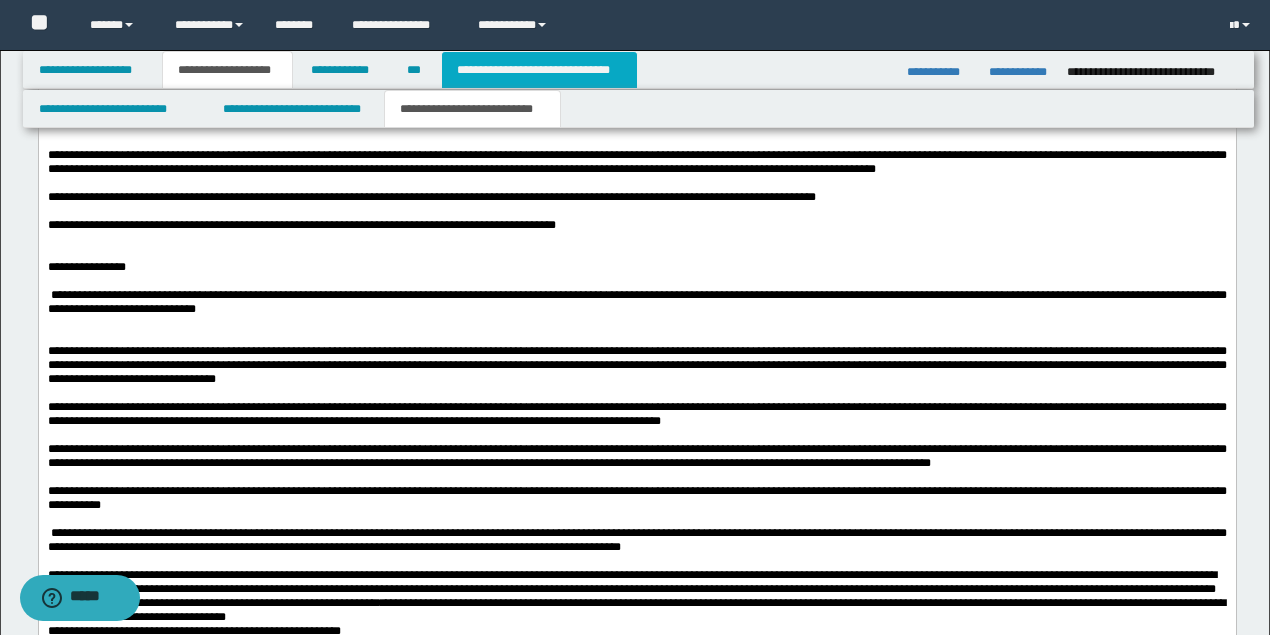 click on "**********" at bounding box center (539, 70) 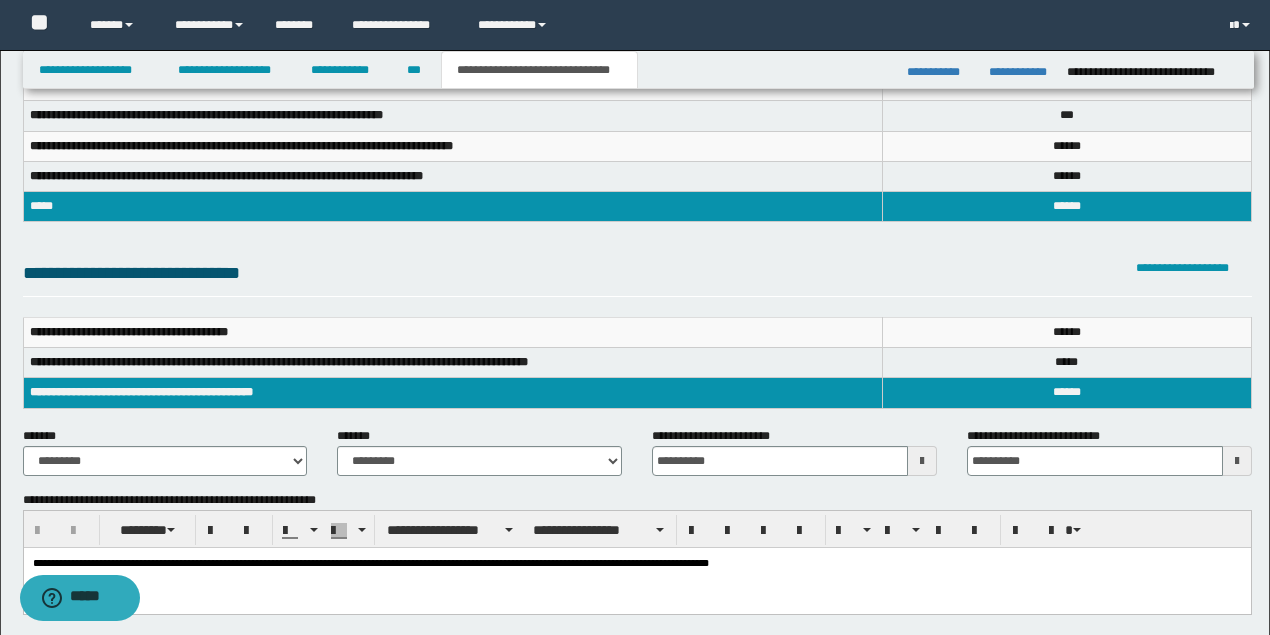 scroll, scrollTop: 310, scrollLeft: 0, axis: vertical 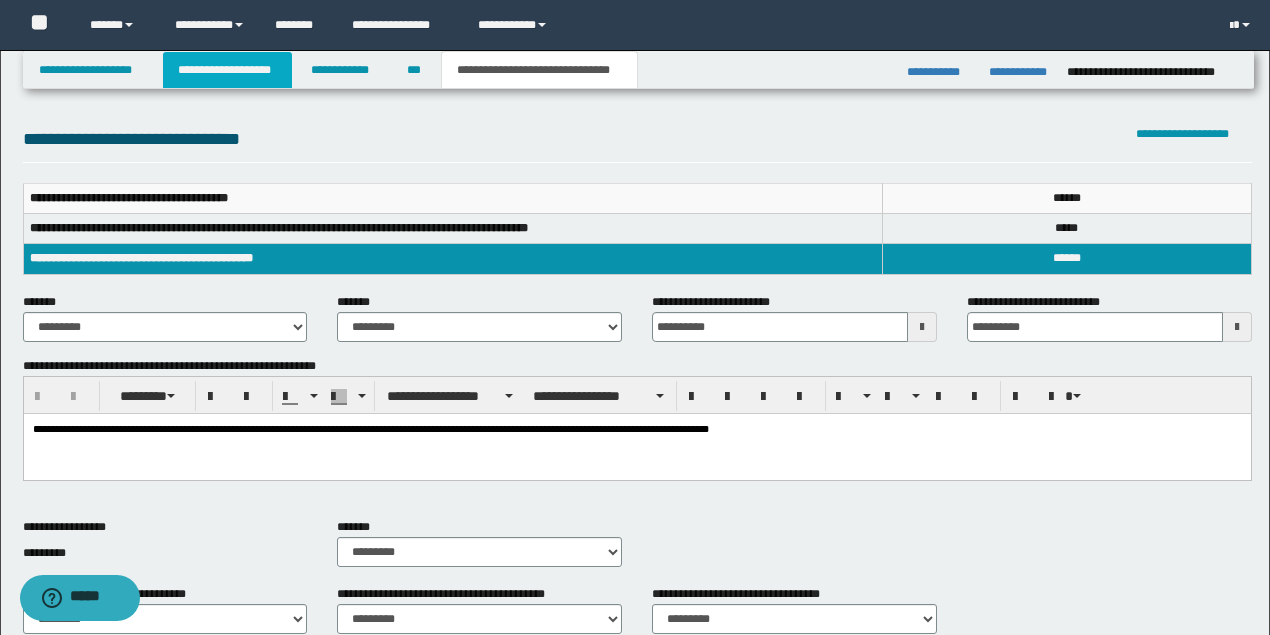 click on "**********" at bounding box center [227, 70] 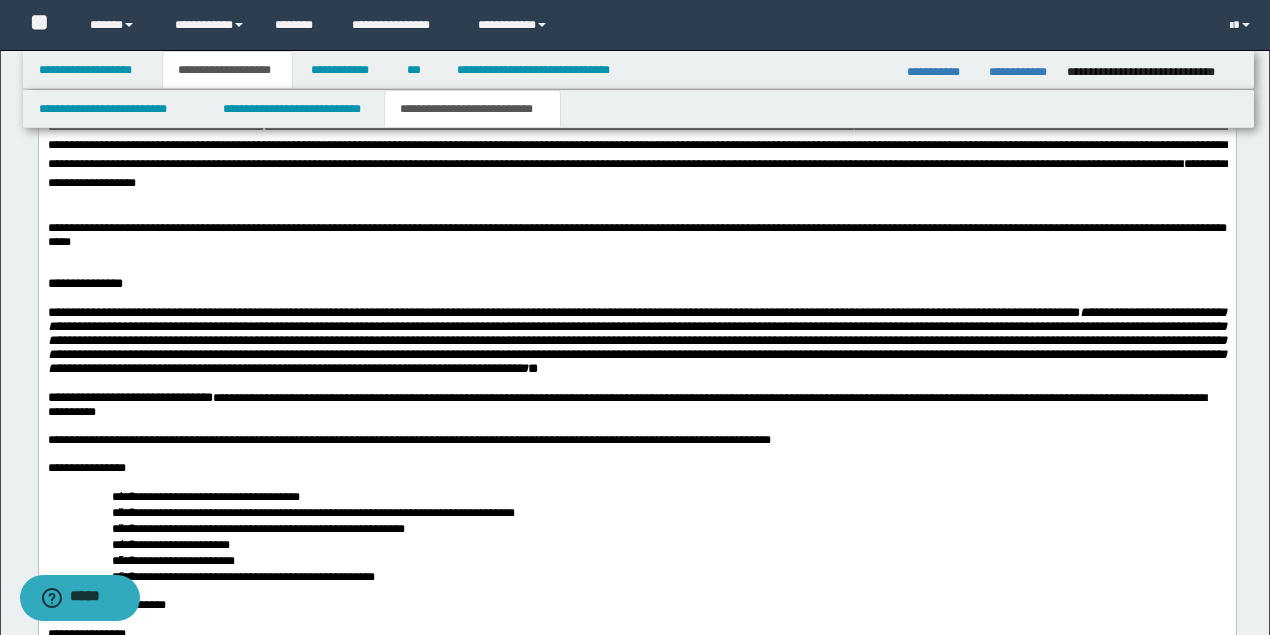 scroll, scrollTop: 4274, scrollLeft: 0, axis: vertical 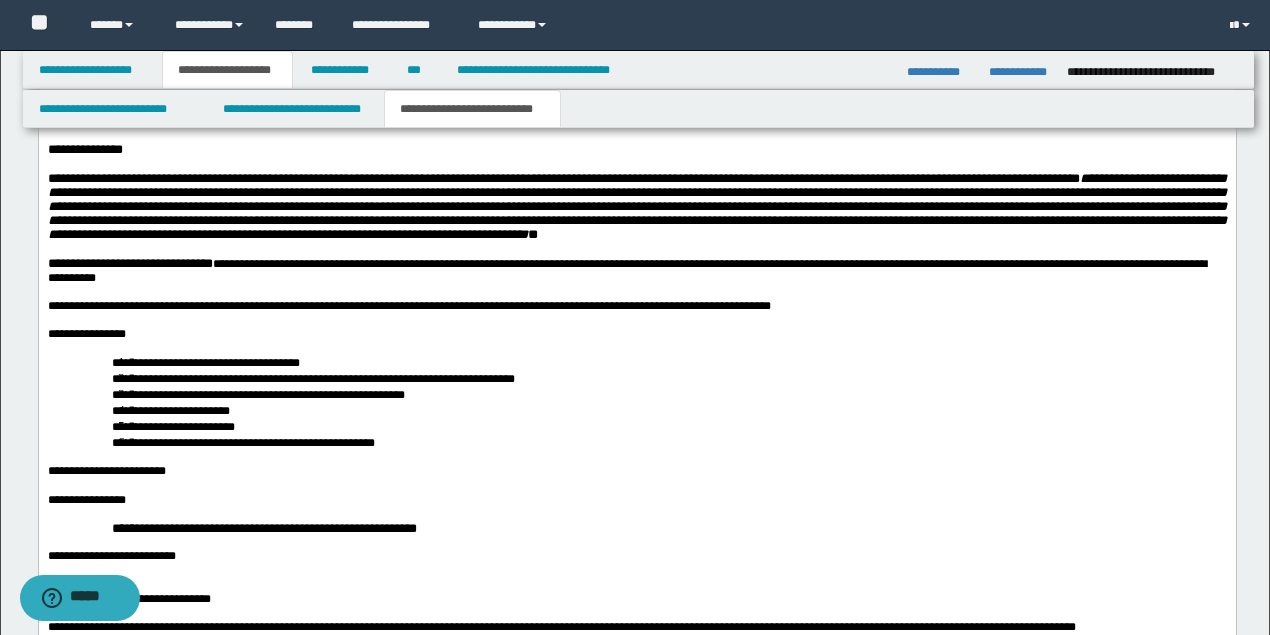 click at bounding box center (636, 80) 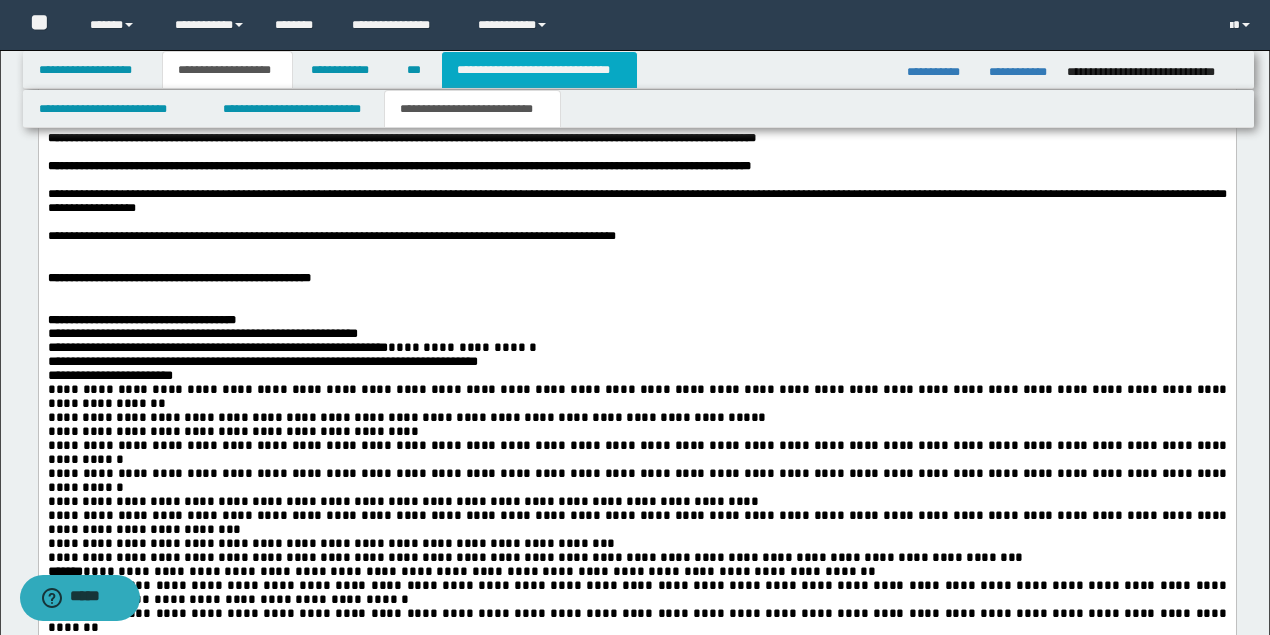 click on "**********" at bounding box center (539, 70) 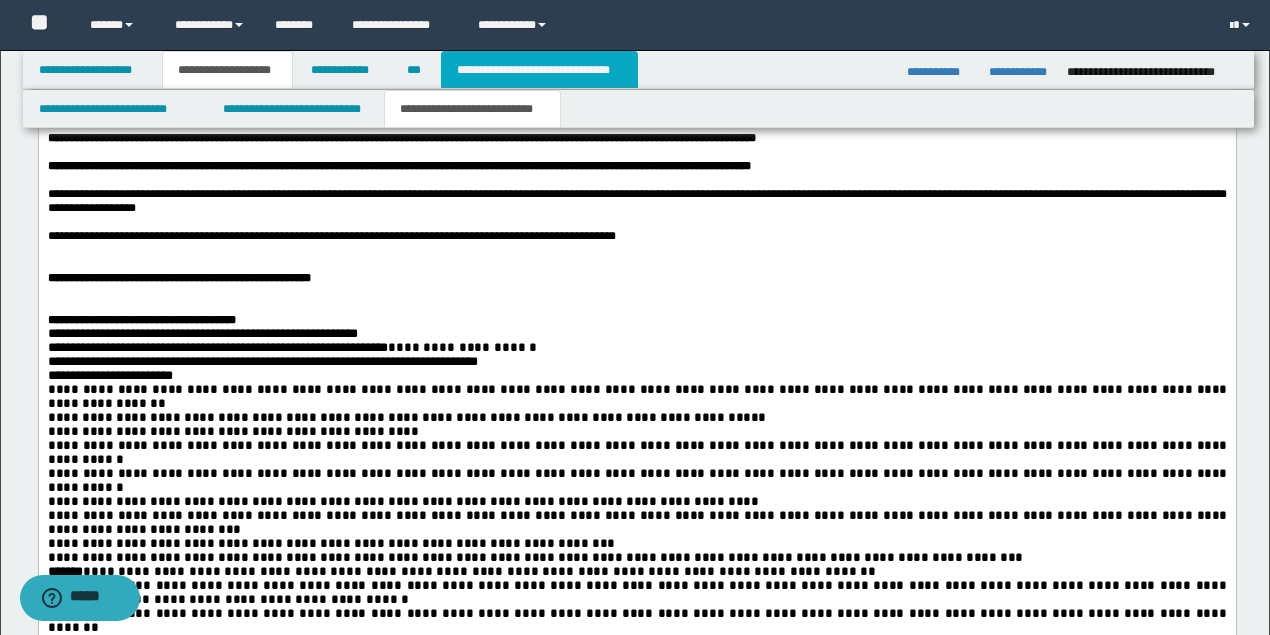 type on "**********" 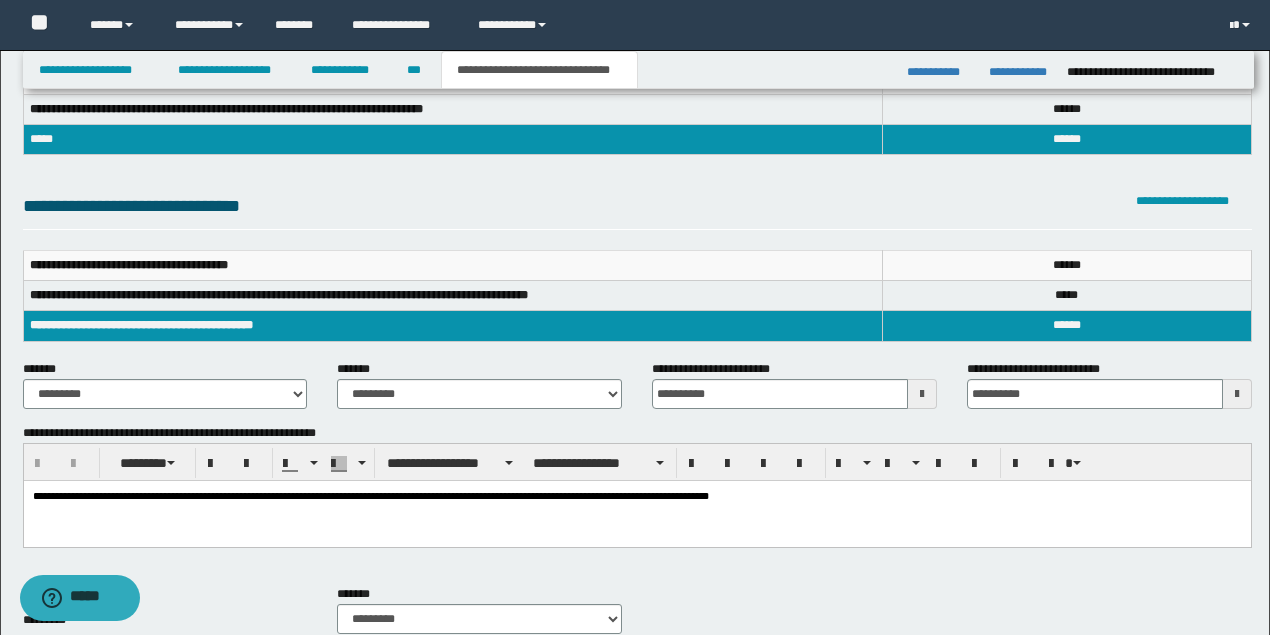 scroll, scrollTop: 176, scrollLeft: 0, axis: vertical 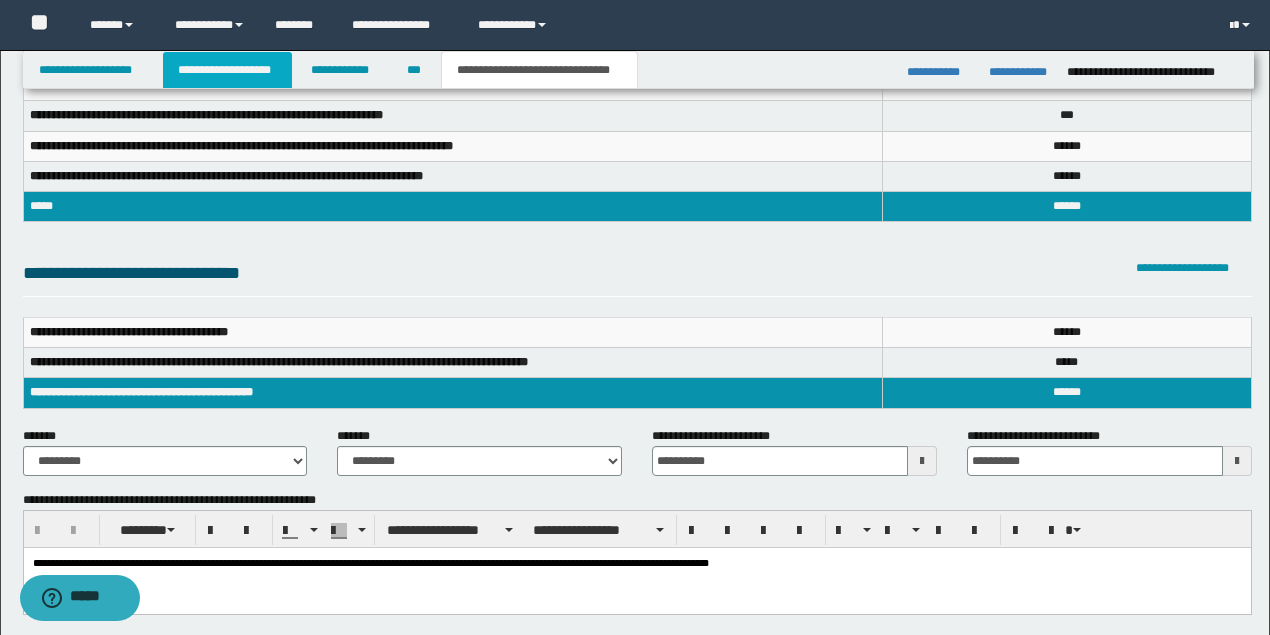 click on "**********" at bounding box center (227, 70) 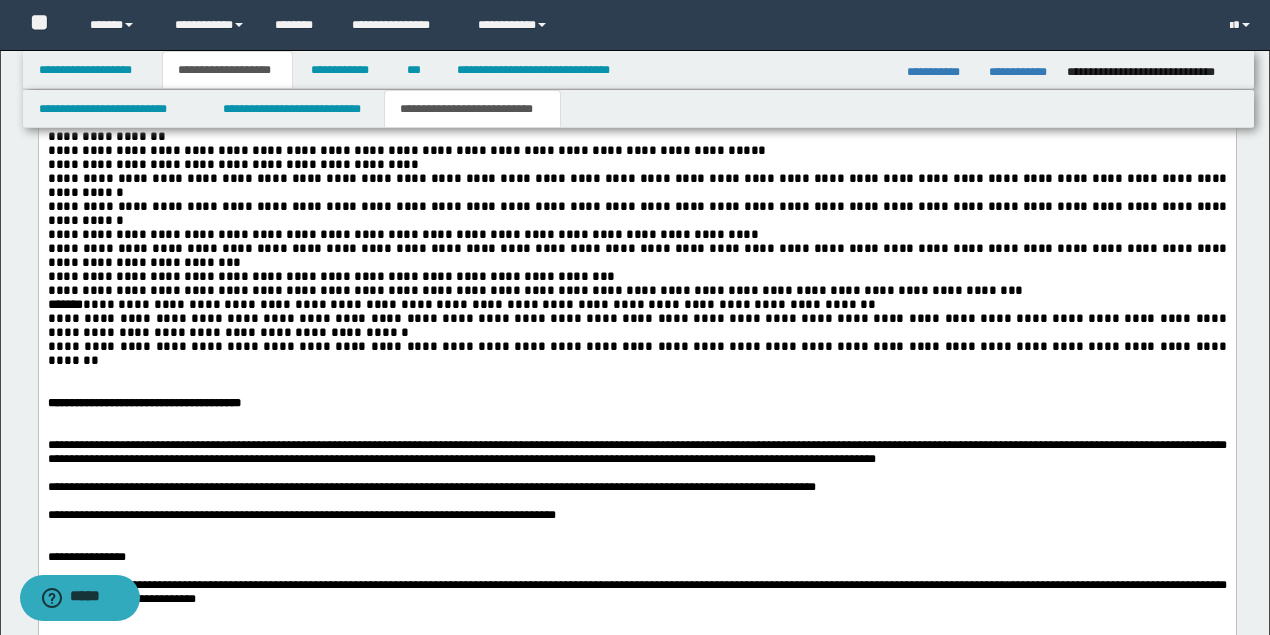 scroll, scrollTop: 3340, scrollLeft: 0, axis: vertical 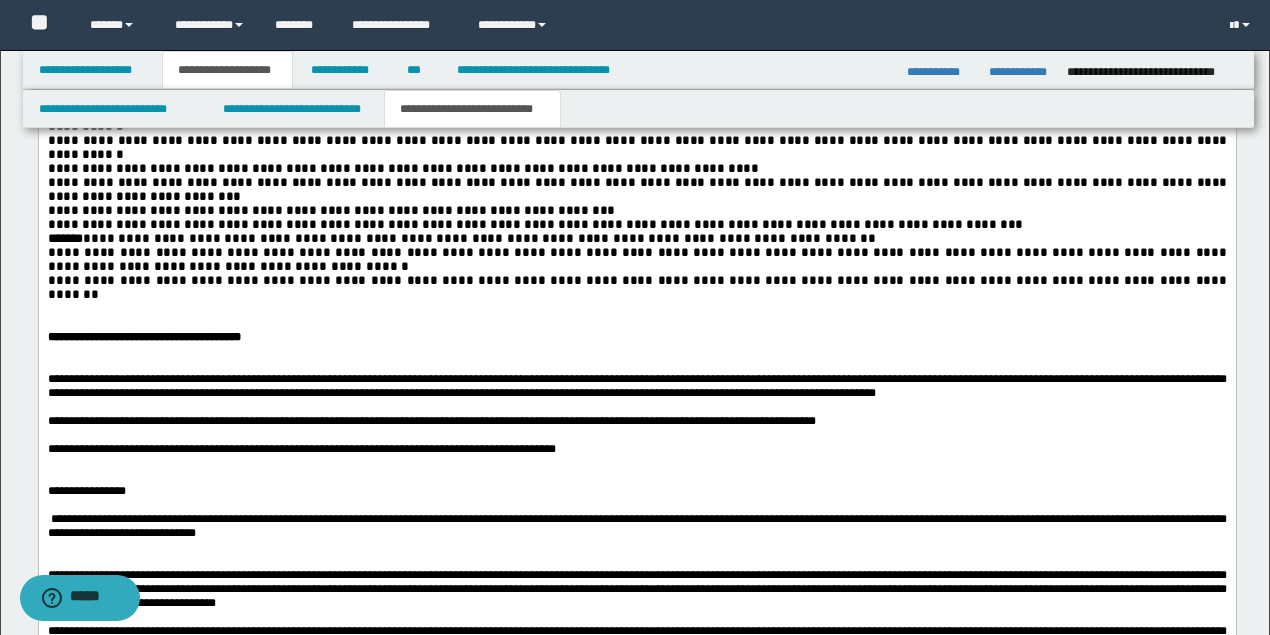 click at bounding box center (636, 365) 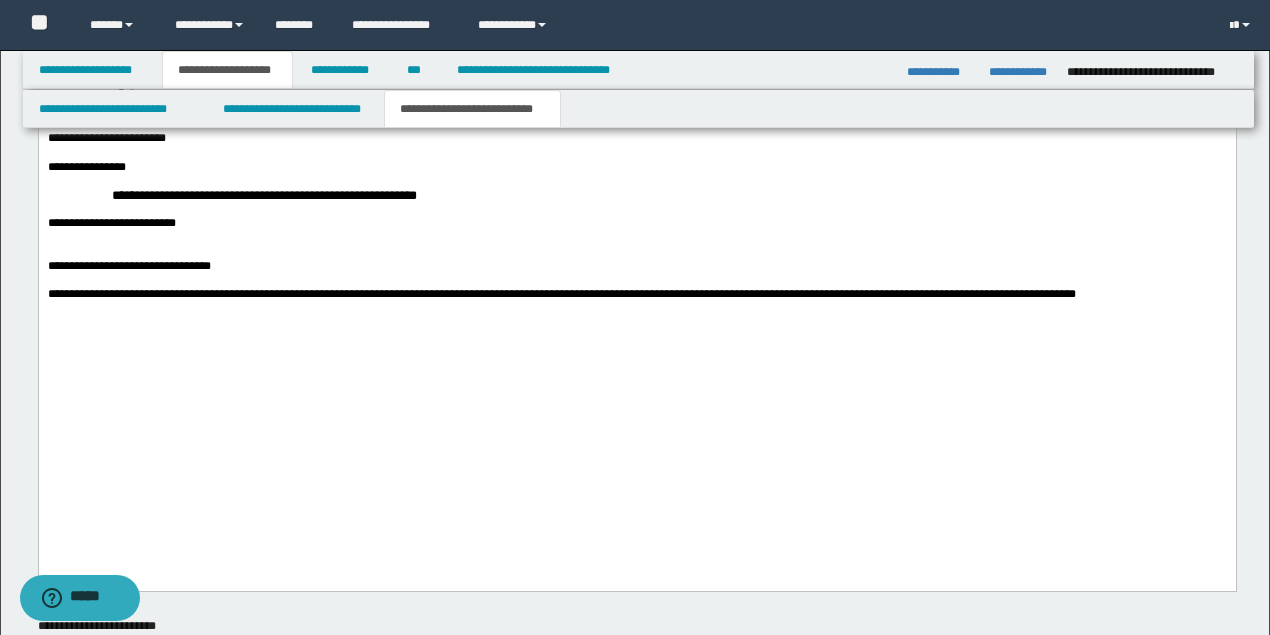 scroll, scrollTop: 4674, scrollLeft: 0, axis: vertical 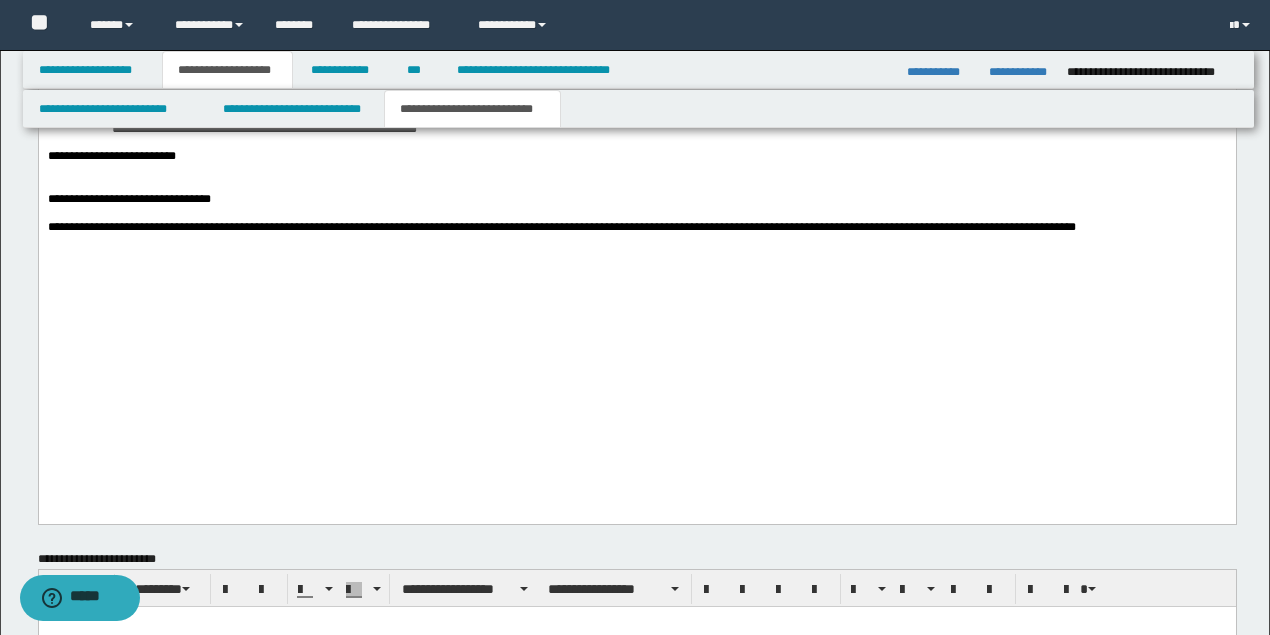 click on "**********" at bounding box center [128, 199] 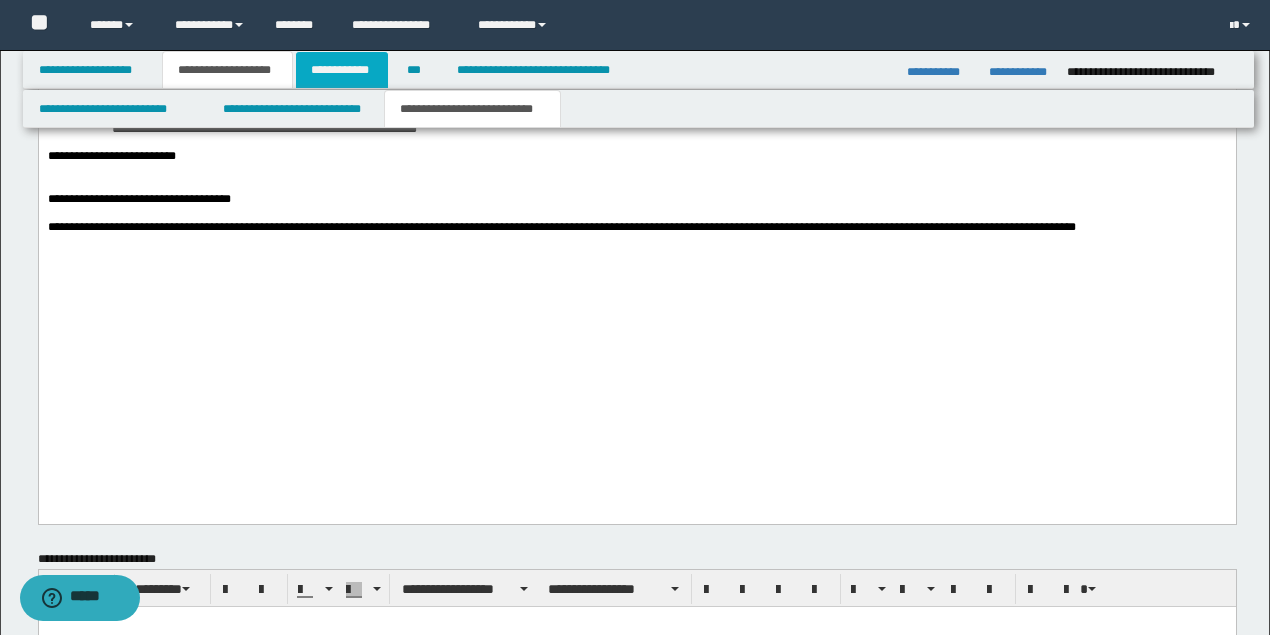 click on "**********" at bounding box center (342, 70) 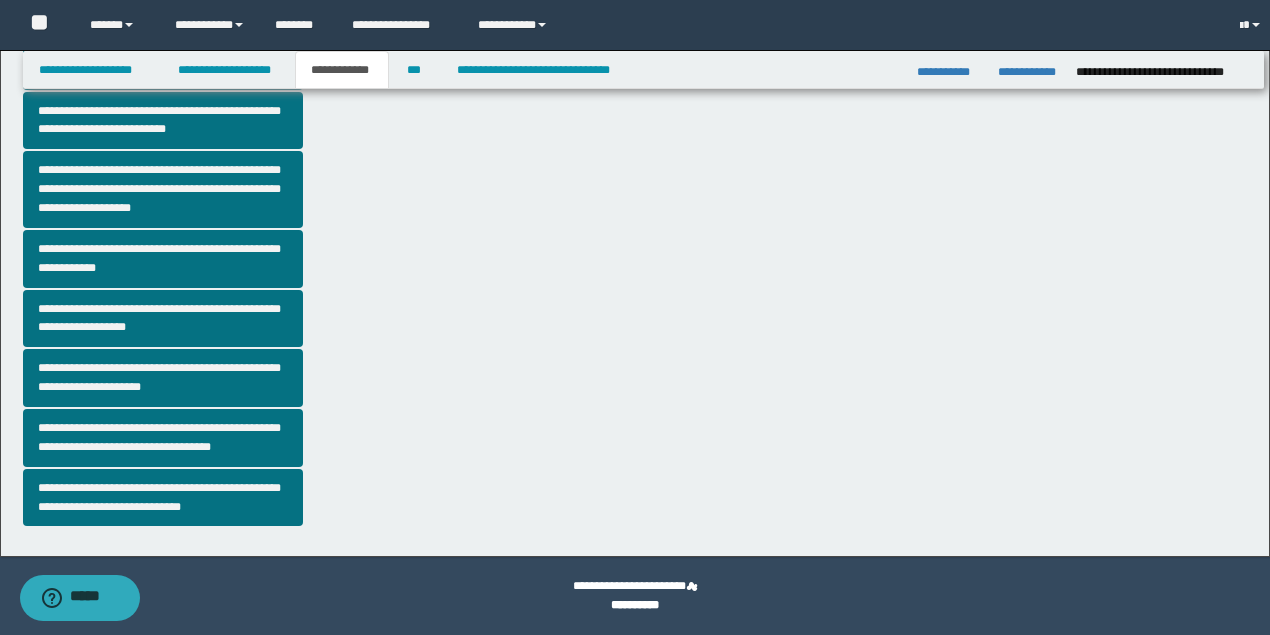 scroll, scrollTop: 513, scrollLeft: 0, axis: vertical 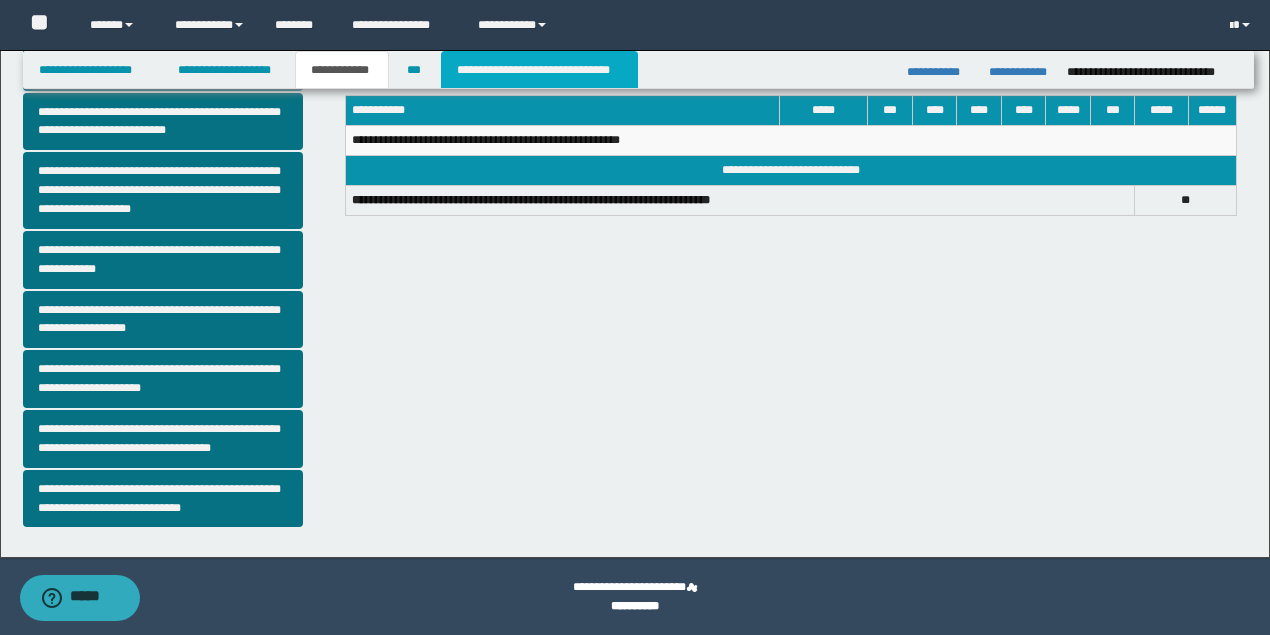 click on "**********" at bounding box center [539, 70] 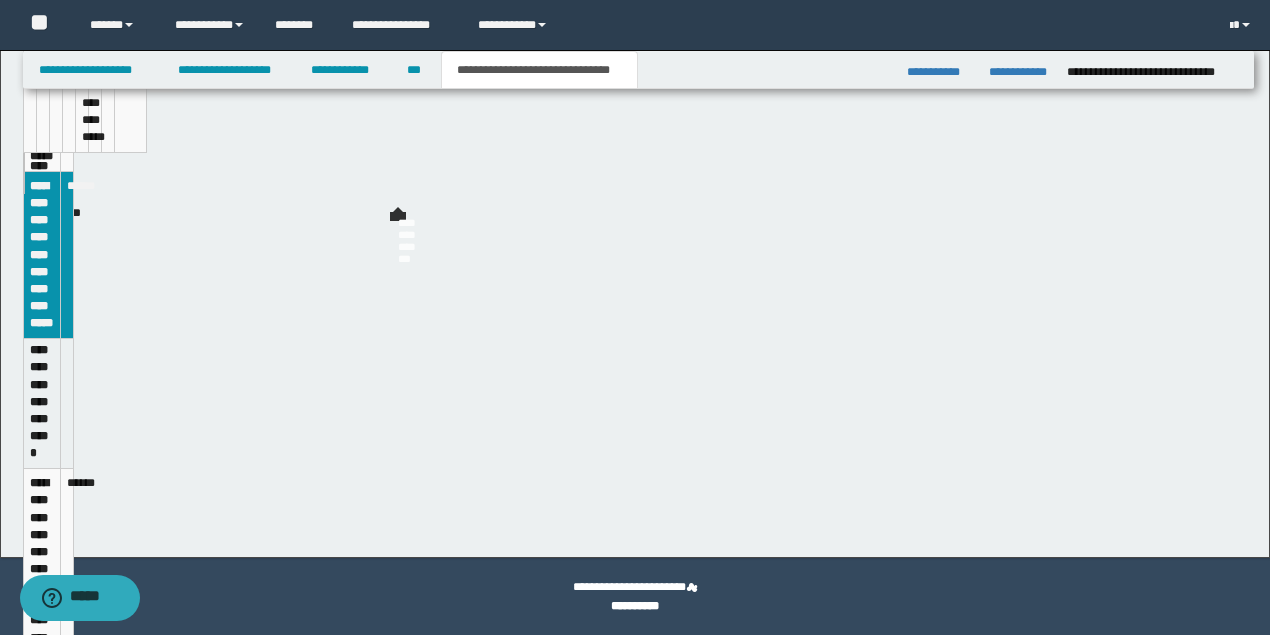 type on "**********" 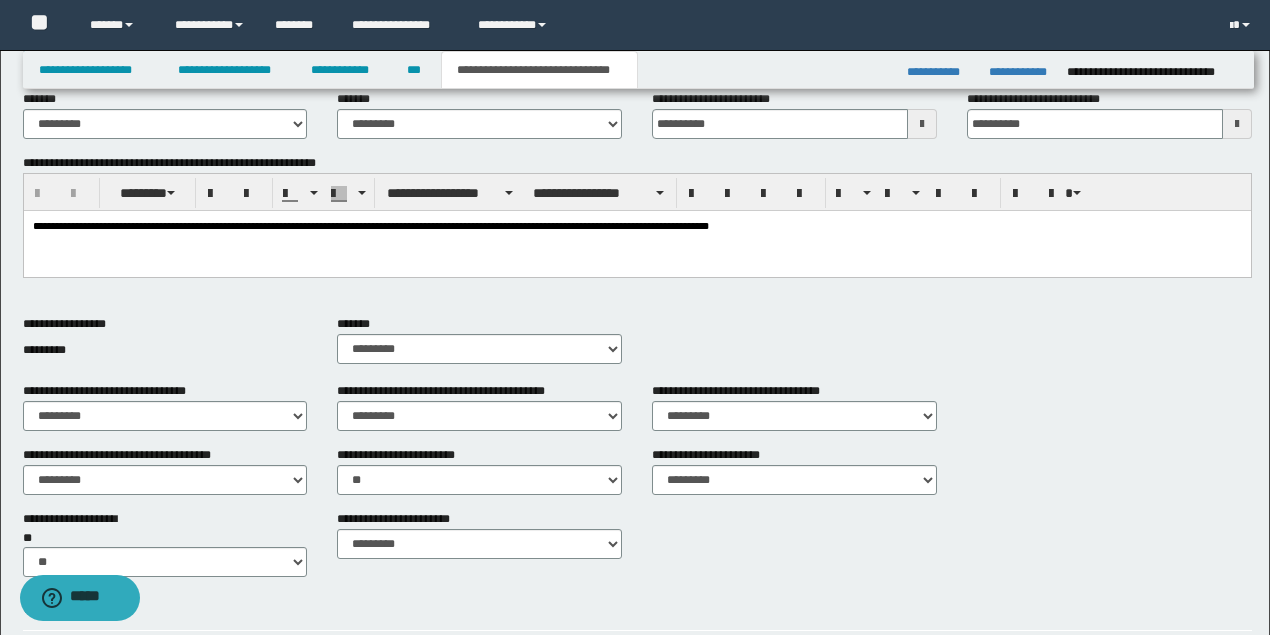scroll, scrollTop: 580, scrollLeft: 0, axis: vertical 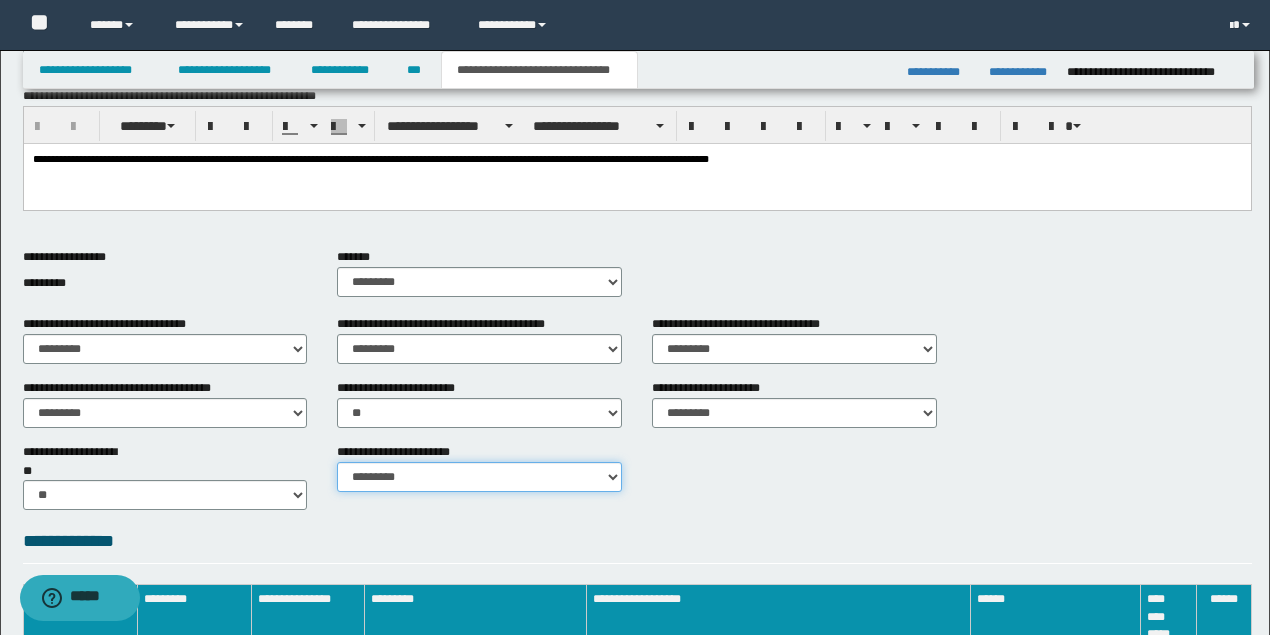 click on "*********
*********
*********" at bounding box center [479, 477] 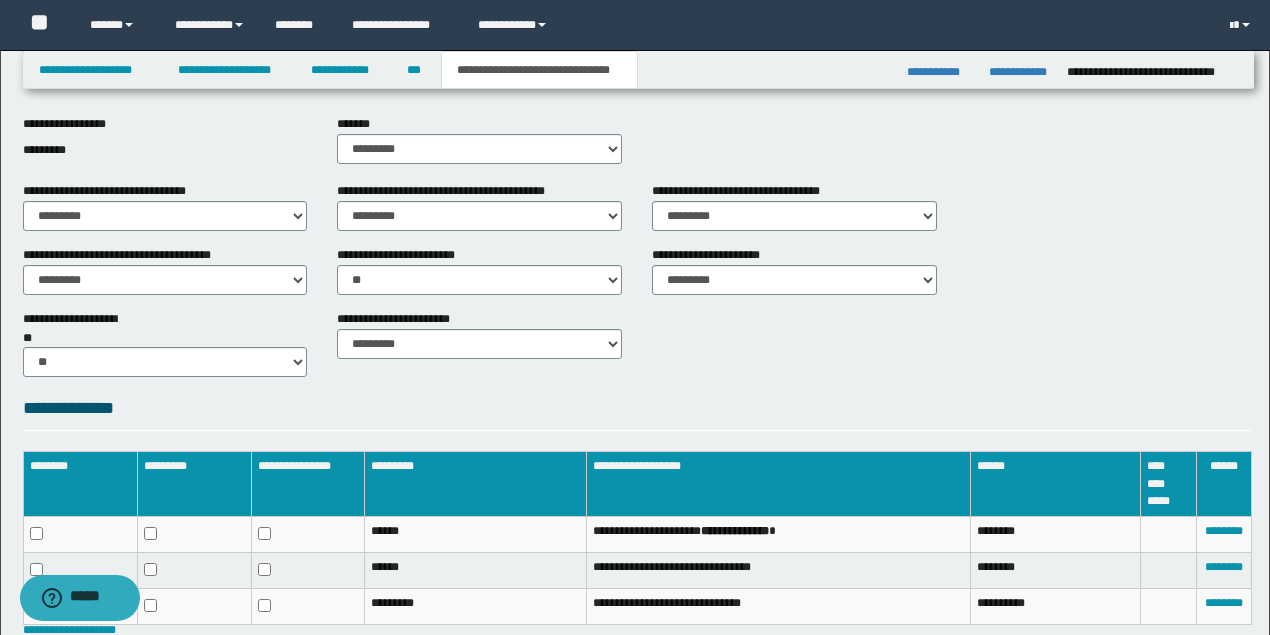 click on "**********" at bounding box center [637, 413] 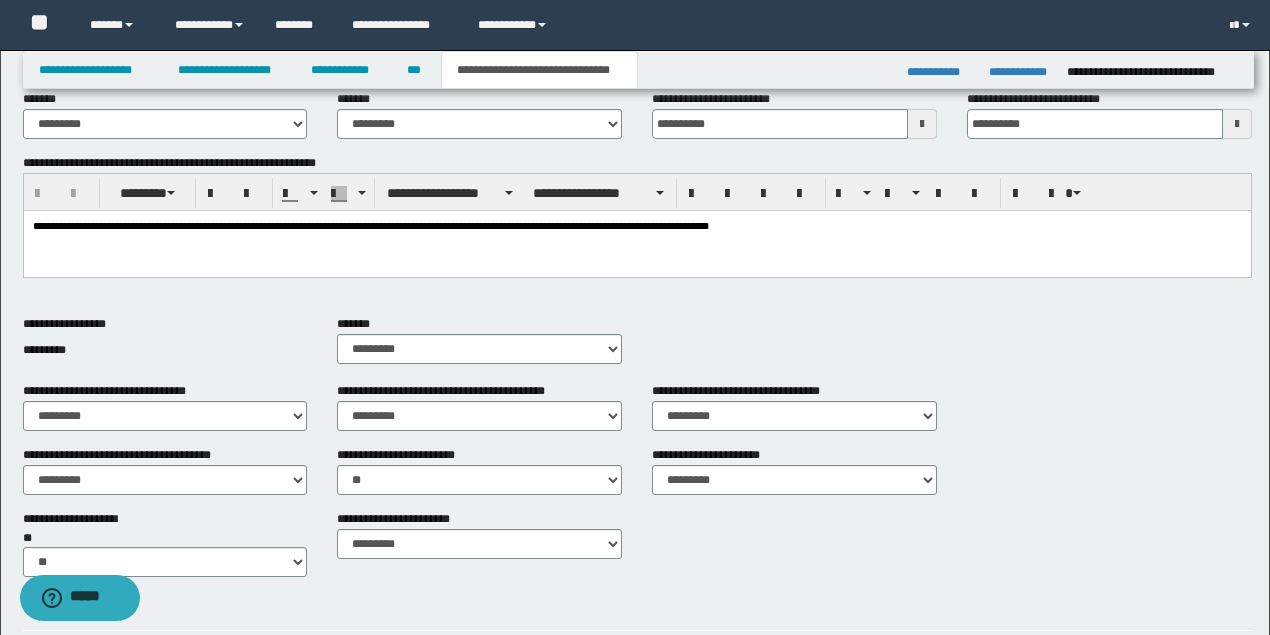 scroll, scrollTop: 446, scrollLeft: 0, axis: vertical 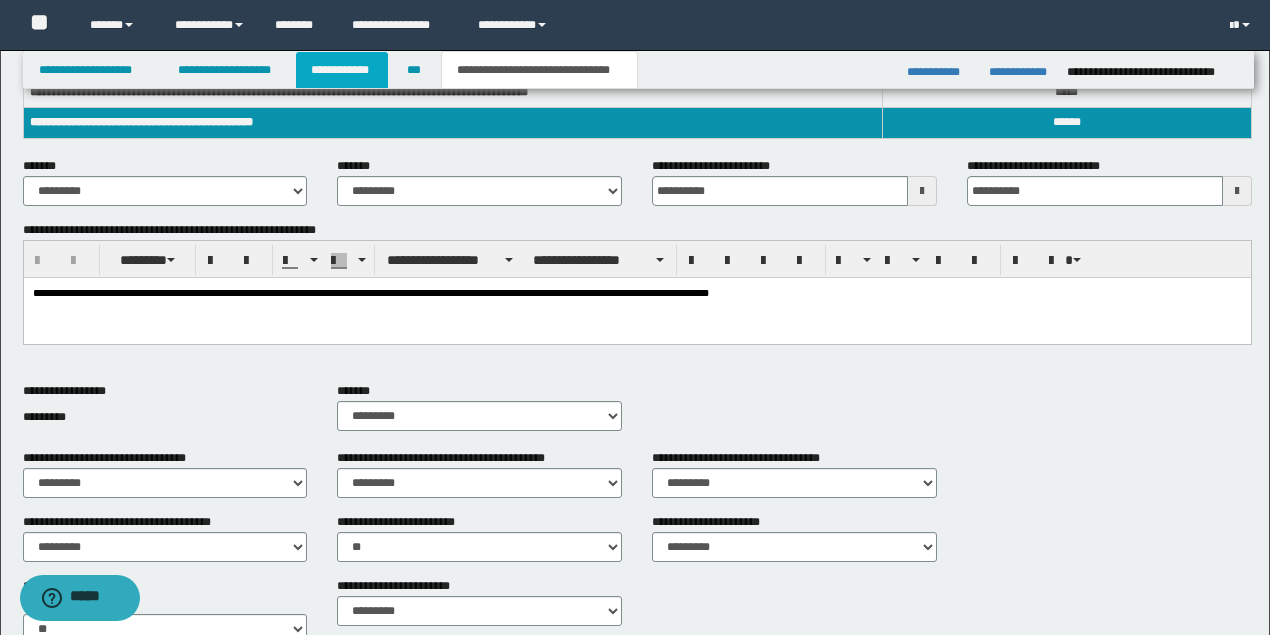click on "**********" at bounding box center [342, 70] 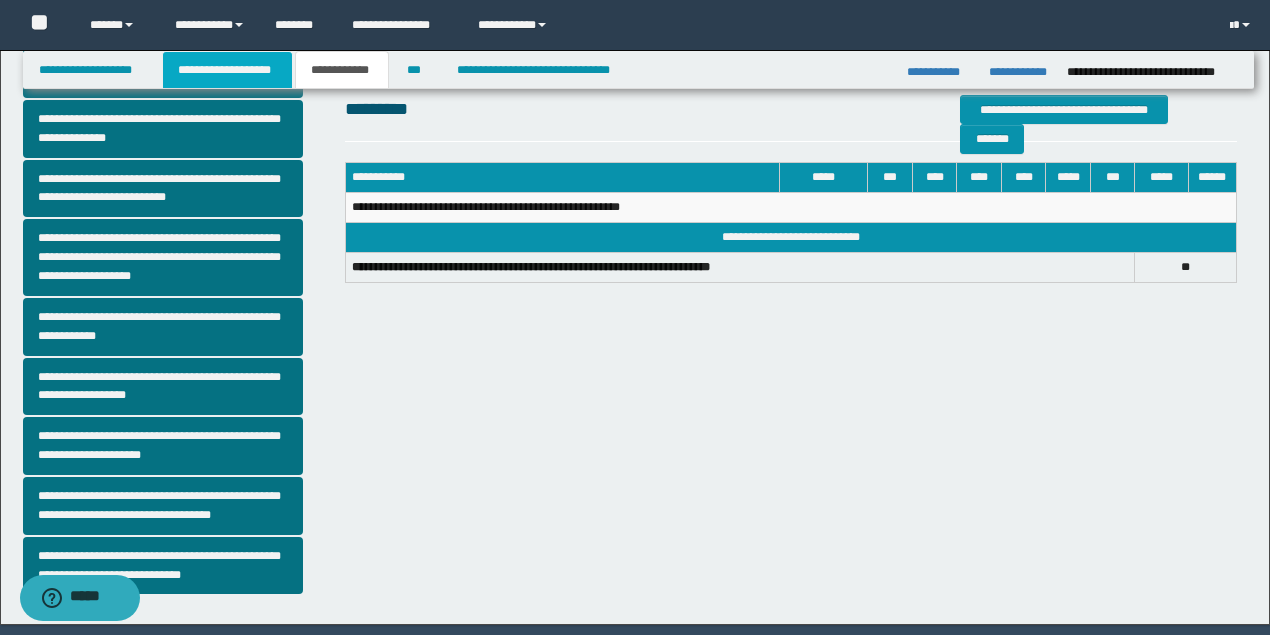 click on "**********" at bounding box center (227, 70) 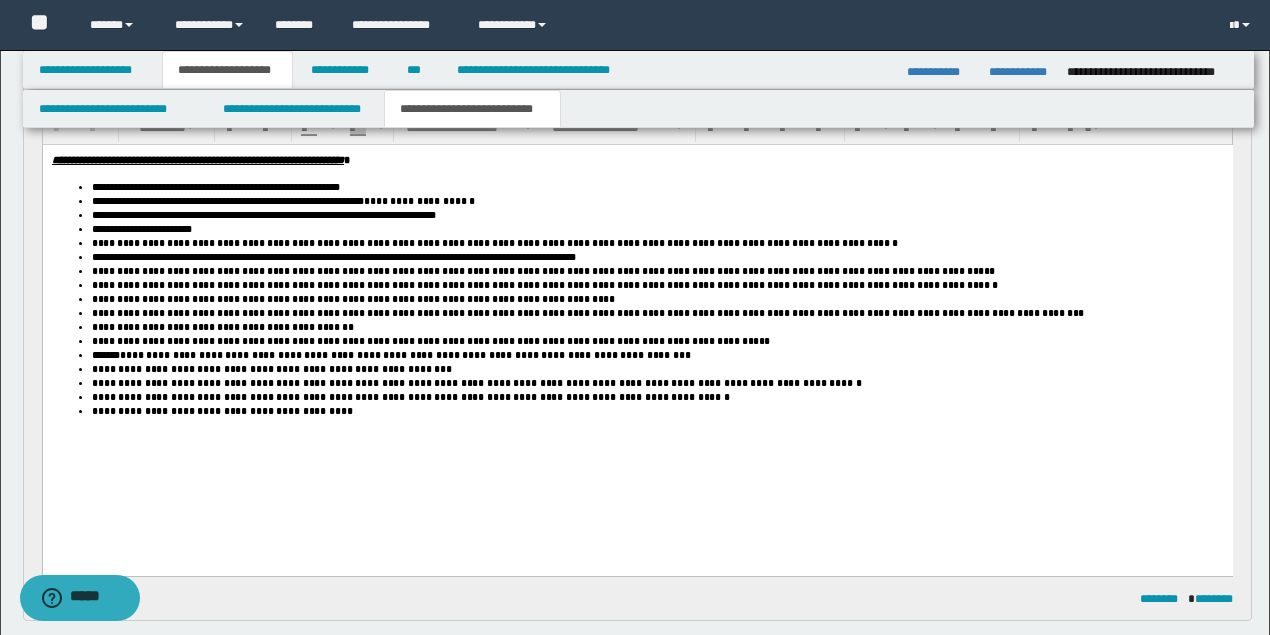 scroll, scrollTop: 77, scrollLeft: 0, axis: vertical 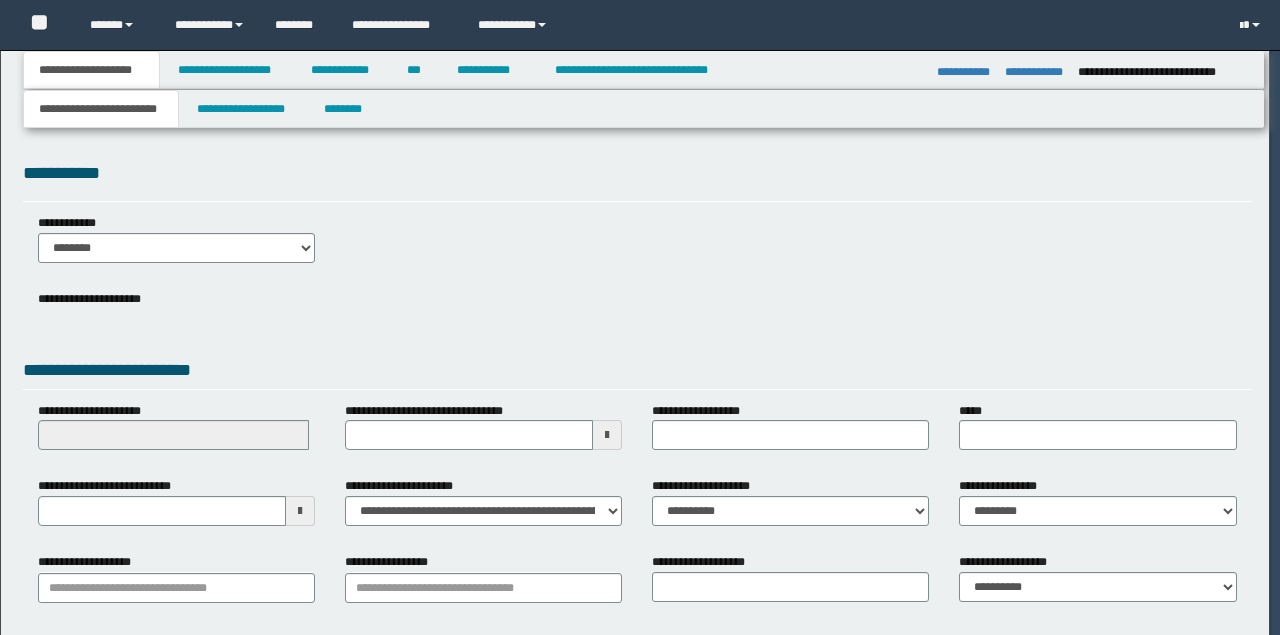 select on "*" 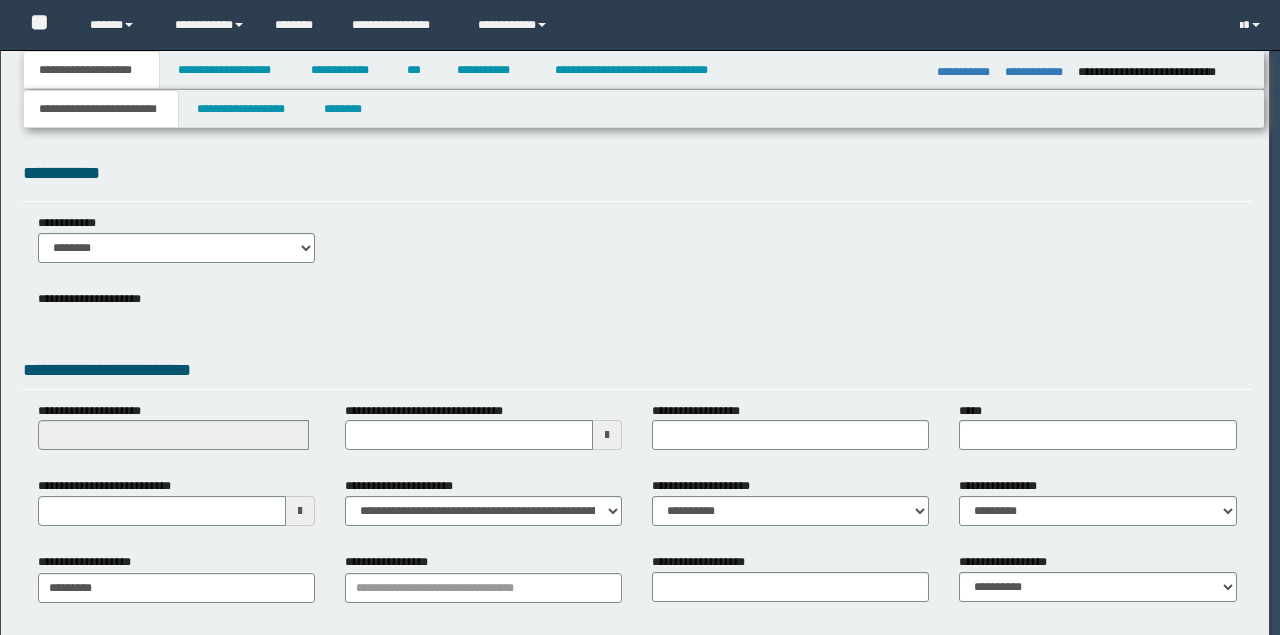 type on "**********" 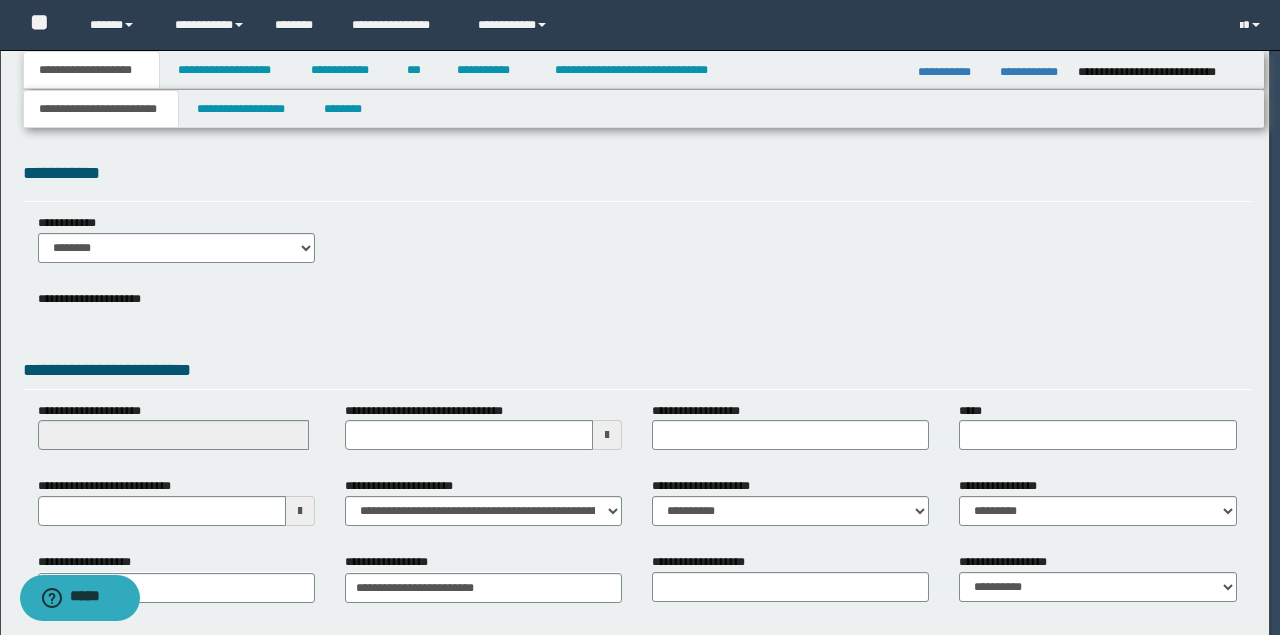 scroll, scrollTop: 0, scrollLeft: 0, axis: both 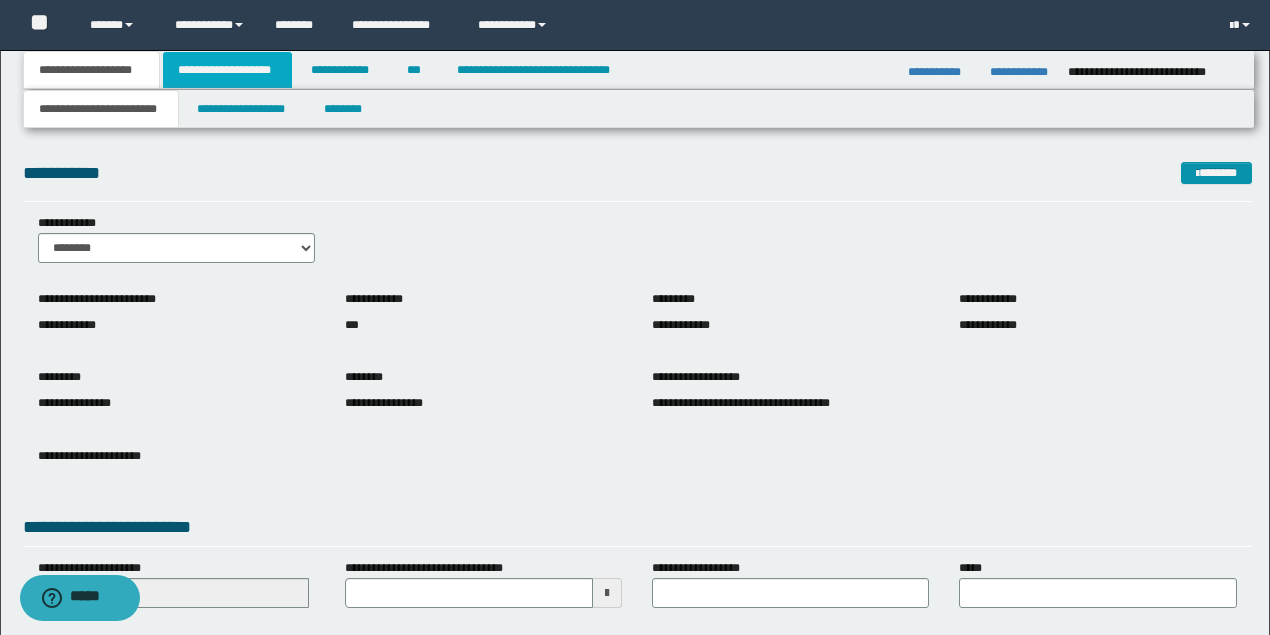 click on "**********" at bounding box center [227, 70] 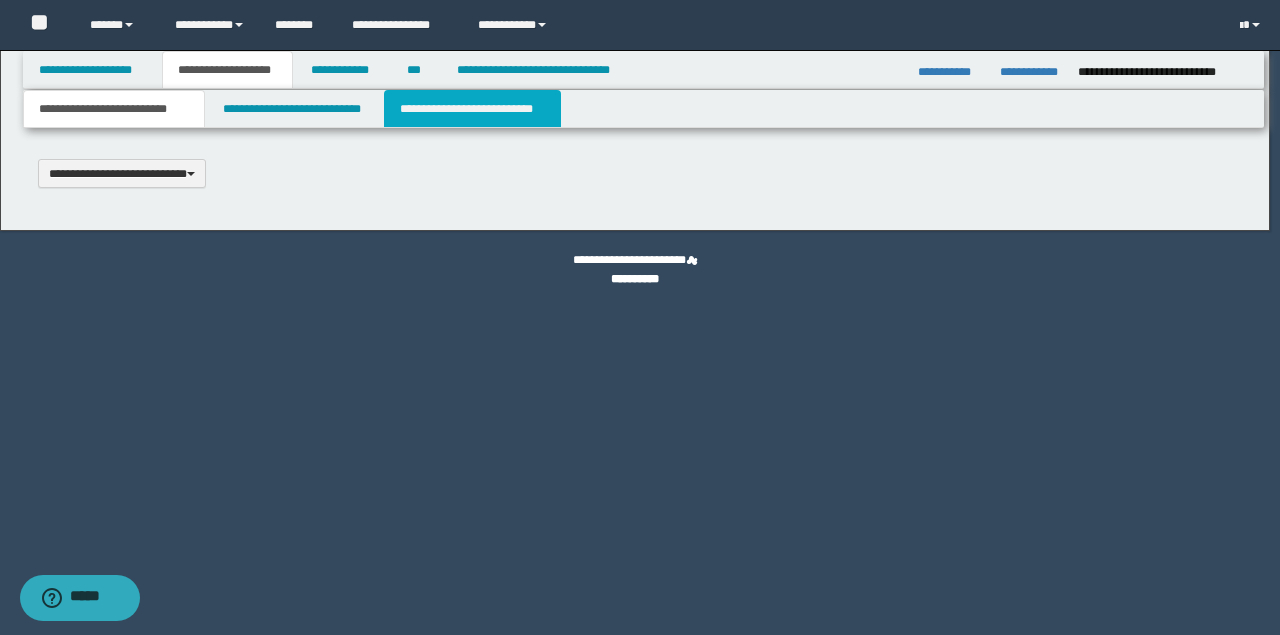 click on "**********" at bounding box center (472, 109) 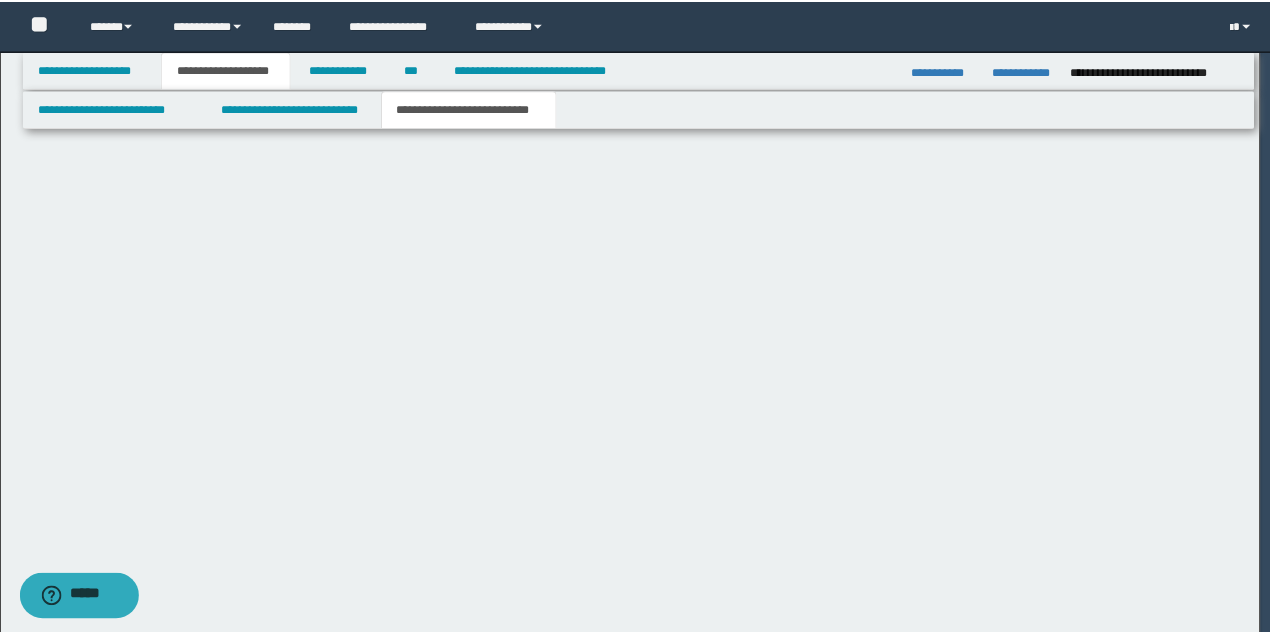 scroll, scrollTop: 0, scrollLeft: 0, axis: both 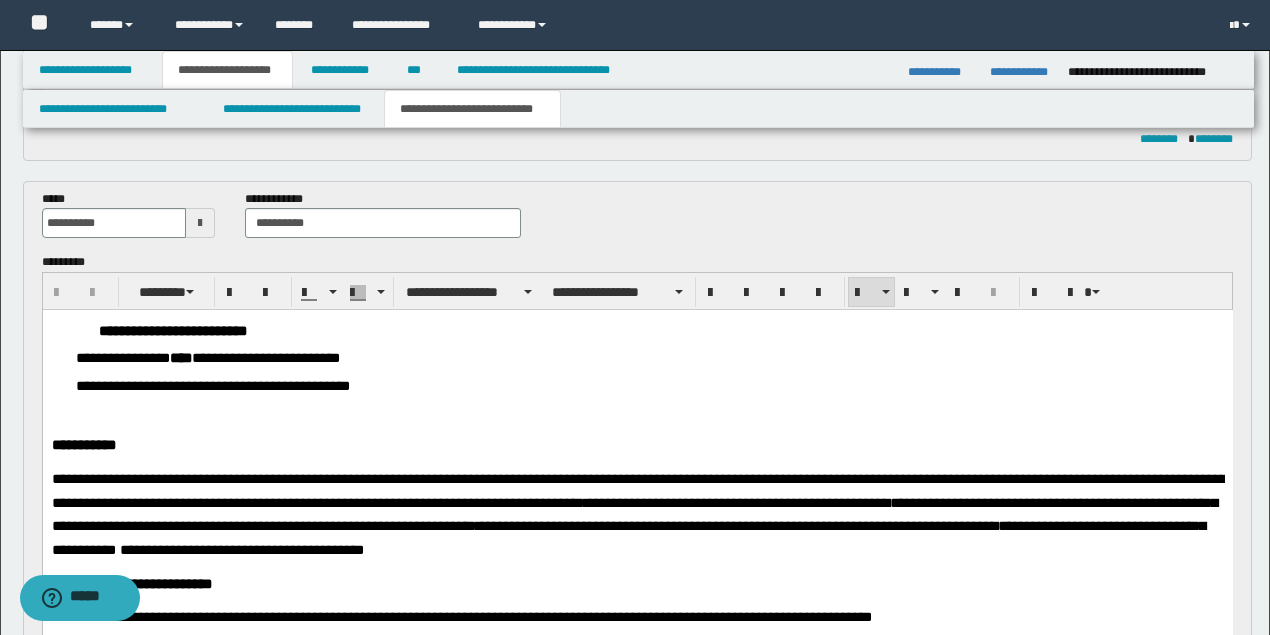click on "**********" at bounding box center (649, 386) 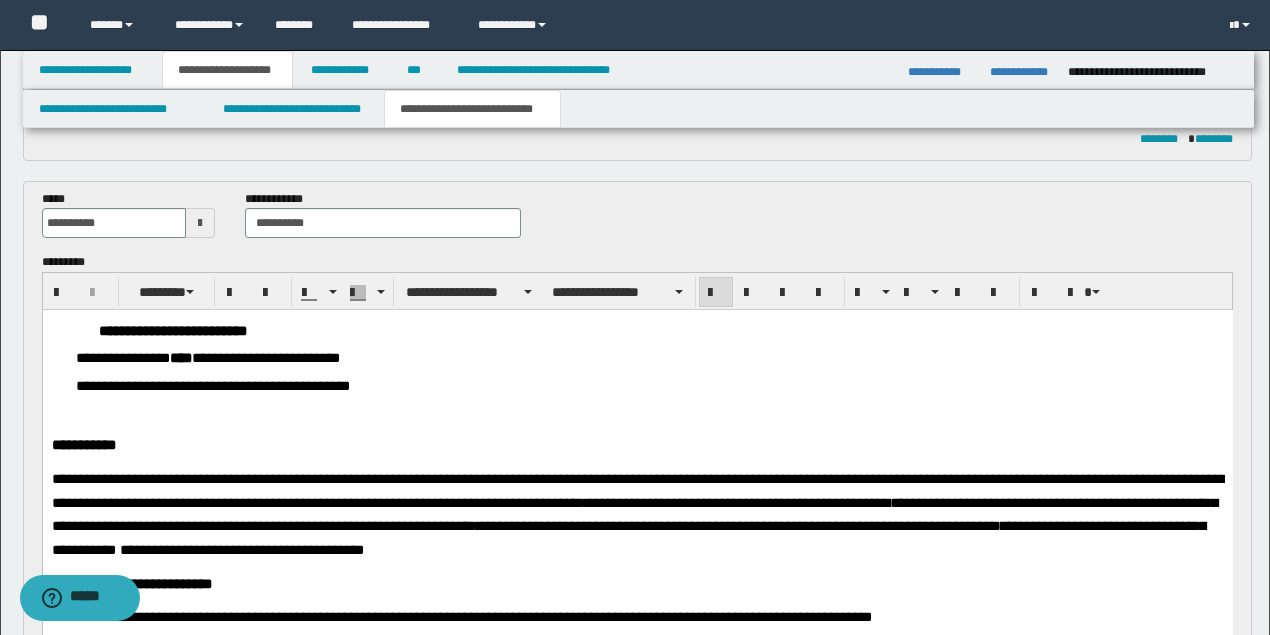 type 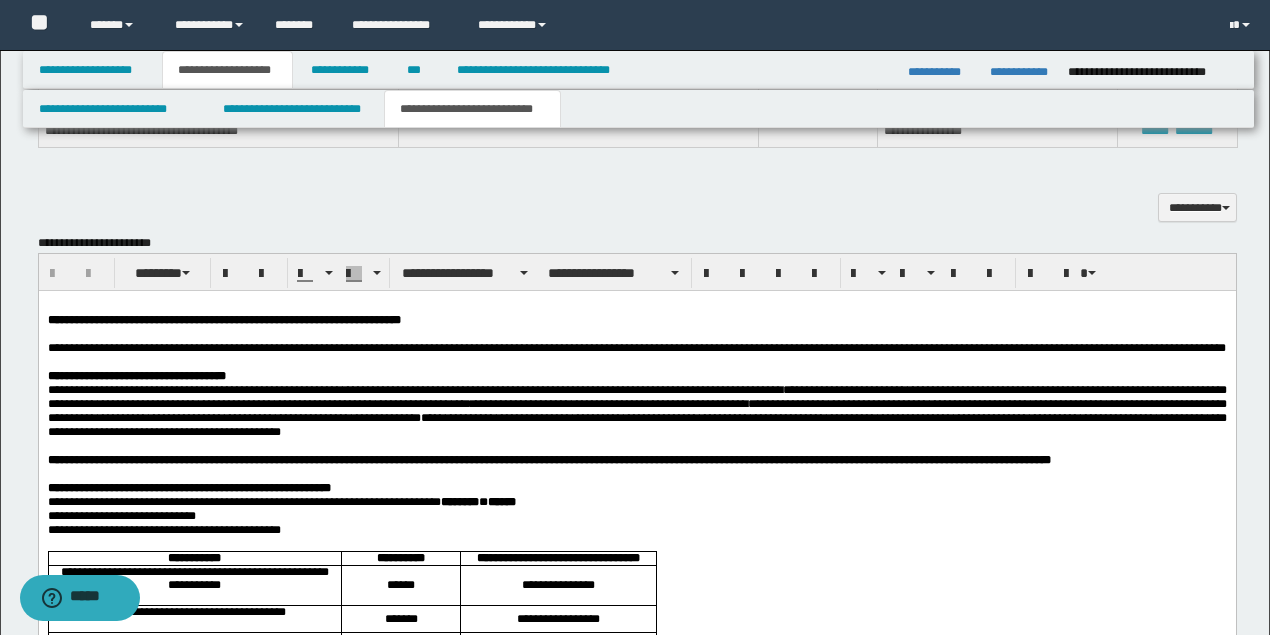 scroll, scrollTop: 1866, scrollLeft: 0, axis: vertical 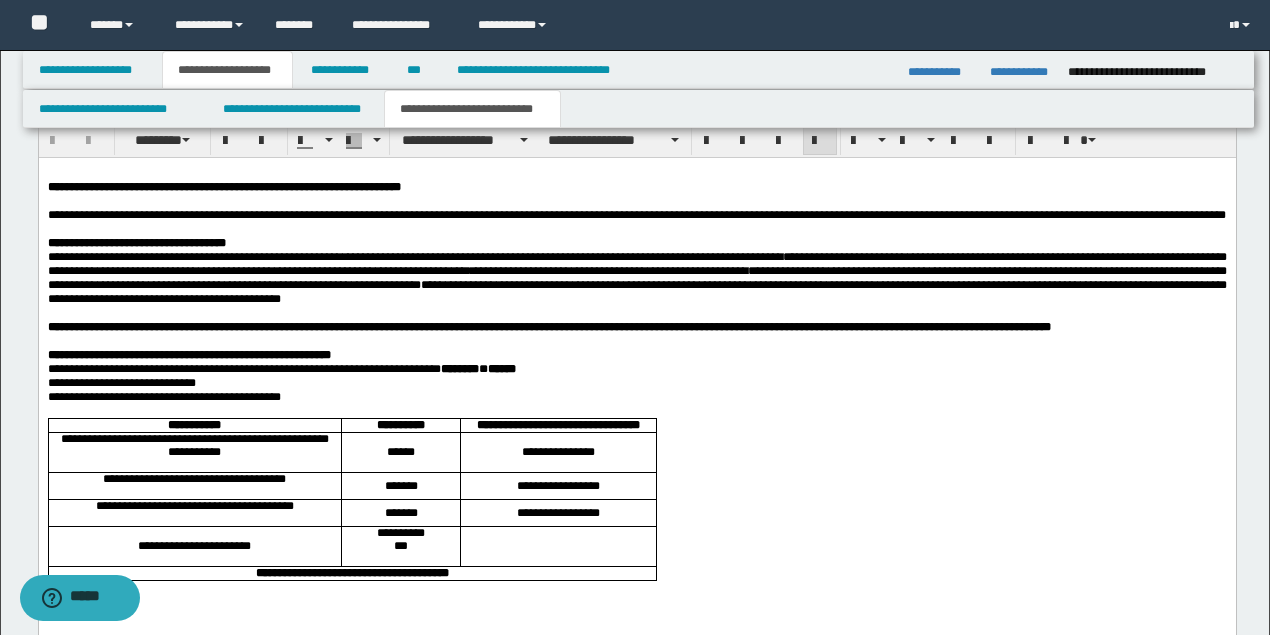 click on "**********" at bounding box center (636, 292) 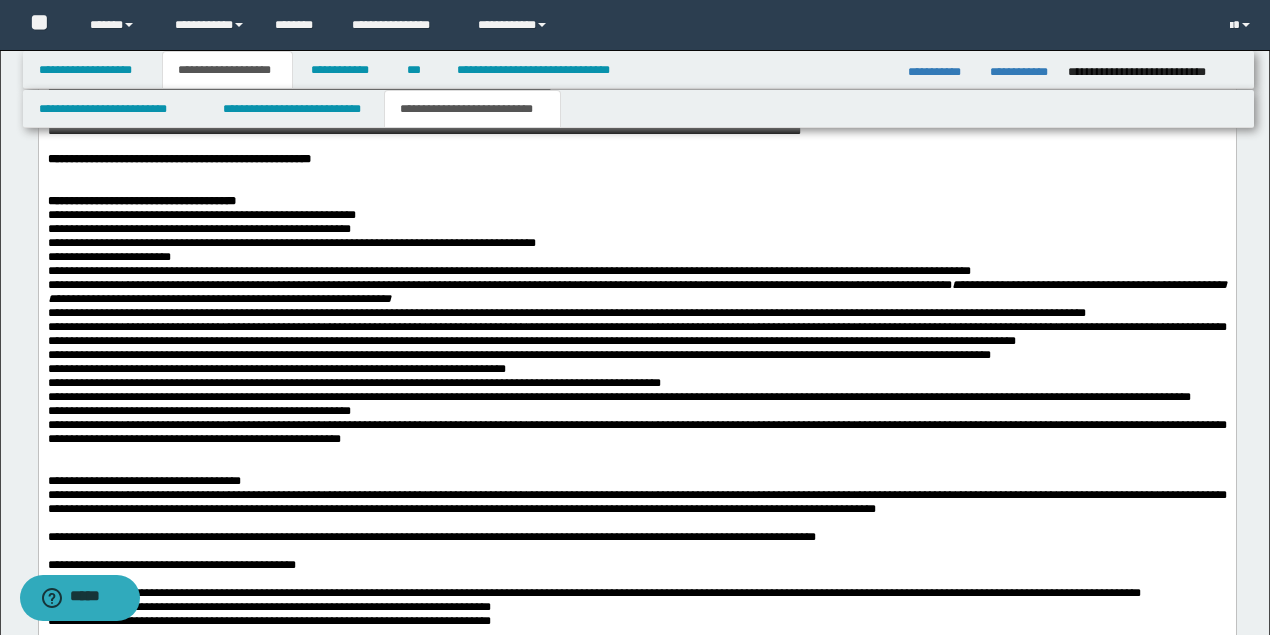 scroll, scrollTop: 2733, scrollLeft: 0, axis: vertical 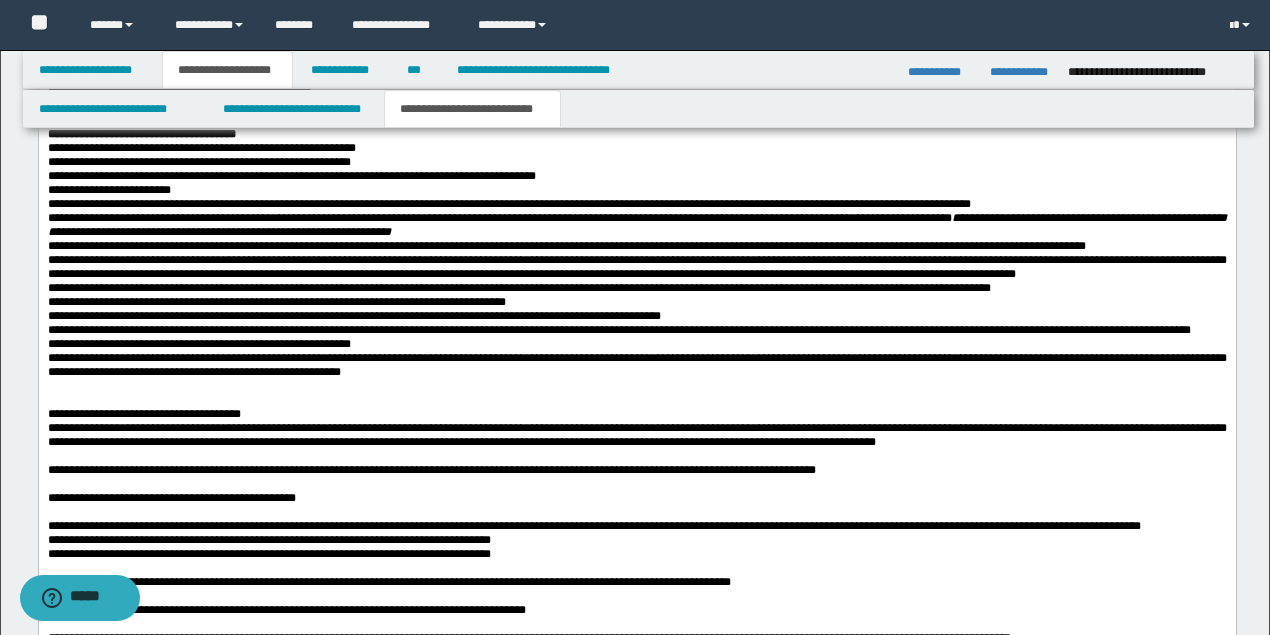 click on "**********" at bounding box center (636, 163) 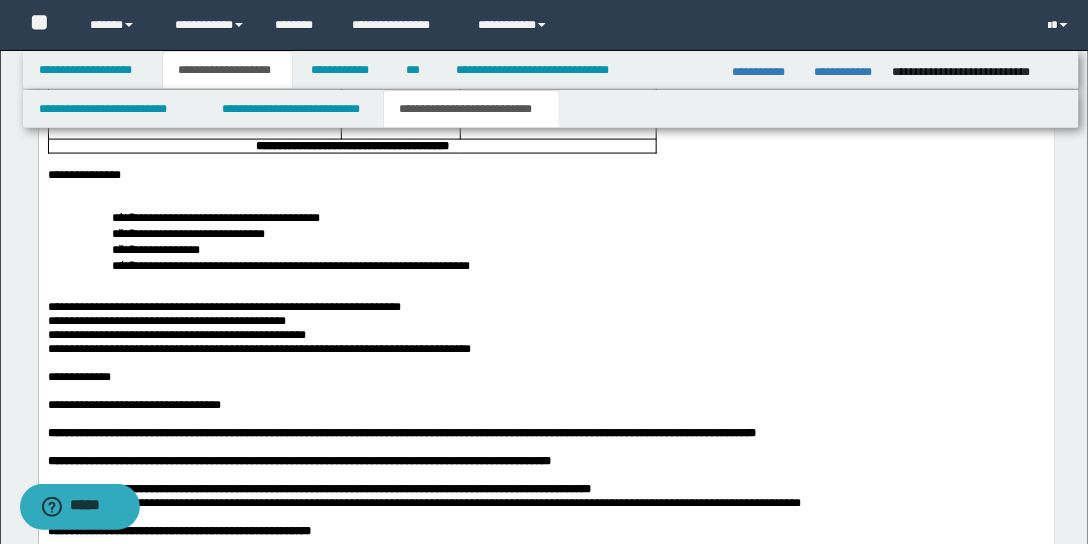 scroll, scrollTop: 2618, scrollLeft: 0, axis: vertical 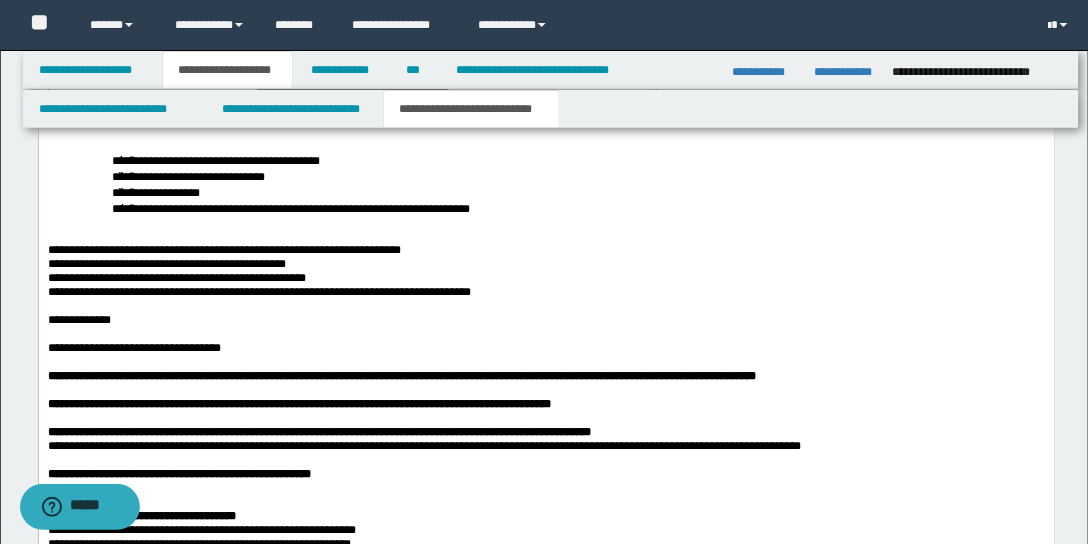 click on "**********" at bounding box center [258, 294] 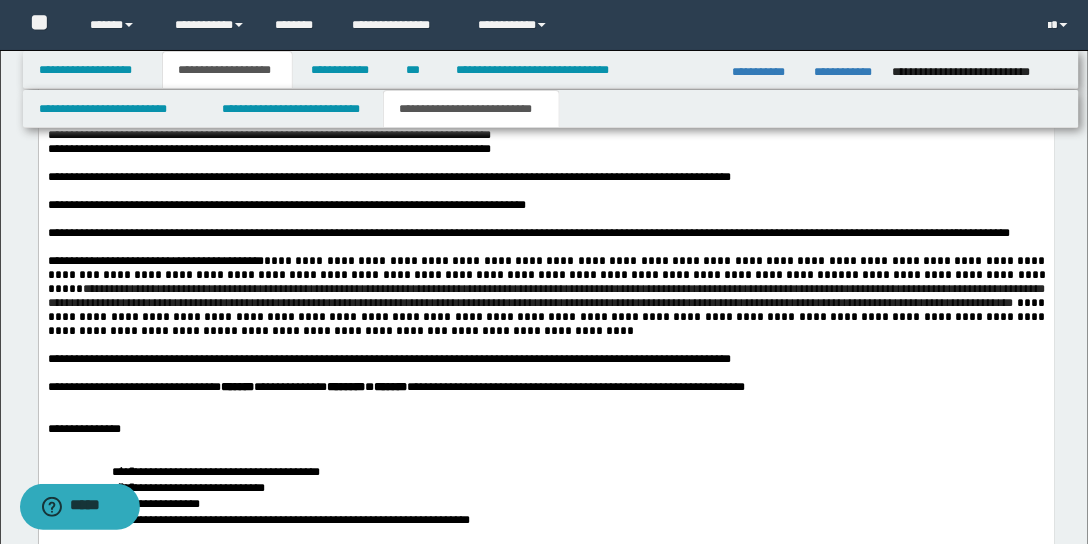 scroll, scrollTop: 3361, scrollLeft: 0, axis: vertical 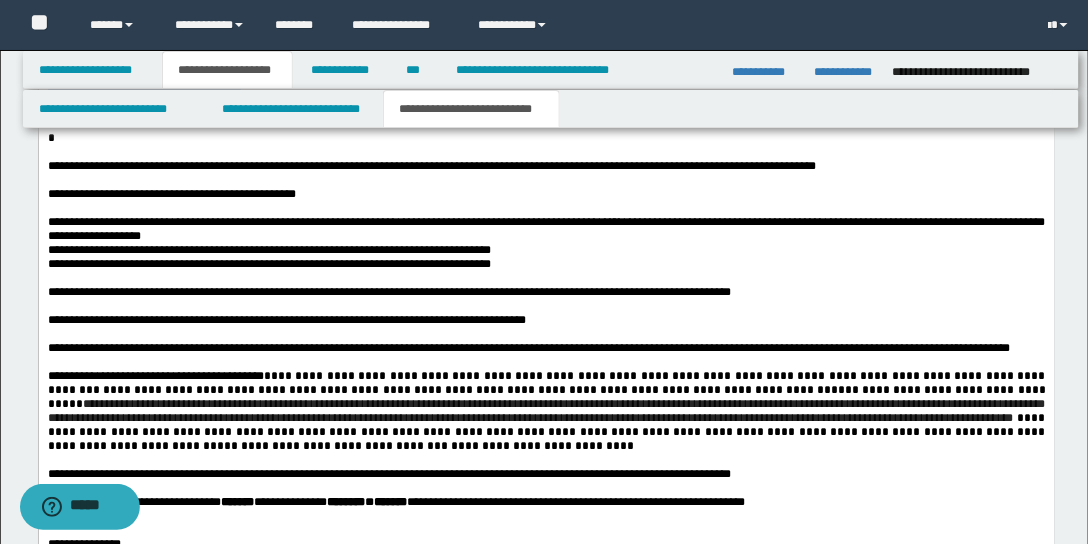 drag, startPoint x: 344, startPoint y: 237, endPoint x: -131, endPoint y: 236, distance: 475.00104 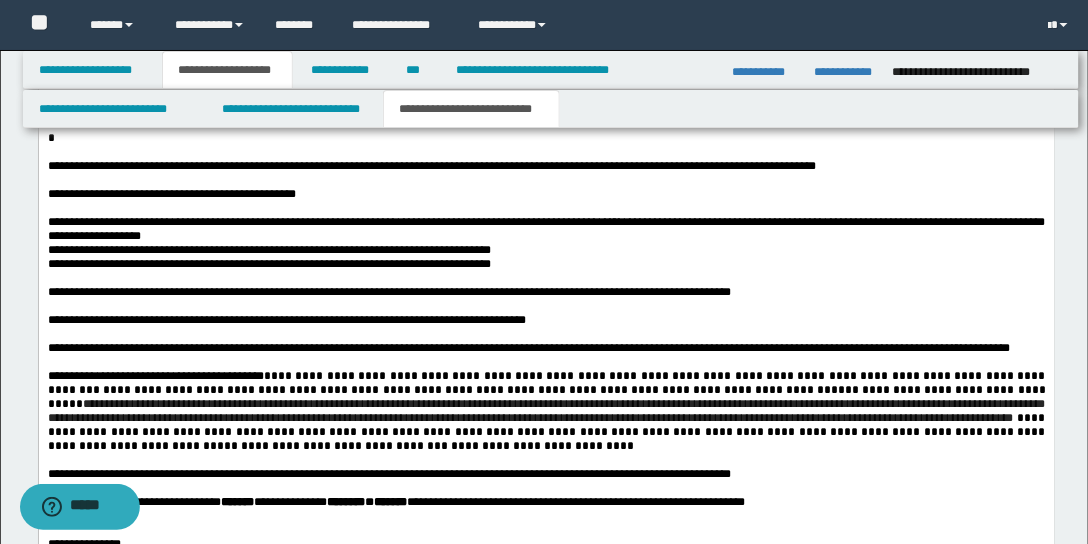 click on "**********" at bounding box center (143, 97) 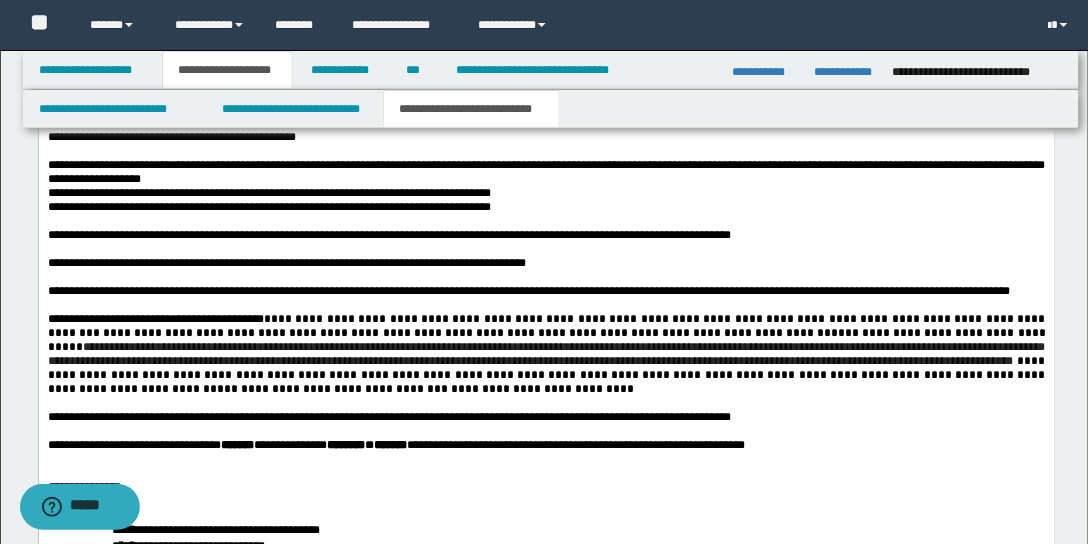 scroll, scrollTop: 3476, scrollLeft: 0, axis: vertical 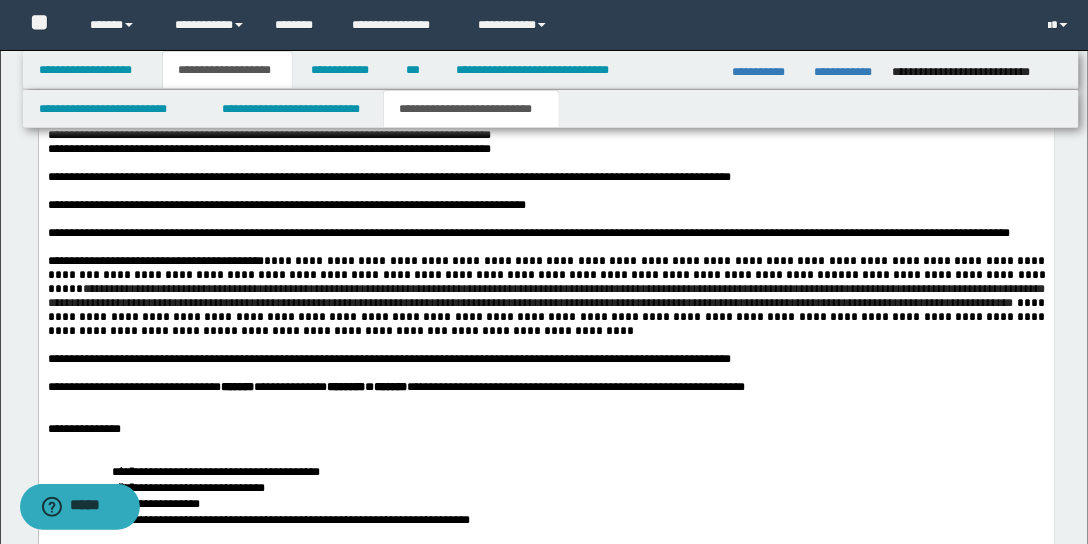 click on "**********" at bounding box center (268, 150) 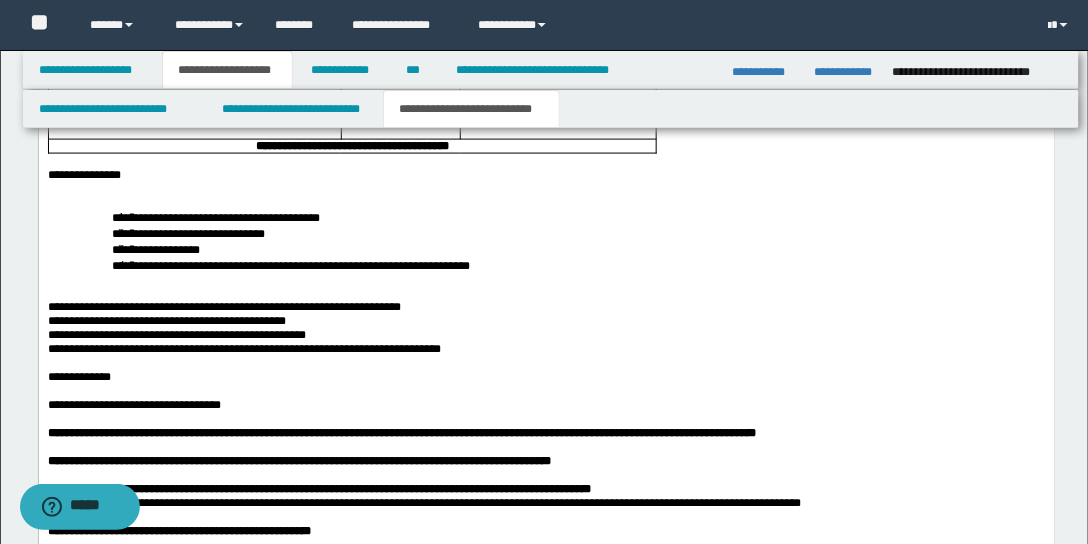scroll, scrollTop: 2618, scrollLeft: 0, axis: vertical 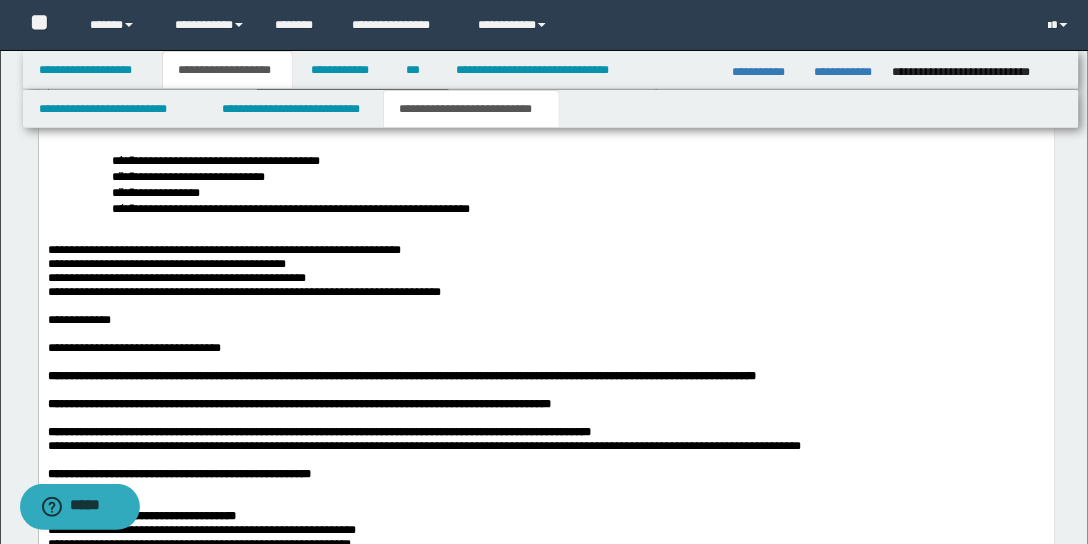 click on "**********" at bounding box center (546, 294) 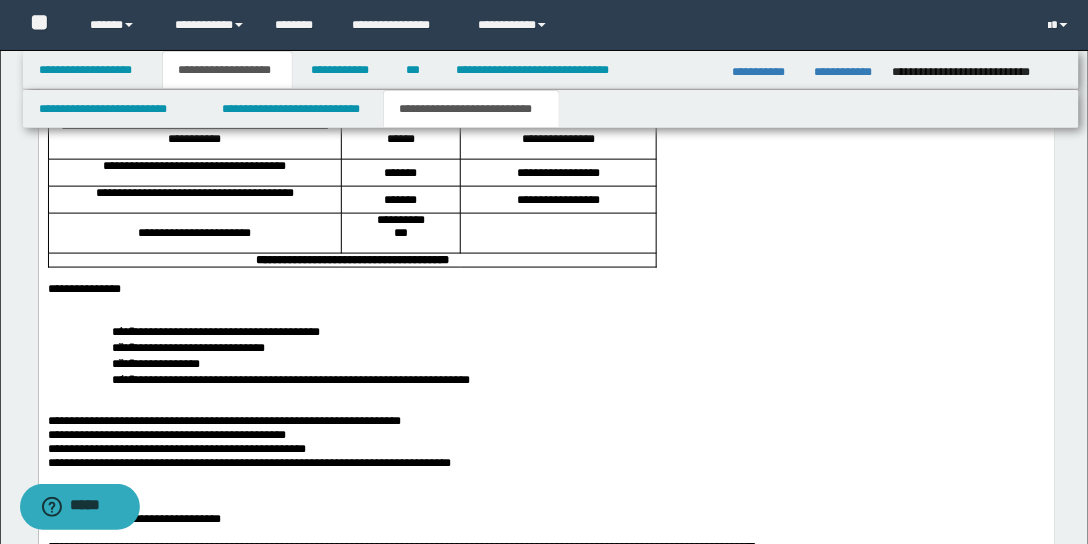 scroll, scrollTop: 2333, scrollLeft: 0, axis: vertical 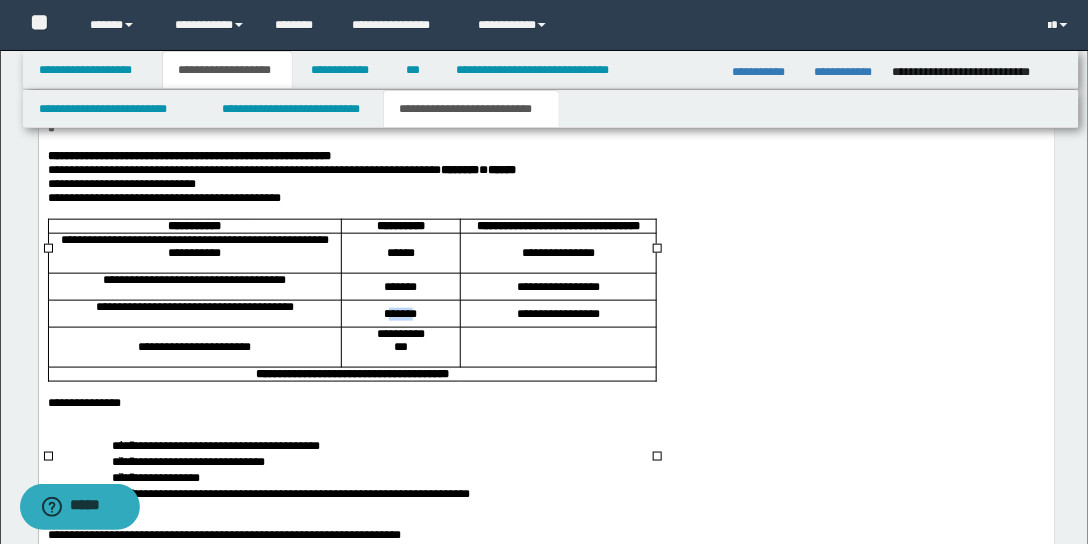 drag, startPoint x: 381, startPoint y: 375, endPoint x: 417, endPoint y: 372, distance: 36.124783 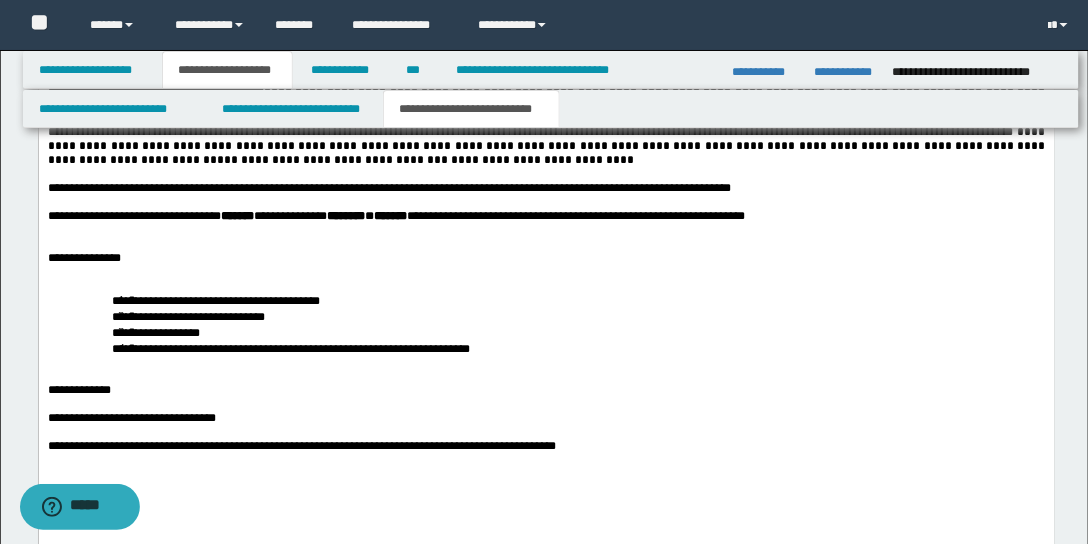 scroll, scrollTop: 3533, scrollLeft: 0, axis: vertical 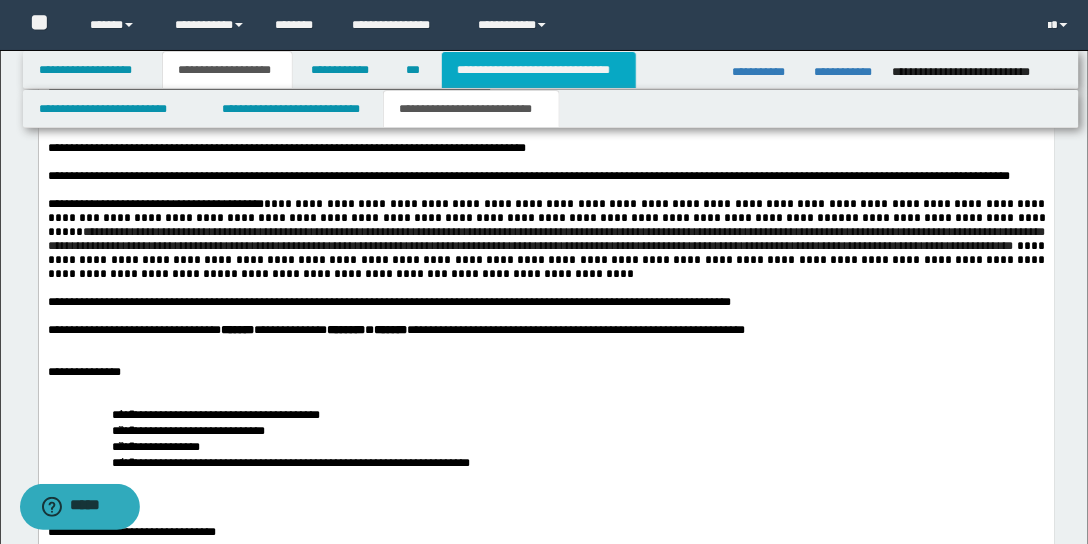 click on "**********" at bounding box center [539, 70] 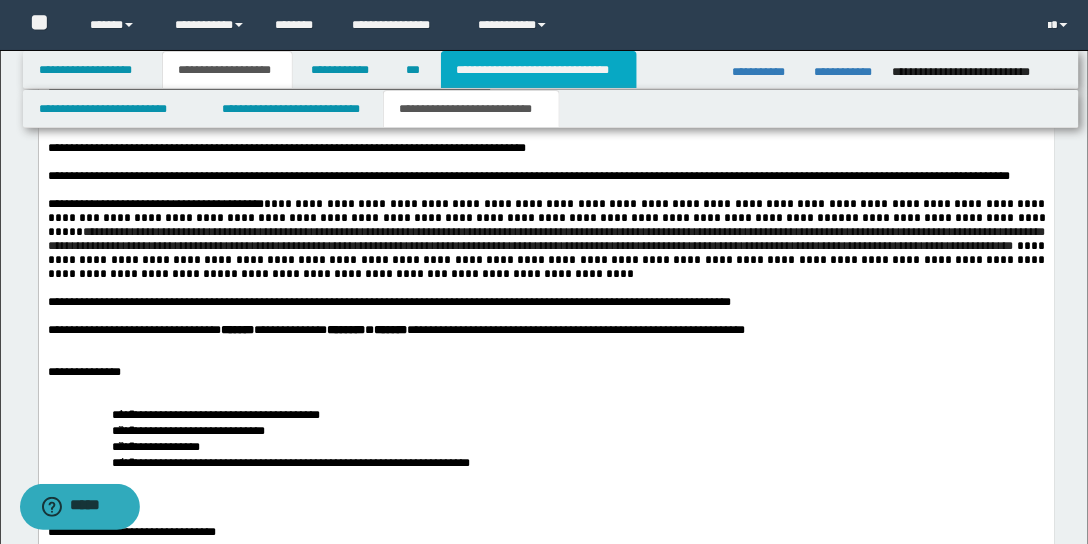 scroll, scrollTop: 0, scrollLeft: 0, axis: both 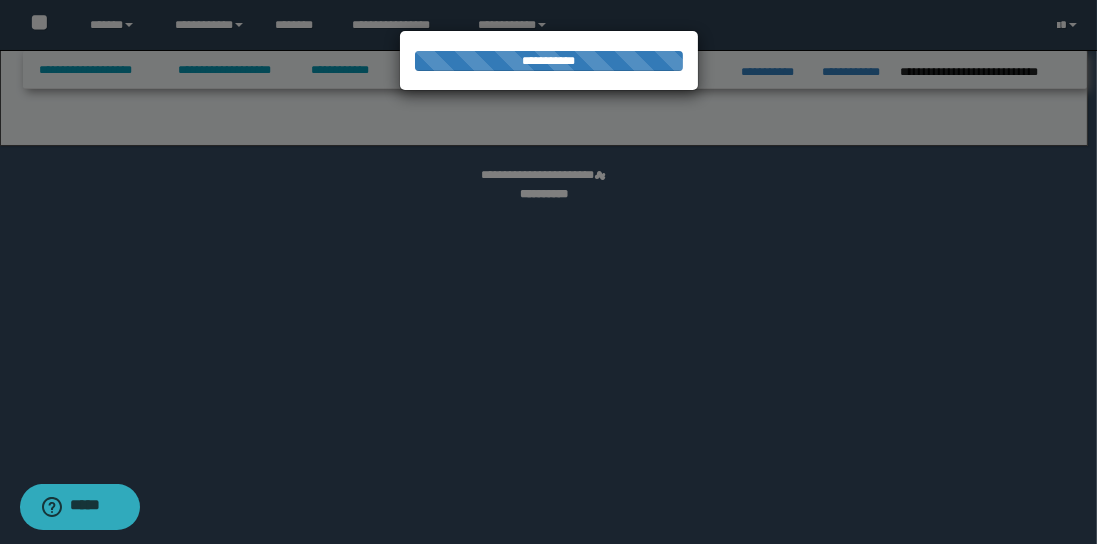 select on "*" 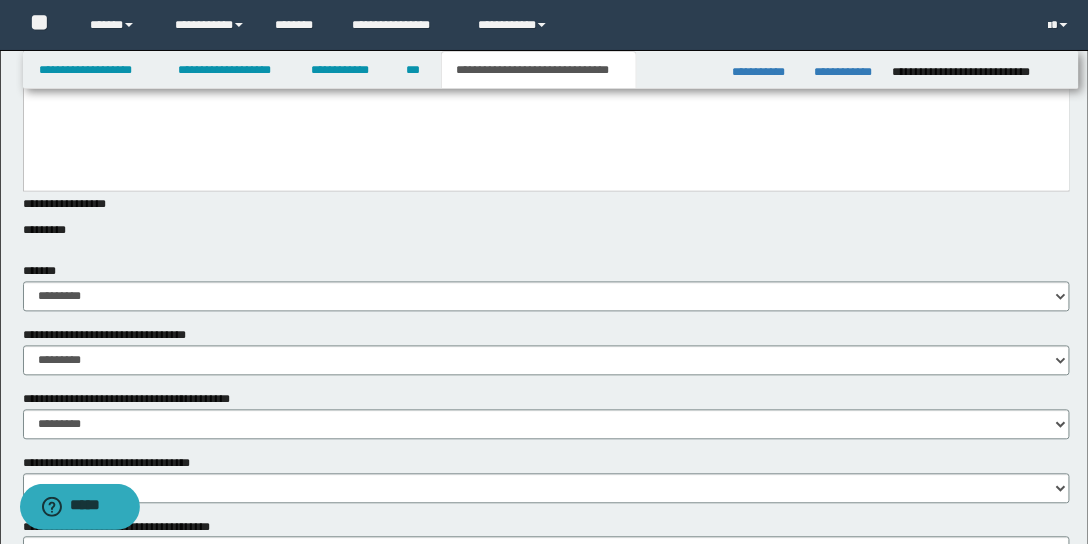 scroll, scrollTop: 685, scrollLeft: 0, axis: vertical 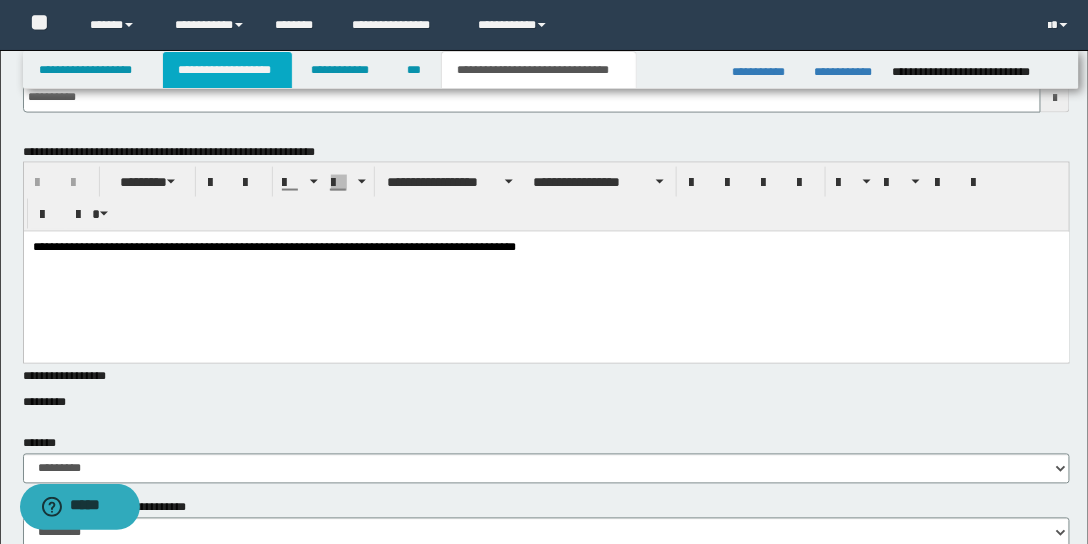 click on "**********" at bounding box center [227, 70] 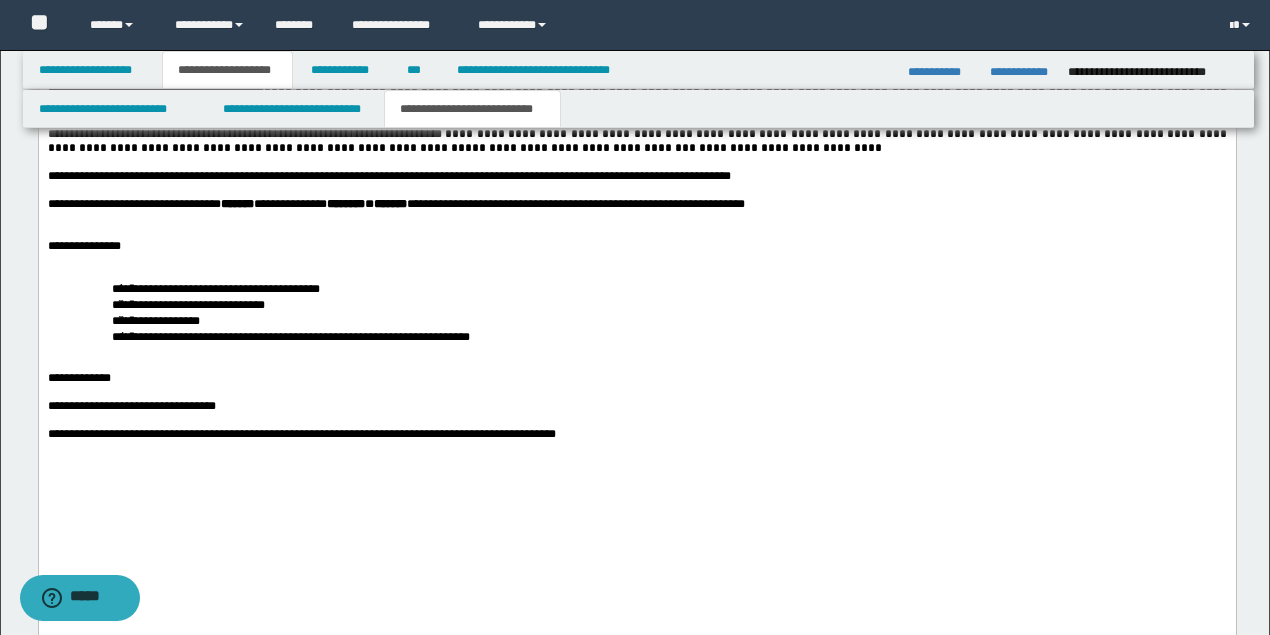 scroll, scrollTop: 3507, scrollLeft: 0, axis: vertical 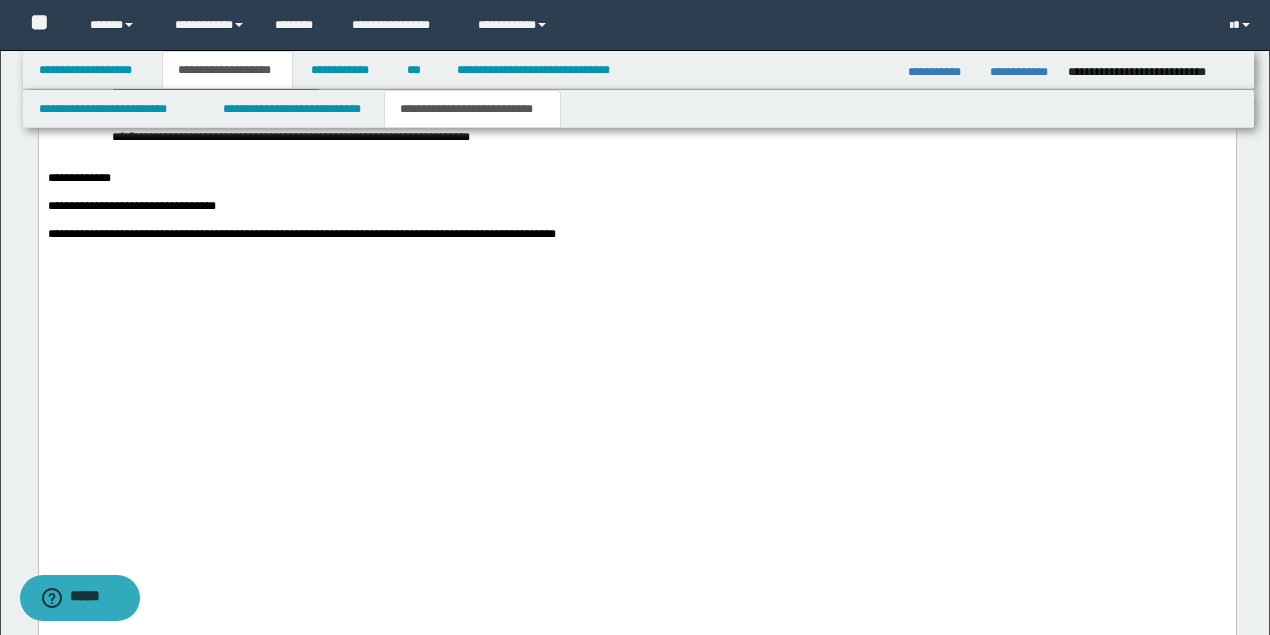 click on "**********" at bounding box center [636, 207] 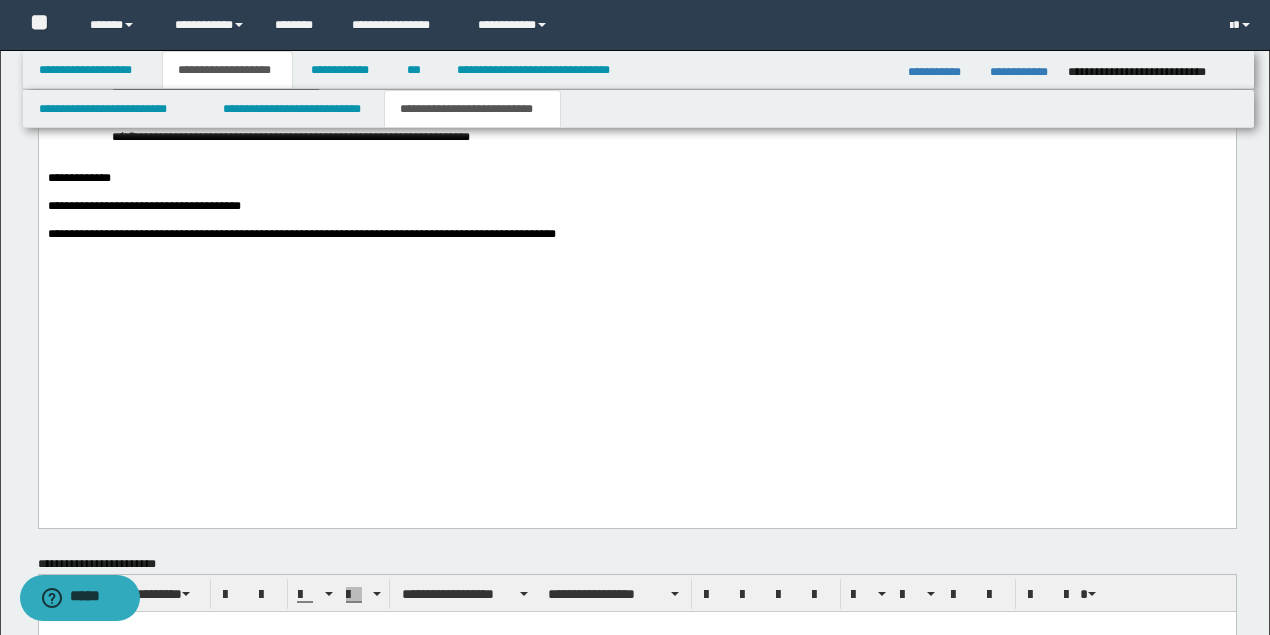 scroll, scrollTop: 3374, scrollLeft: 0, axis: vertical 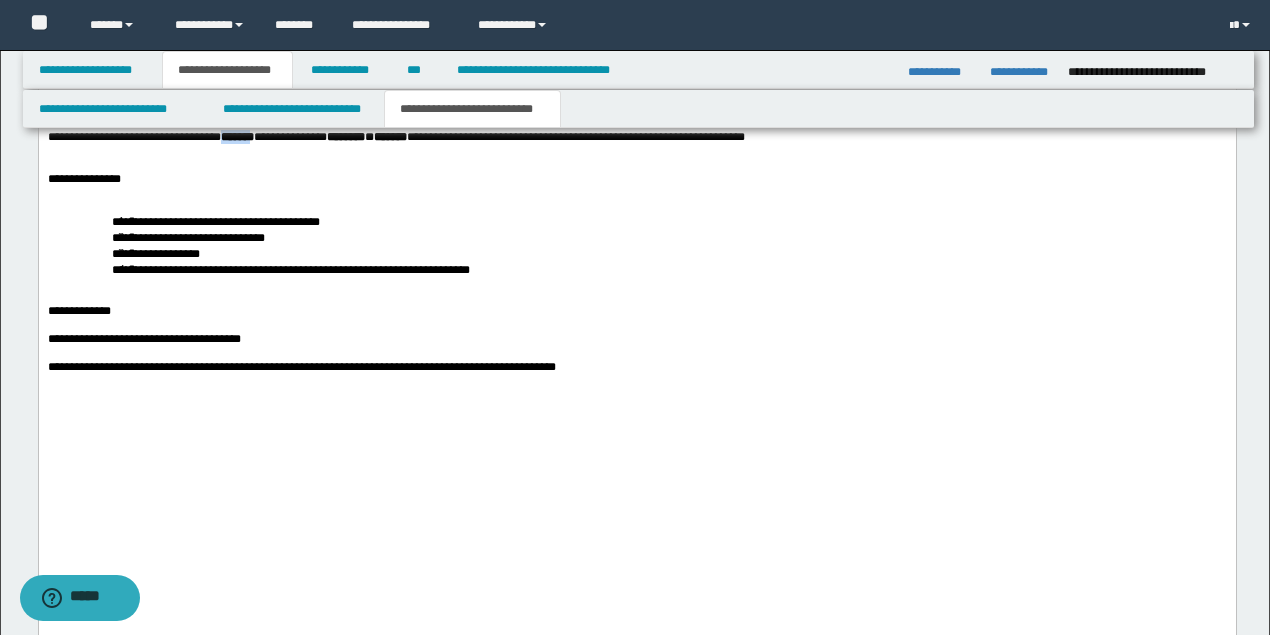 drag, startPoint x: 206, startPoint y: 306, endPoint x: 243, endPoint y: 300, distance: 37.48333 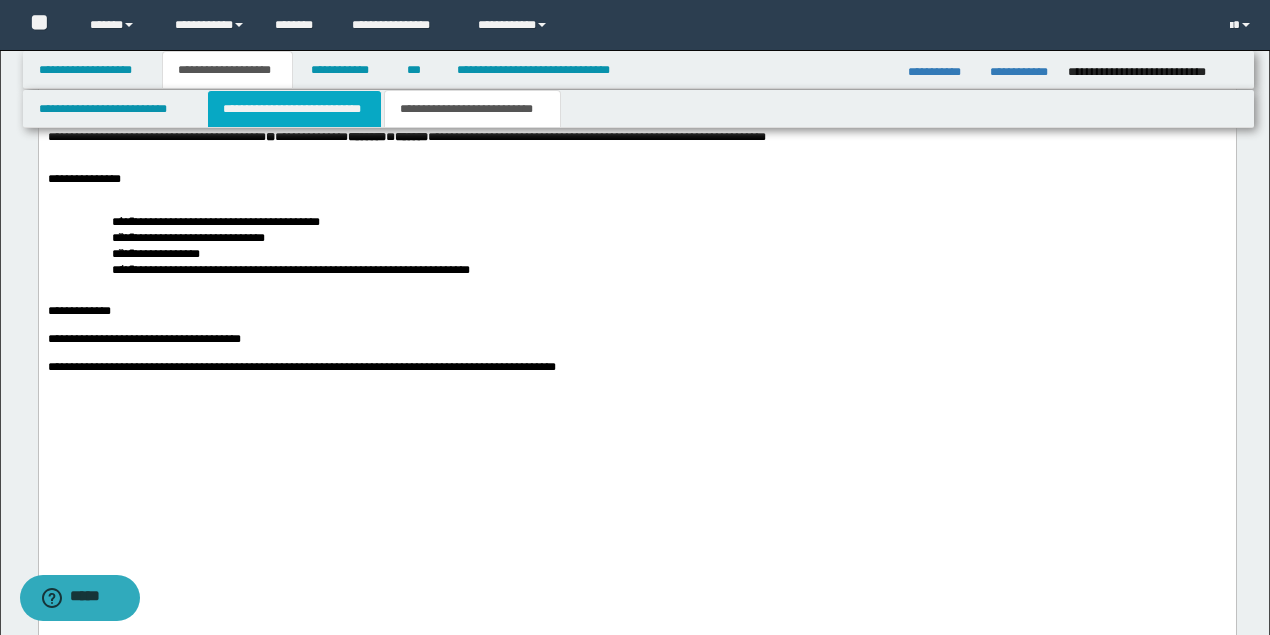click on "**********" at bounding box center [294, 109] 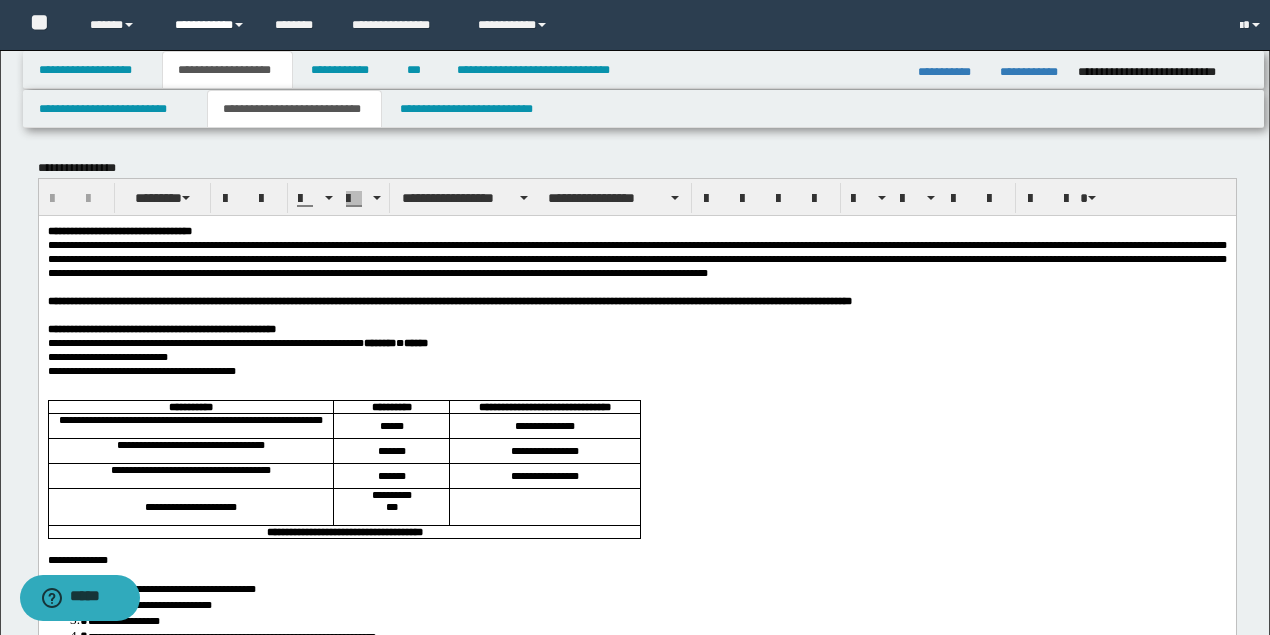 scroll, scrollTop: 0, scrollLeft: 0, axis: both 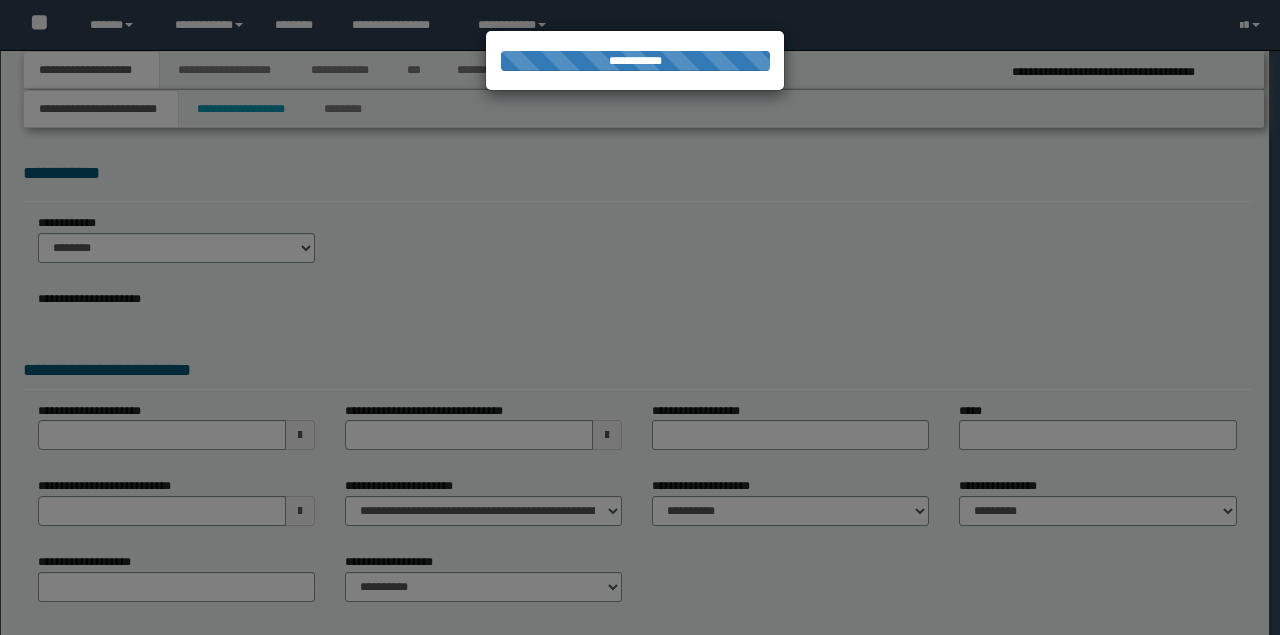 select on "*" 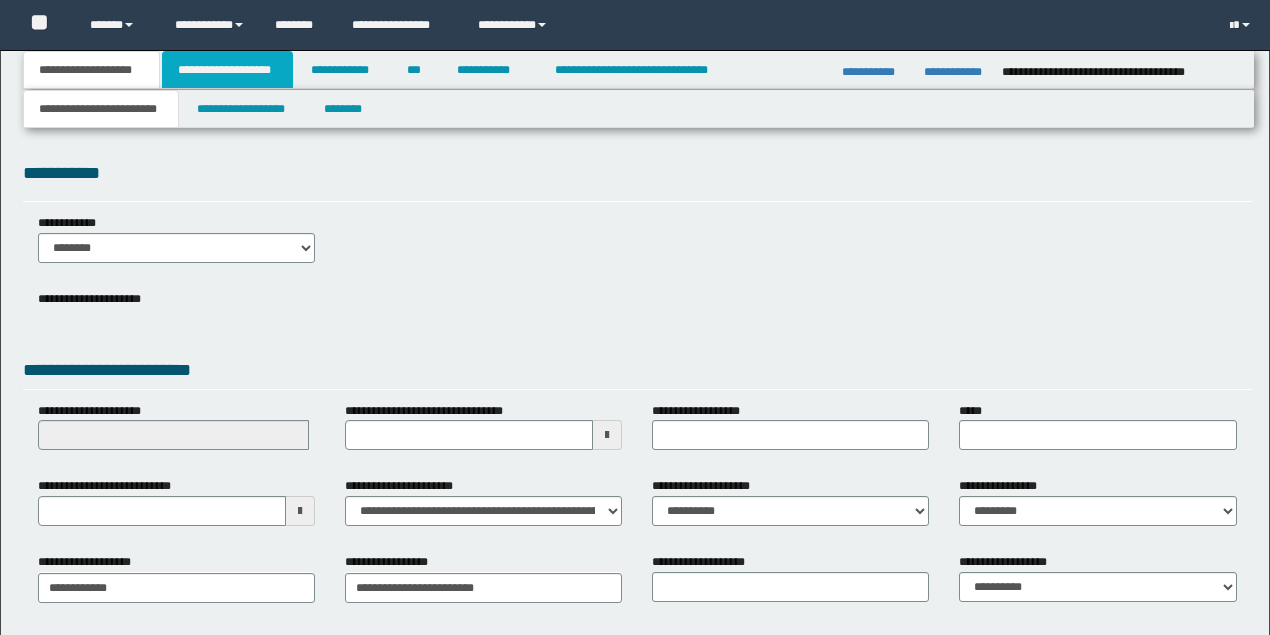 click on "**********" at bounding box center [227, 70] 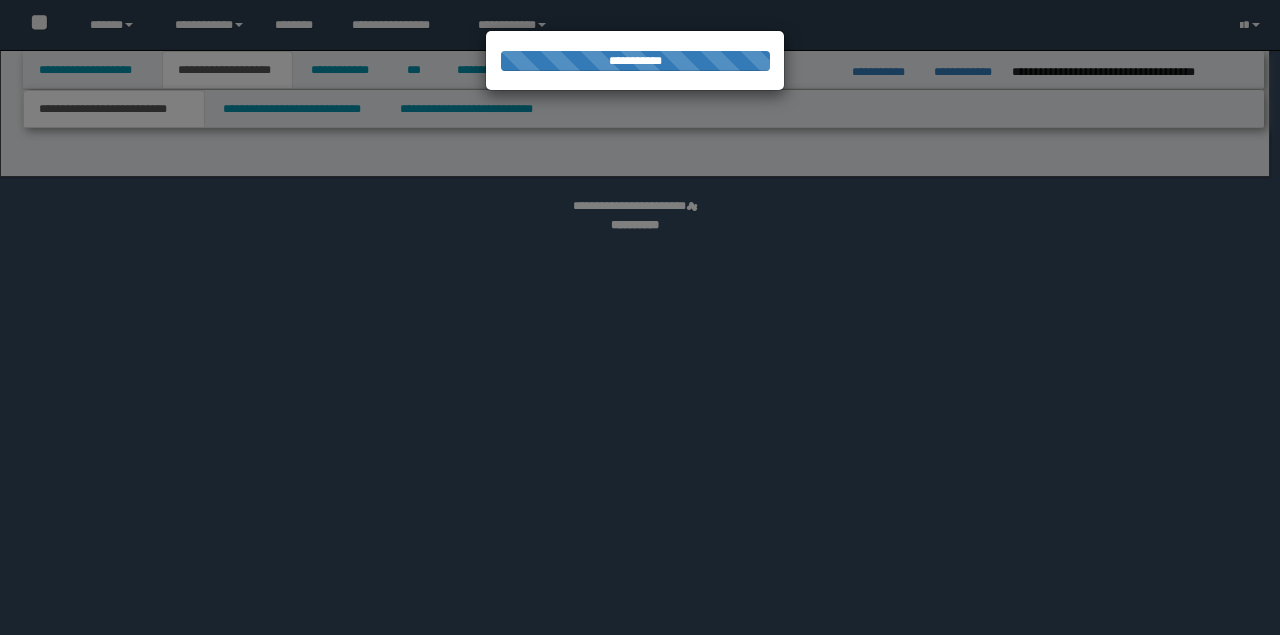 scroll, scrollTop: 0, scrollLeft: 0, axis: both 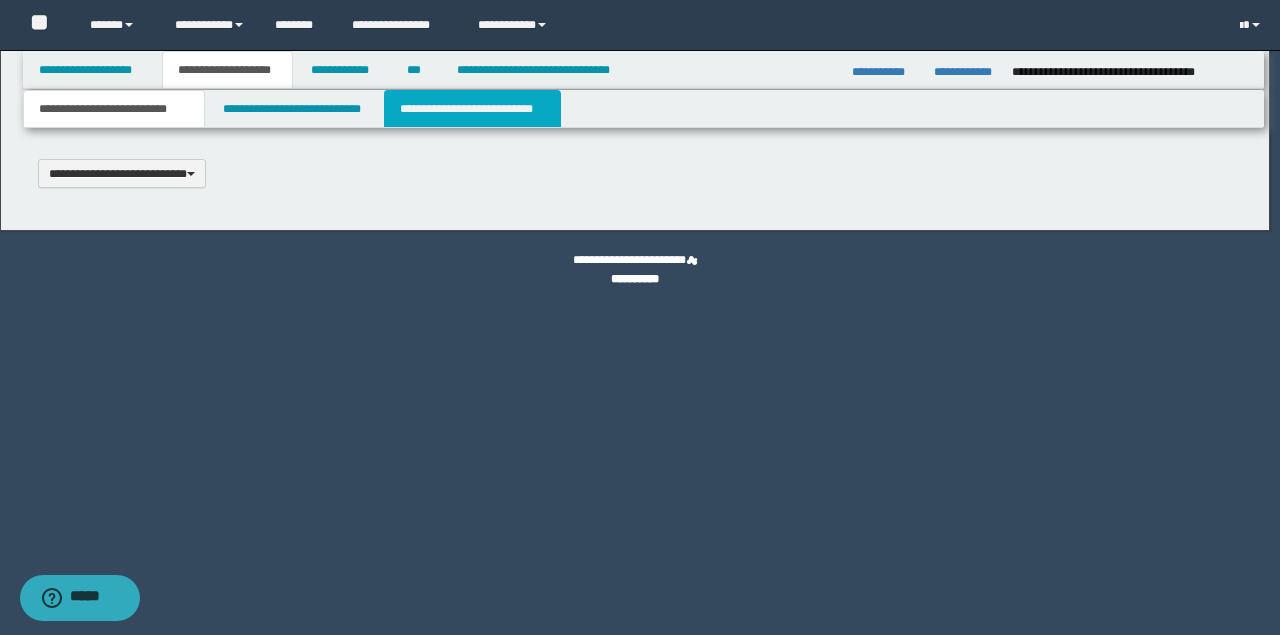 click on "**********" at bounding box center [472, 109] 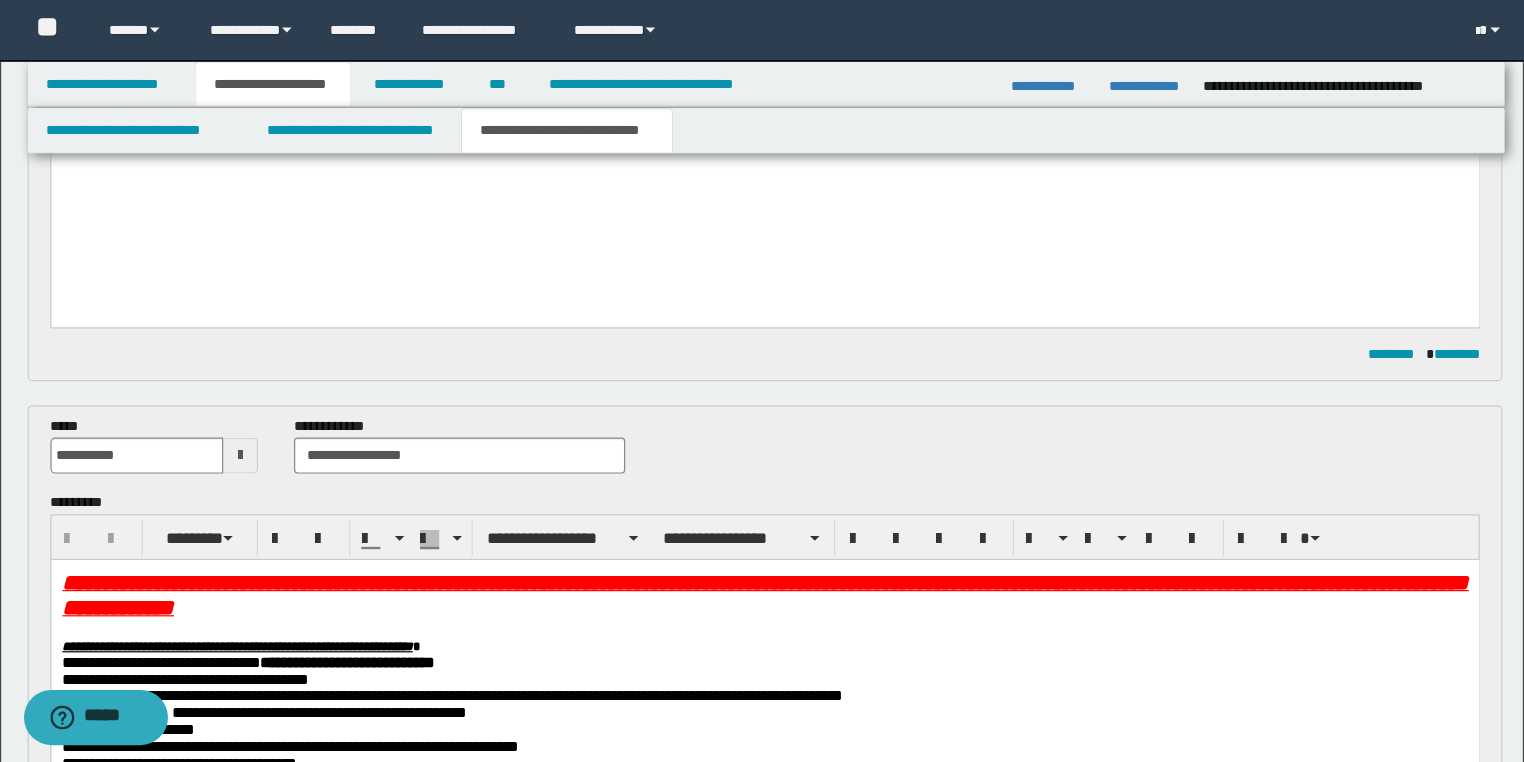 scroll, scrollTop: 800, scrollLeft: 0, axis: vertical 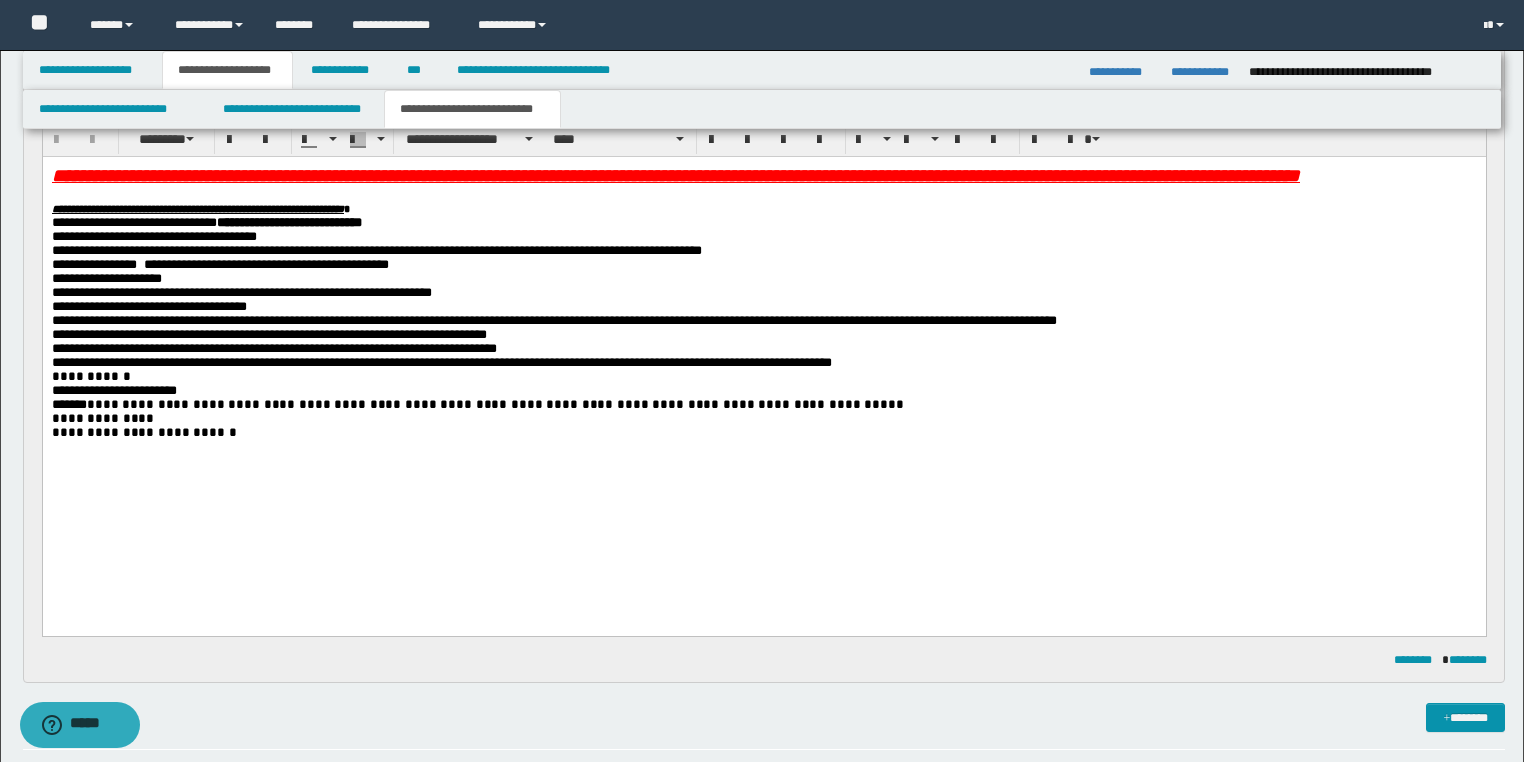 click on "**********" at bounding box center [376, 250] 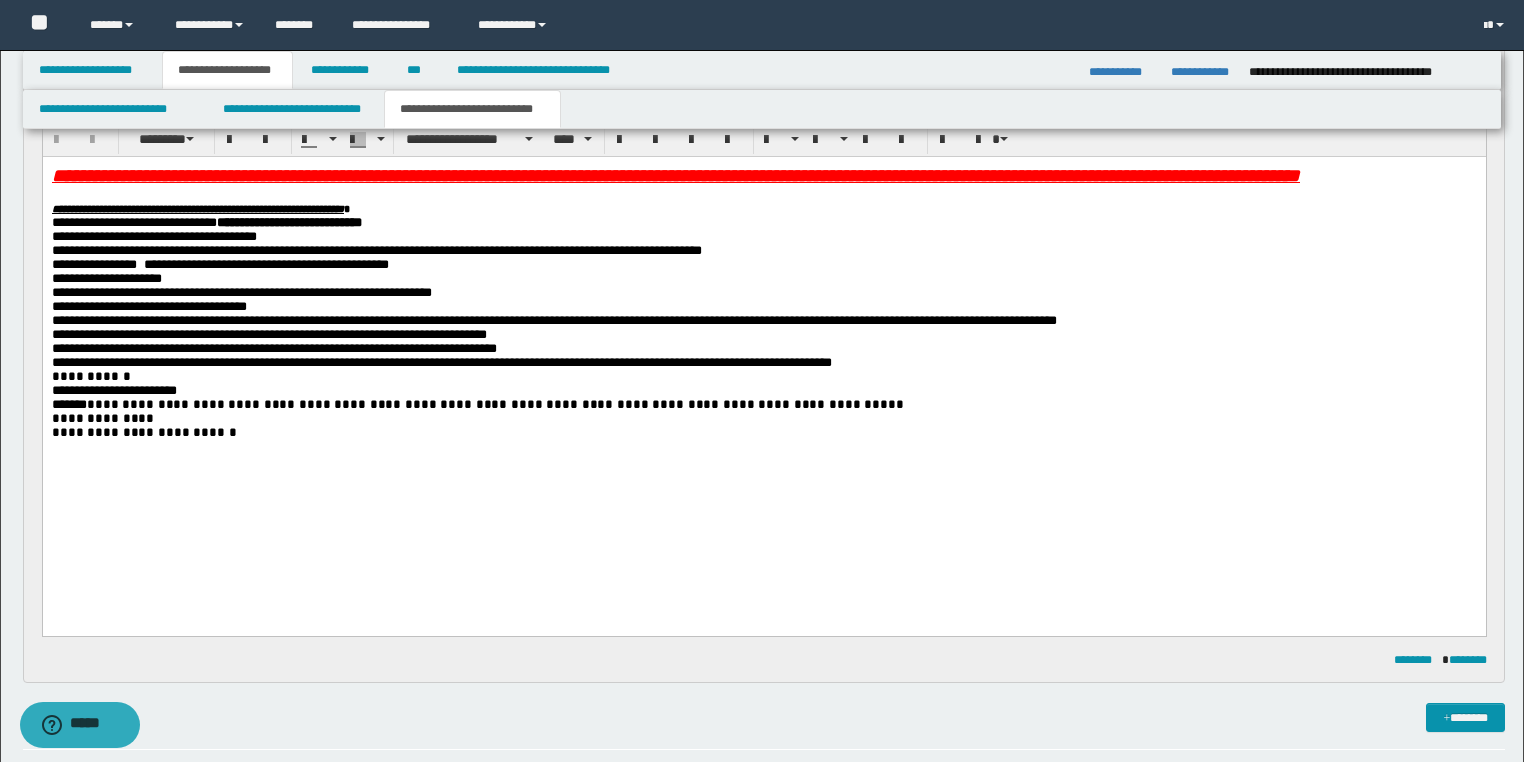 type 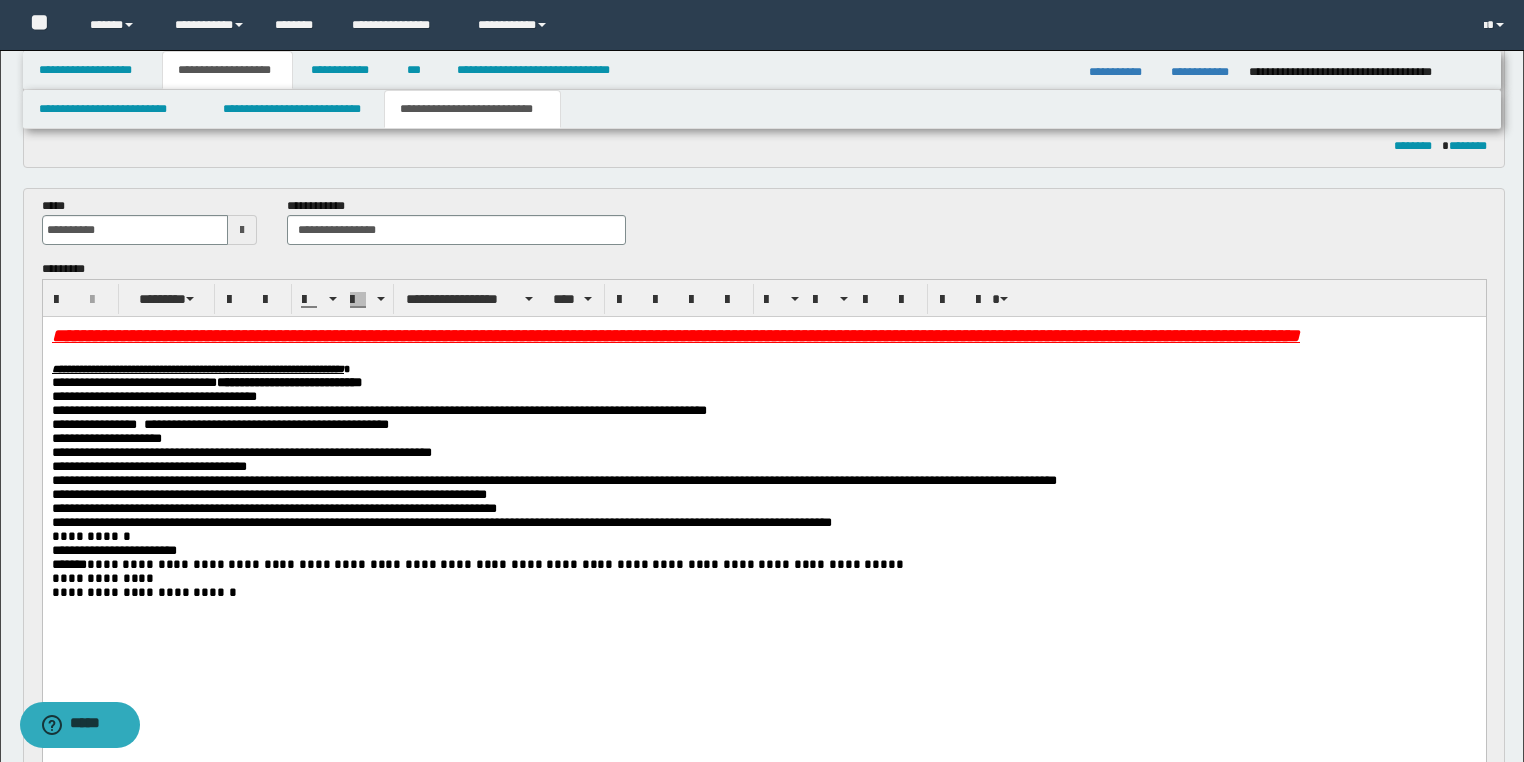 scroll, scrollTop: 1120, scrollLeft: 0, axis: vertical 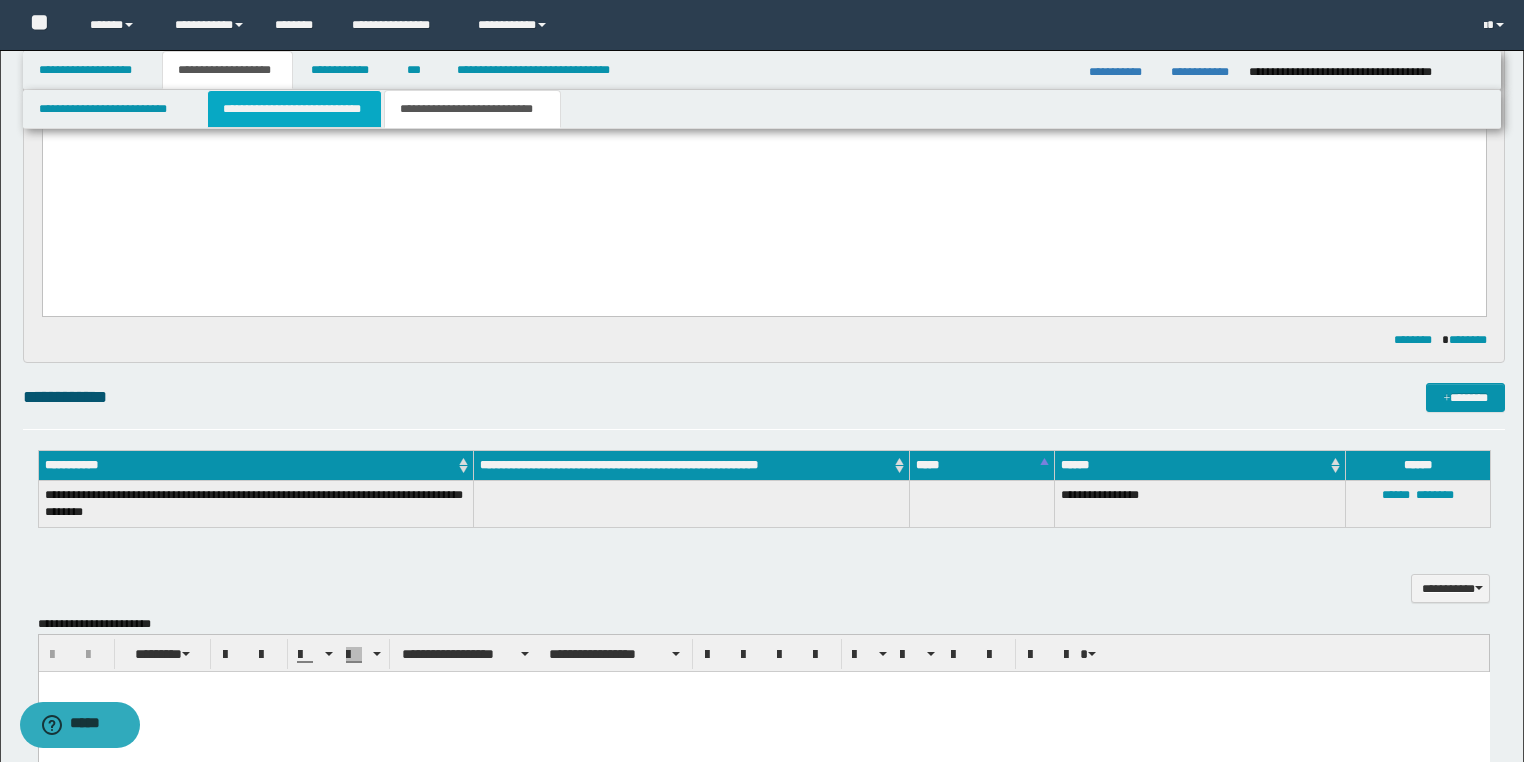 click on "**********" at bounding box center [294, 109] 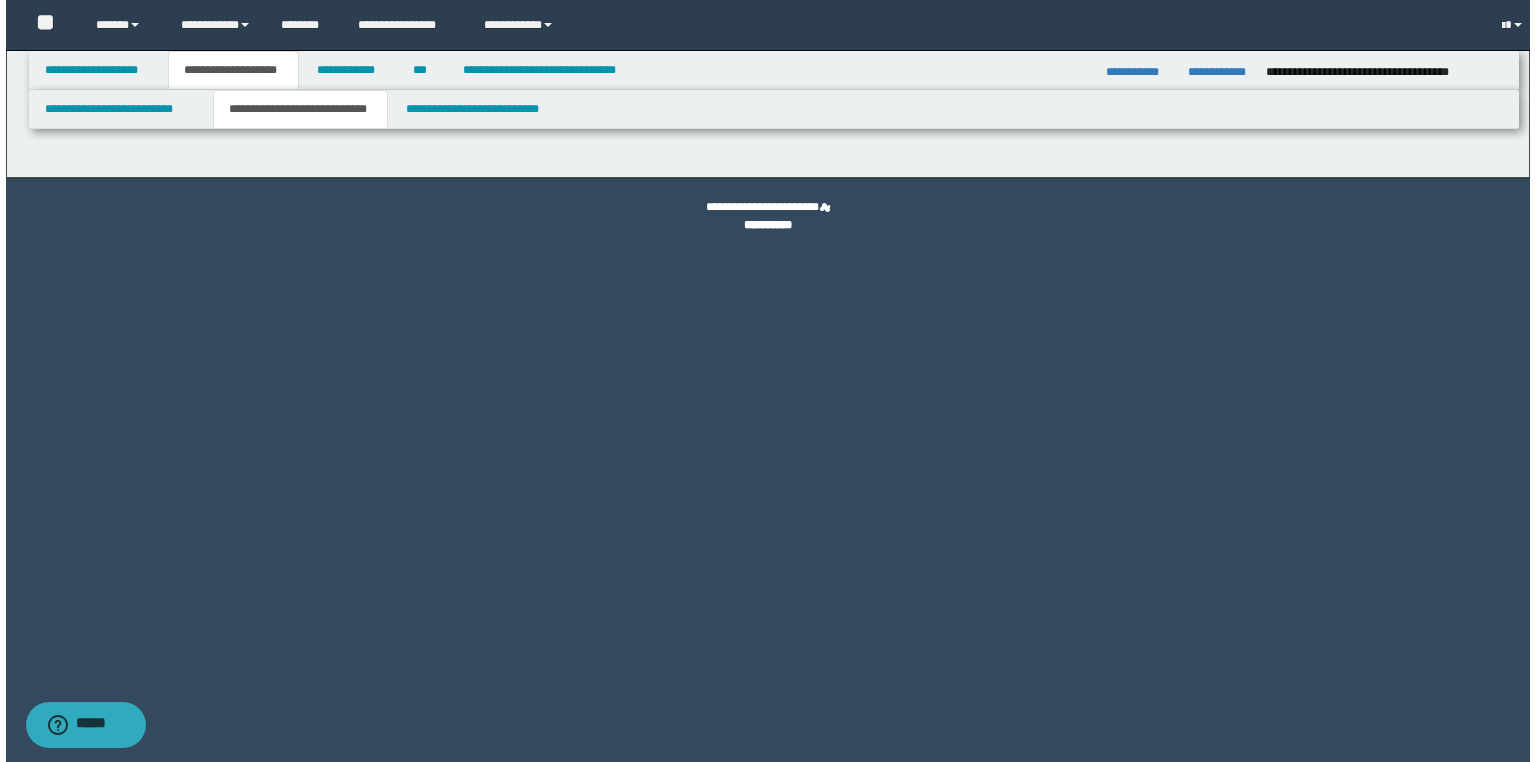 scroll, scrollTop: 0, scrollLeft: 0, axis: both 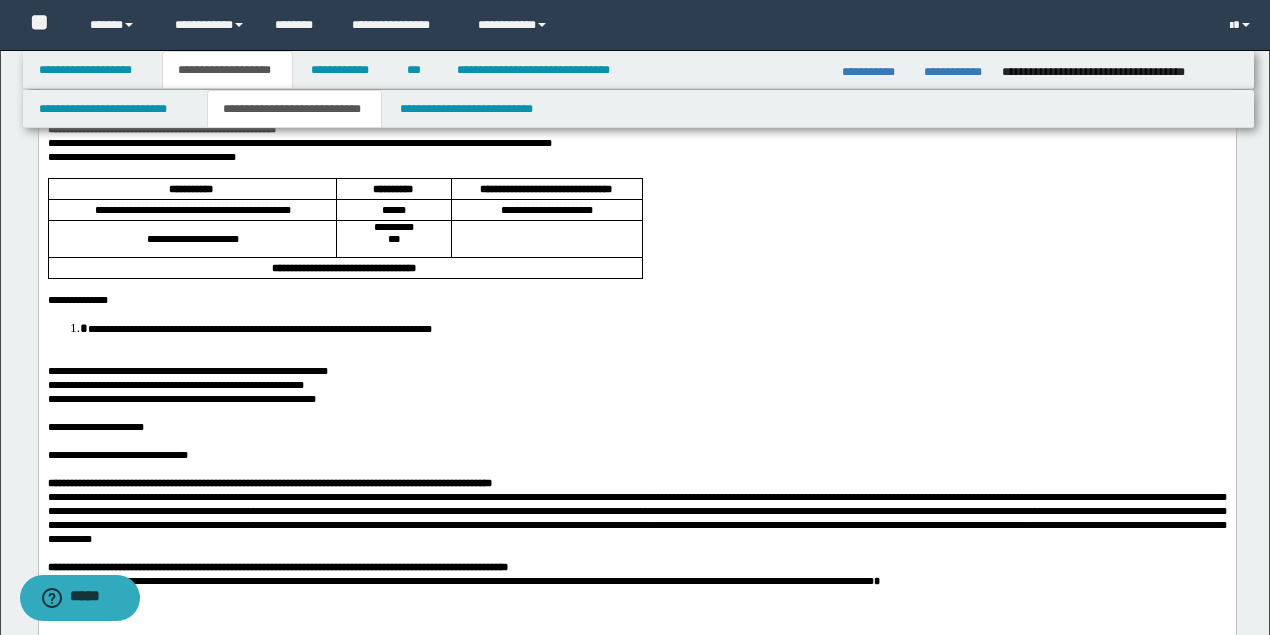 click on "**********" at bounding box center (181, 398) 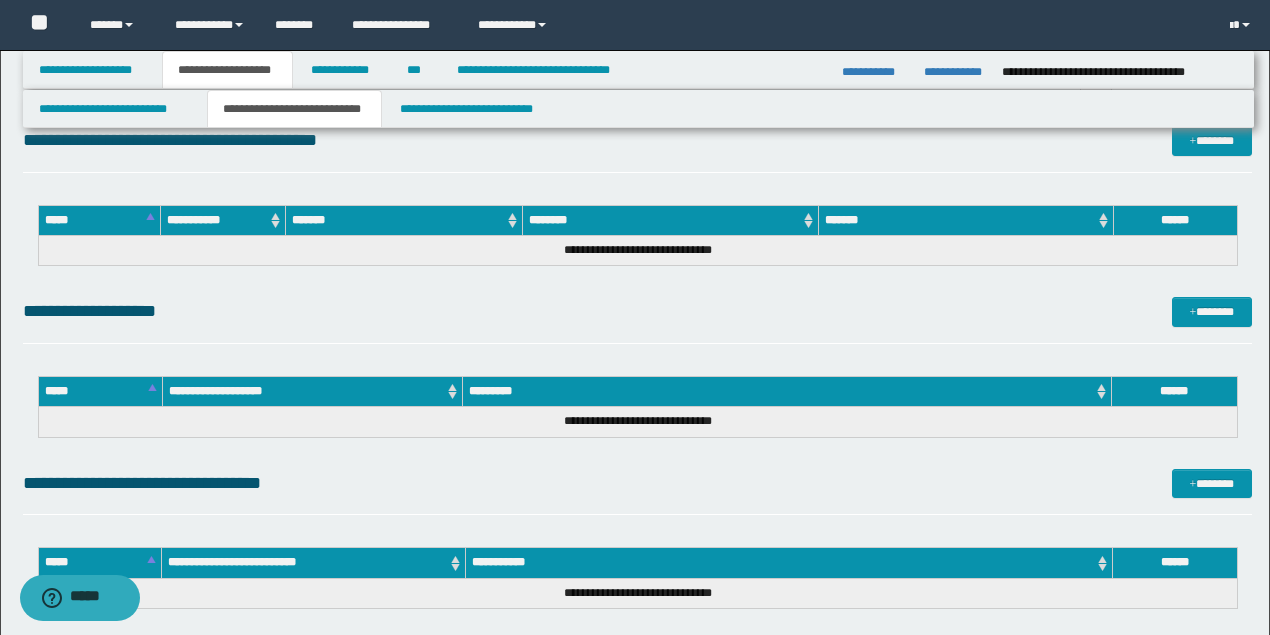 scroll, scrollTop: 3543, scrollLeft: 0, axis: vertical 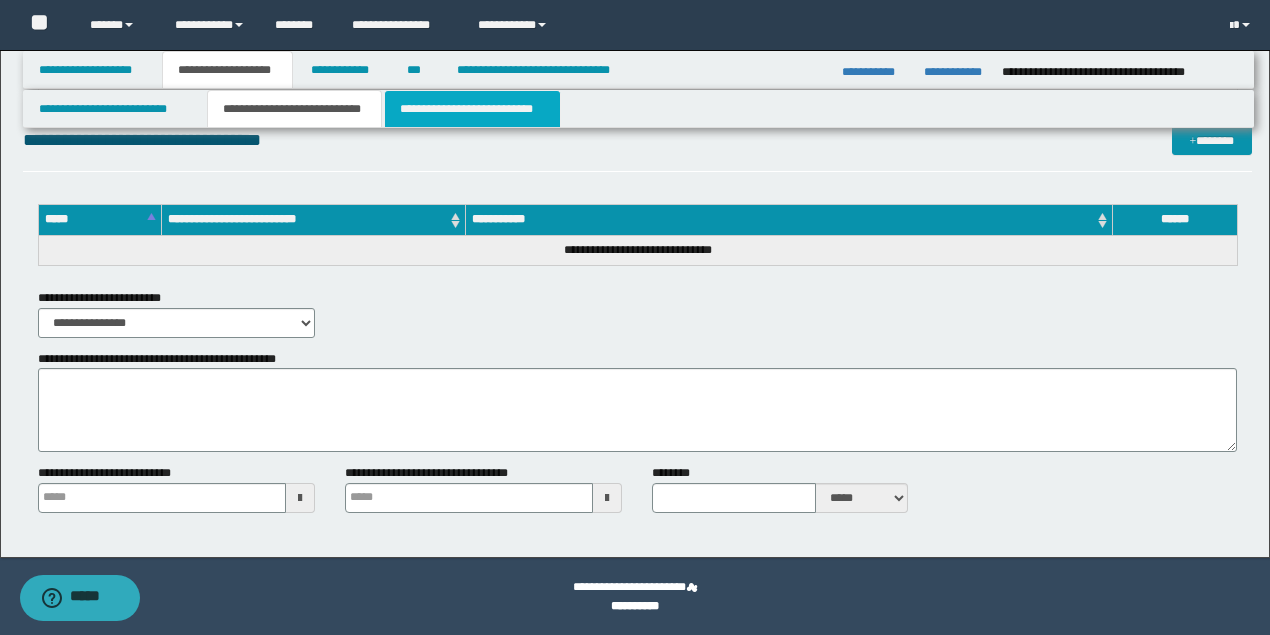 click on "**********" at bounding box center [472, 109] 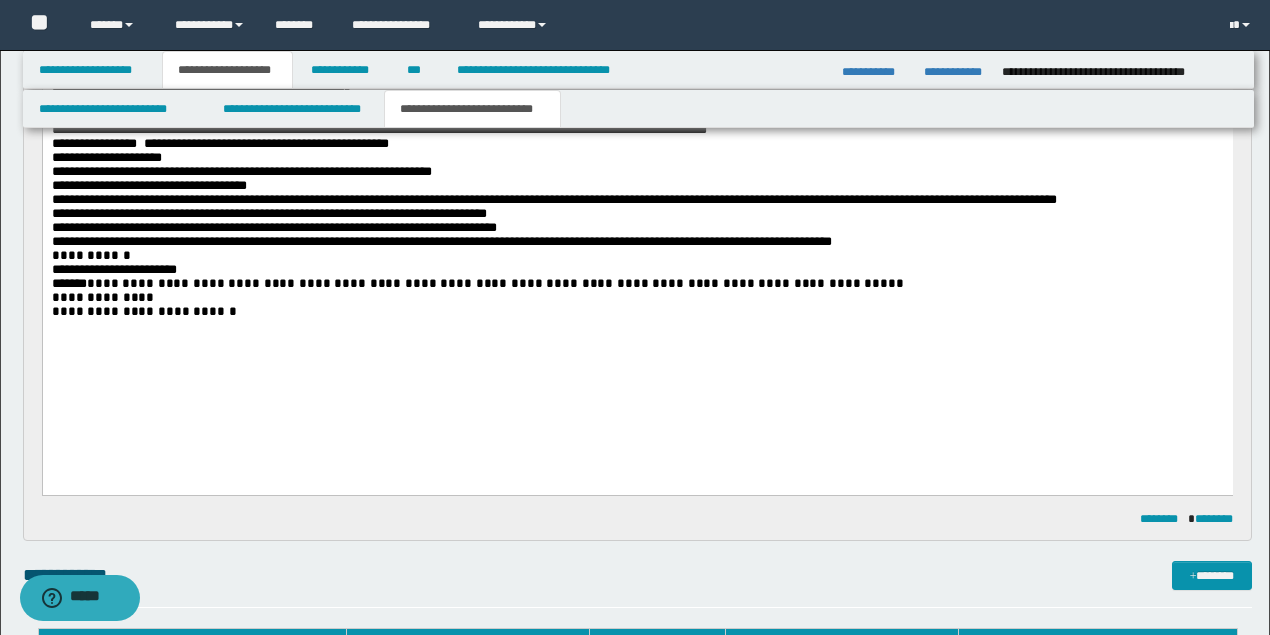 scroll, scrollTop: 673, scrollLeft: 0, axis: vertical 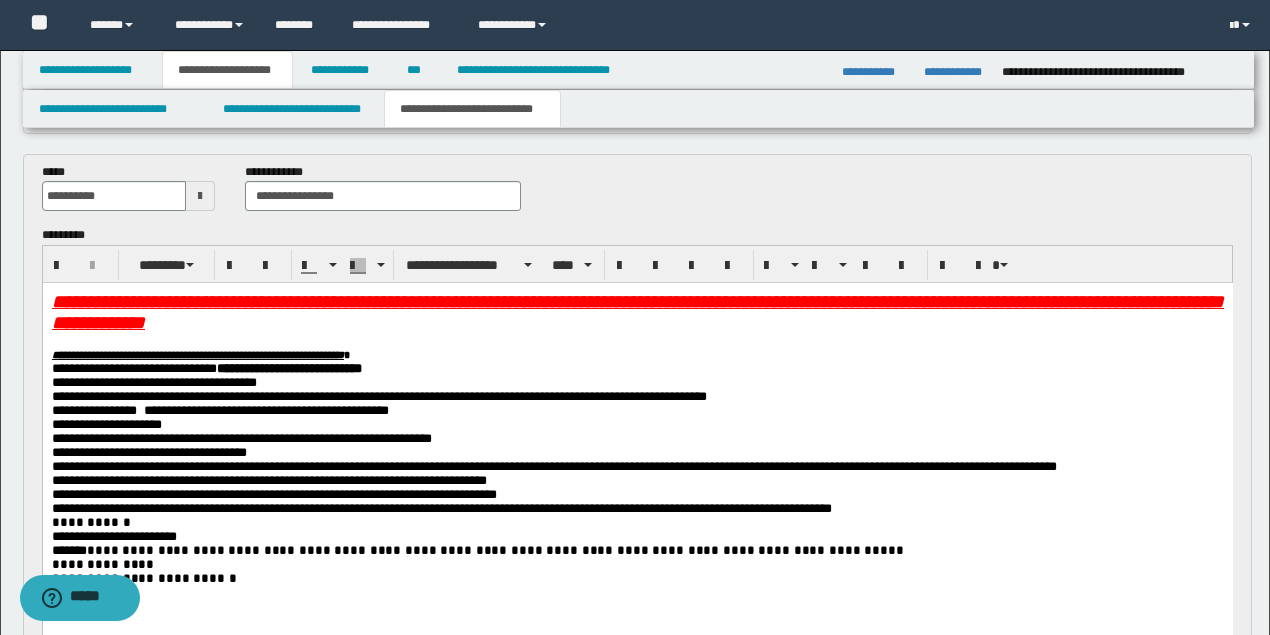 click on "**********" at bounding box center (241, 438) 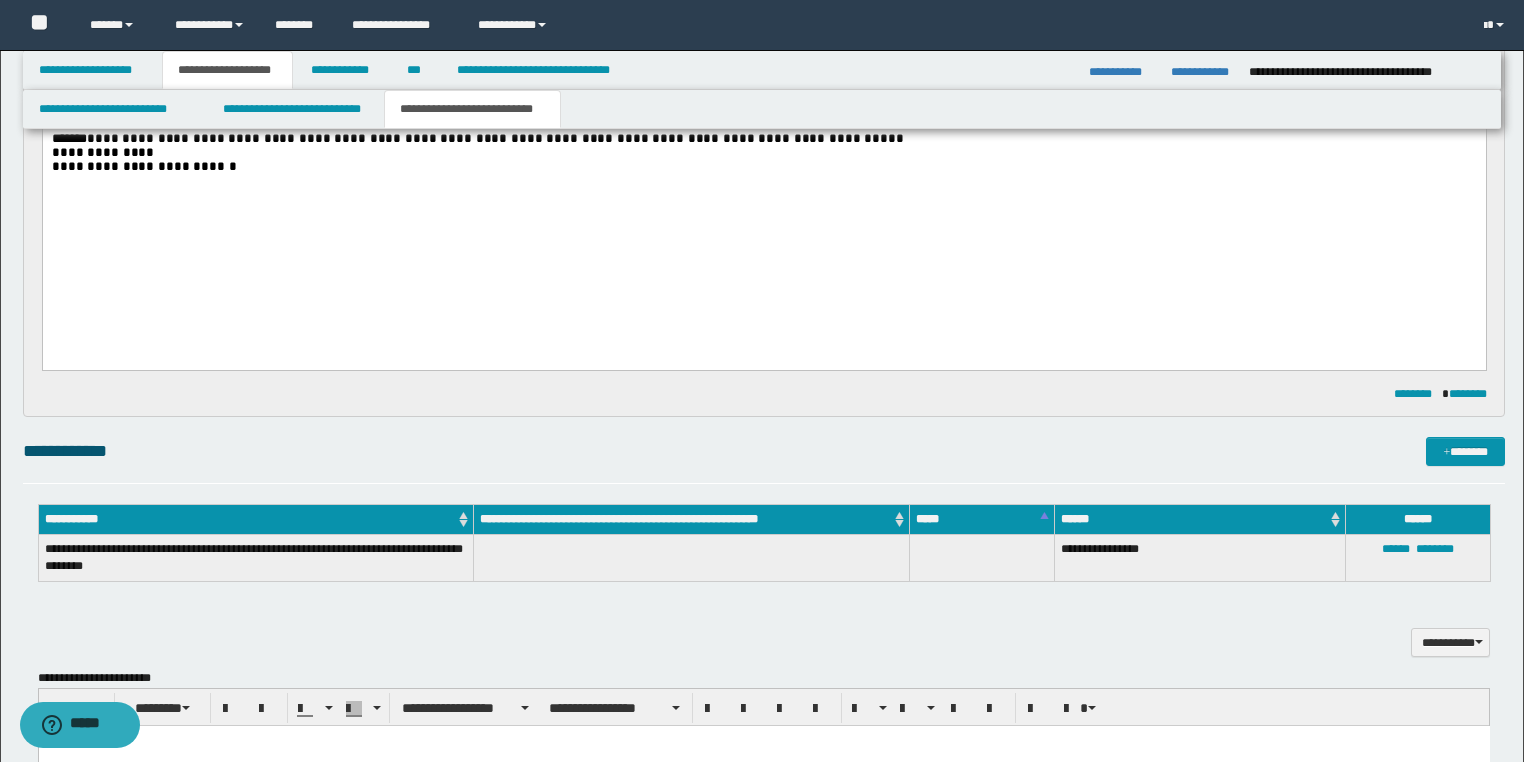 scroll, scrollTop: 746, scrollLeft: 0, axis: vertical 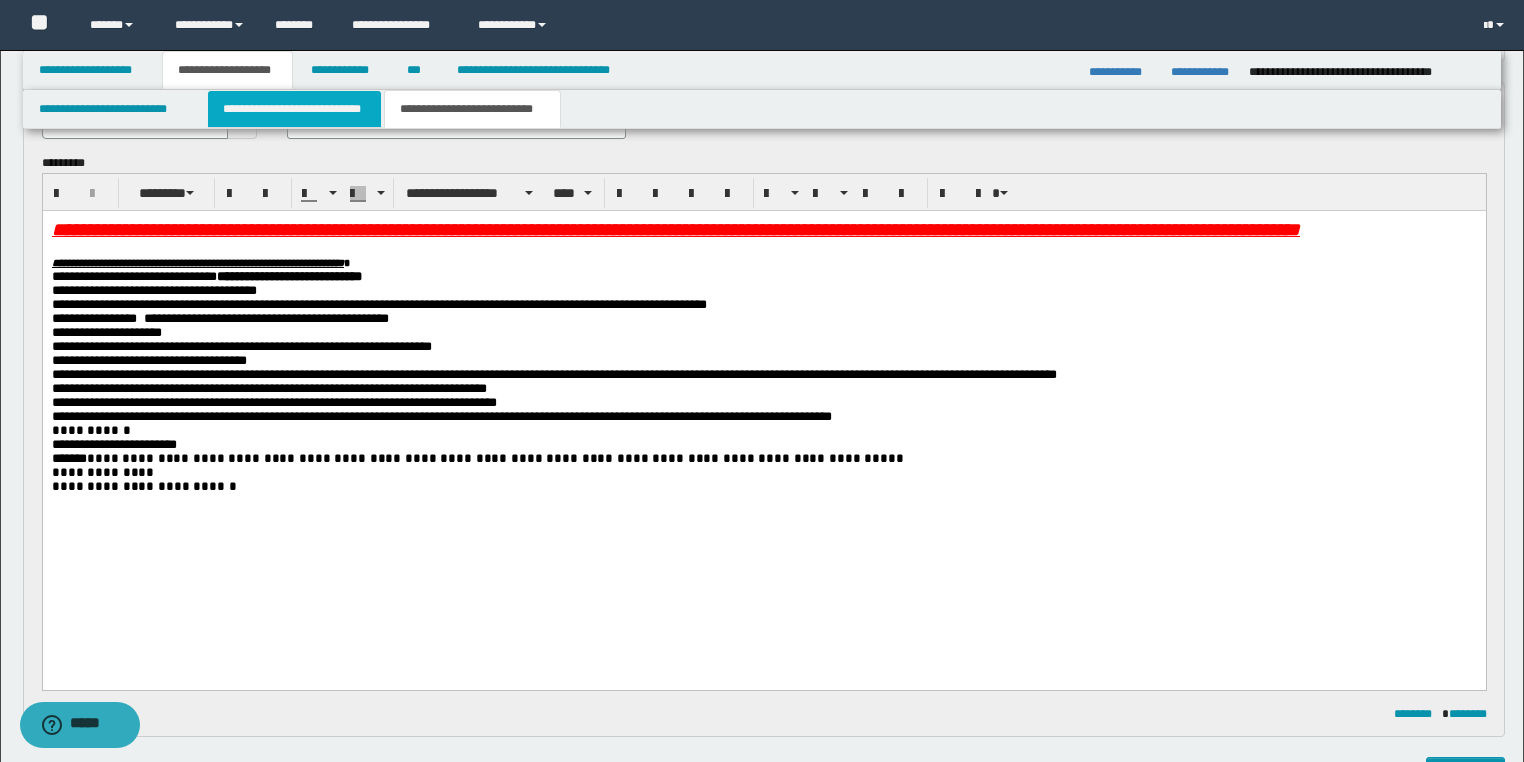 click on "**********" at bounding box center [294, 109] 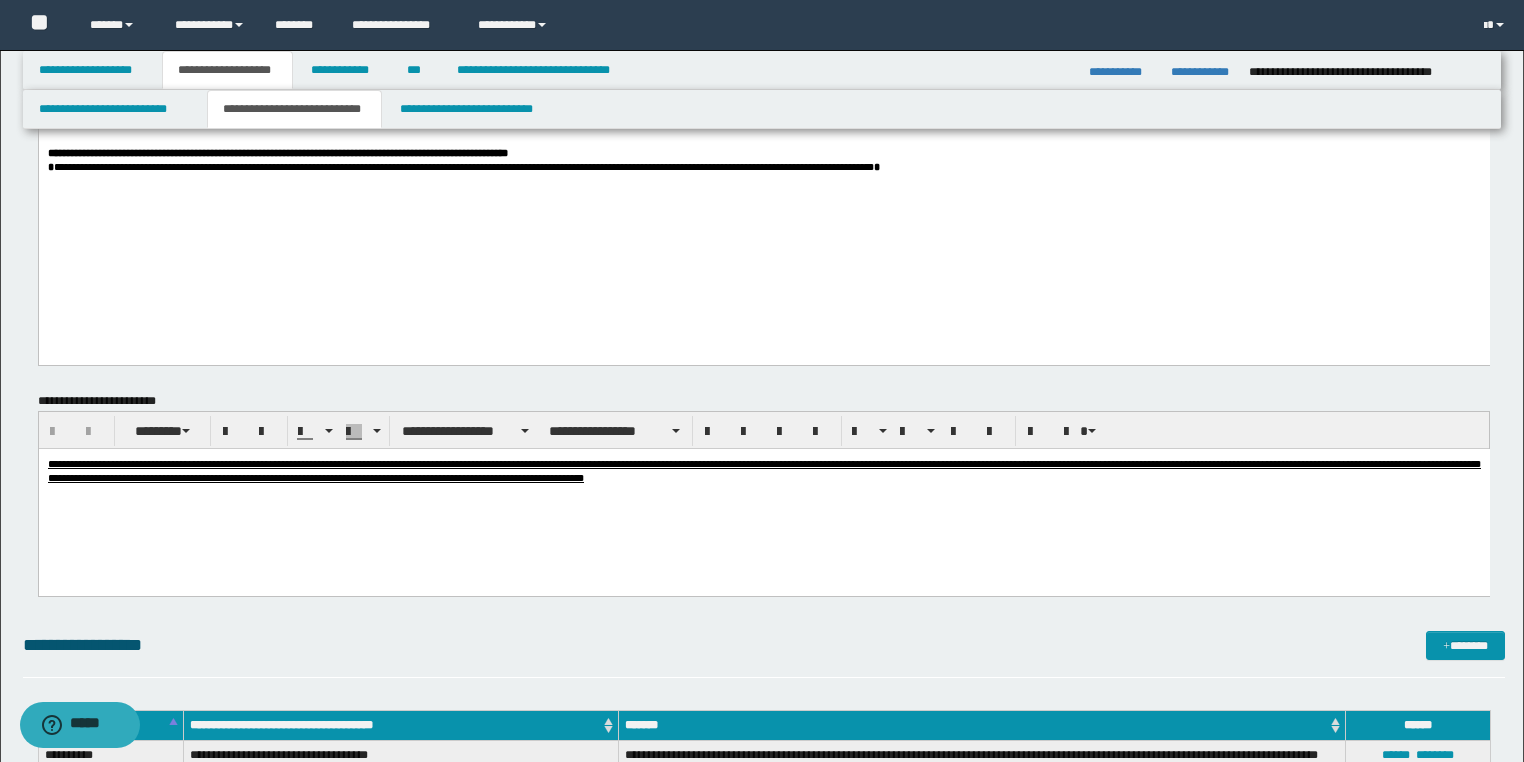 scroll, scrollTop: 186, scrollLeft: 0, axis: vertical 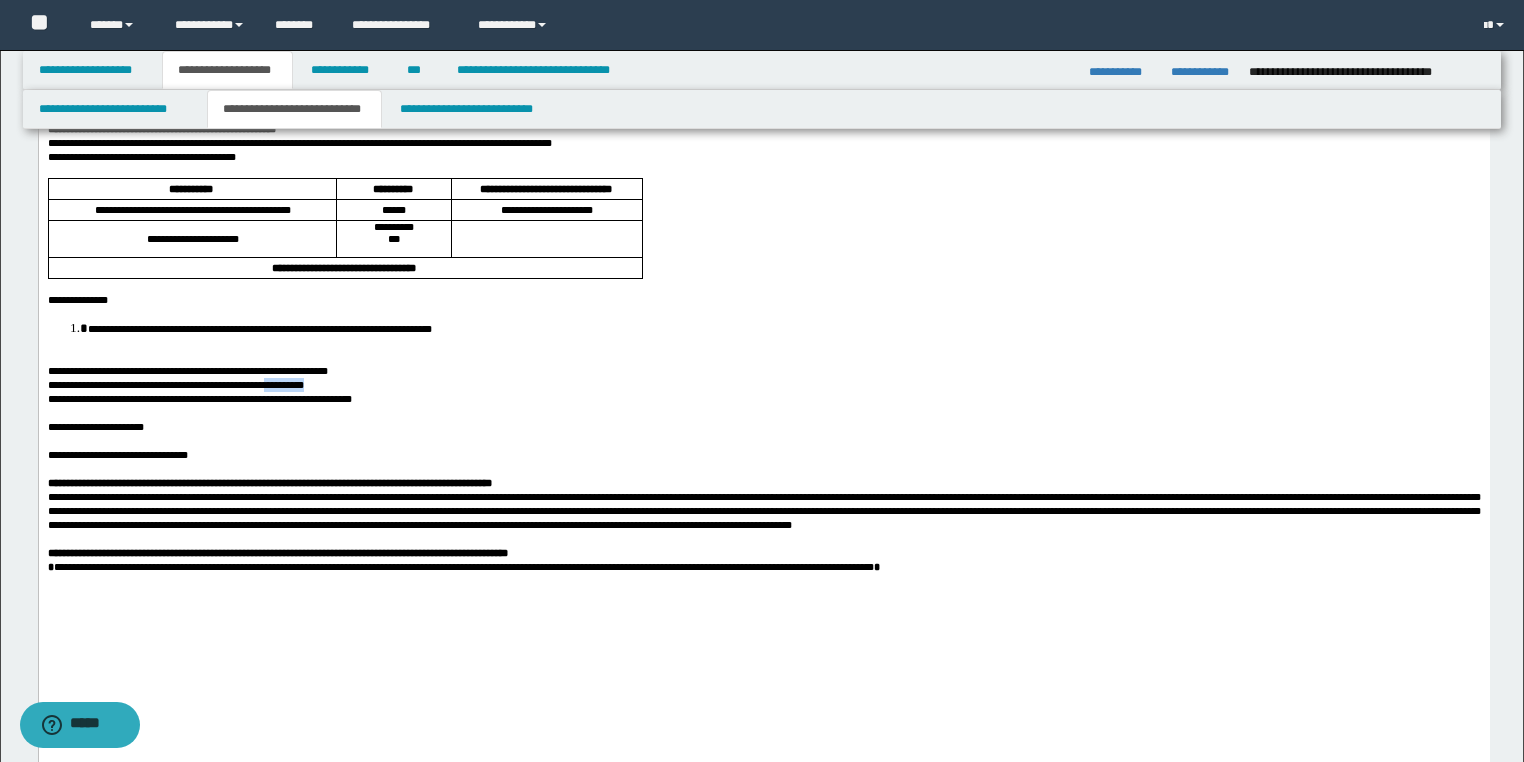 drag, startPoint x: 335, startPoint y: 442, endPoint x: 263, endPoint y: 438, distance: 72.11102 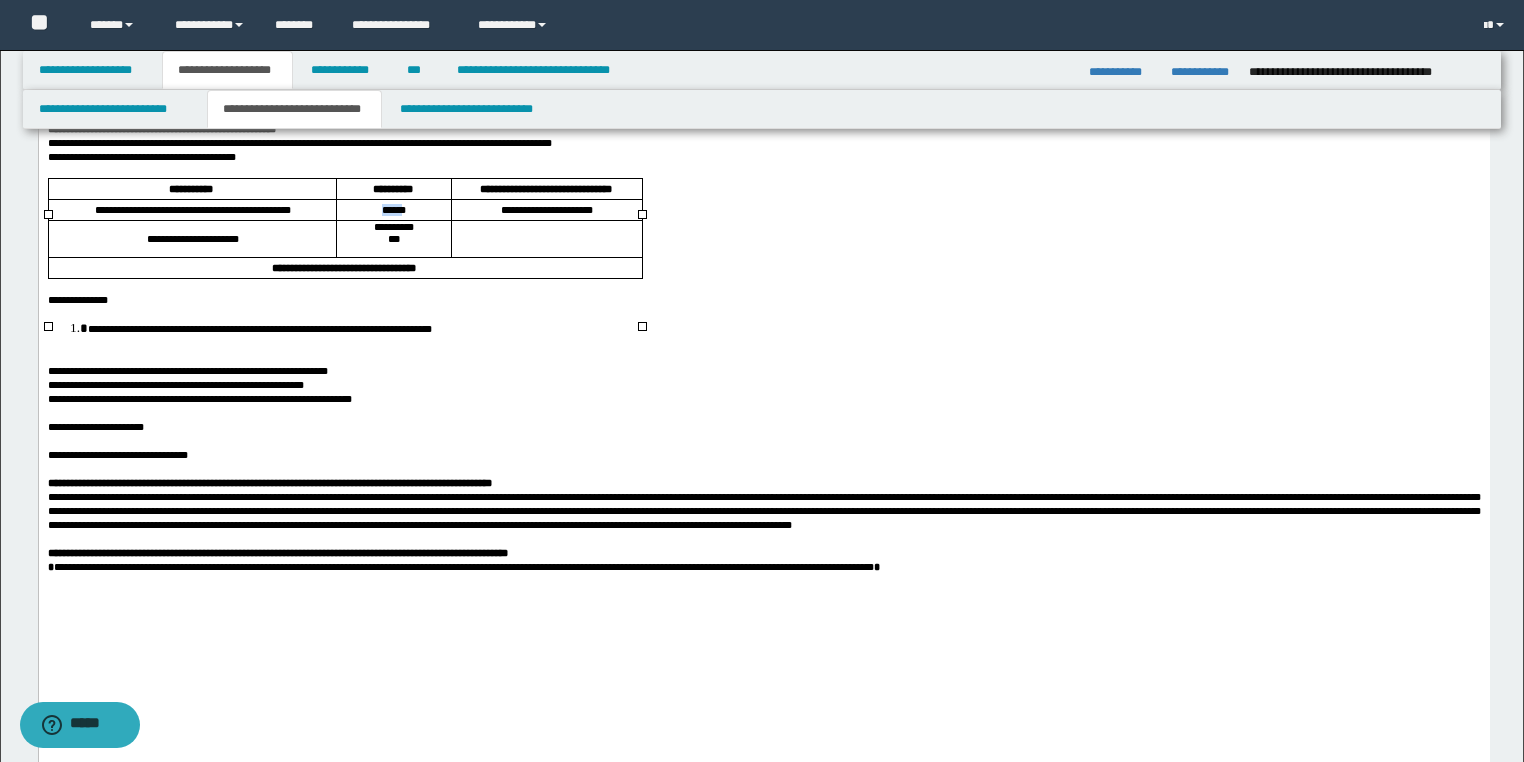drag, startPoint x: 373, startPoint y: 250, endPoint x: 405, endPoint y: 252, distance: 32.06244 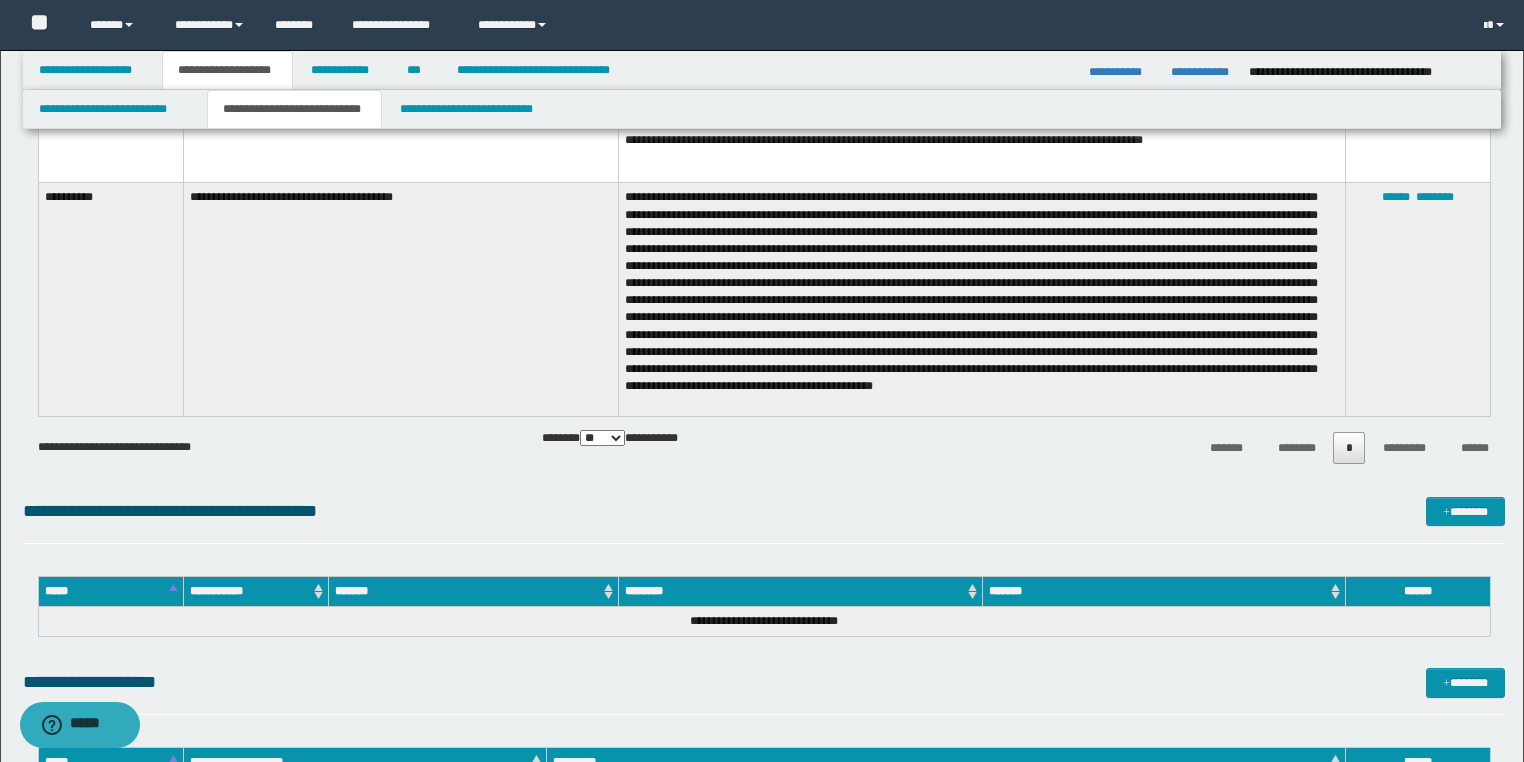 scroll, scrollTop: 2666, scrollLeft: 0, axis: vertical 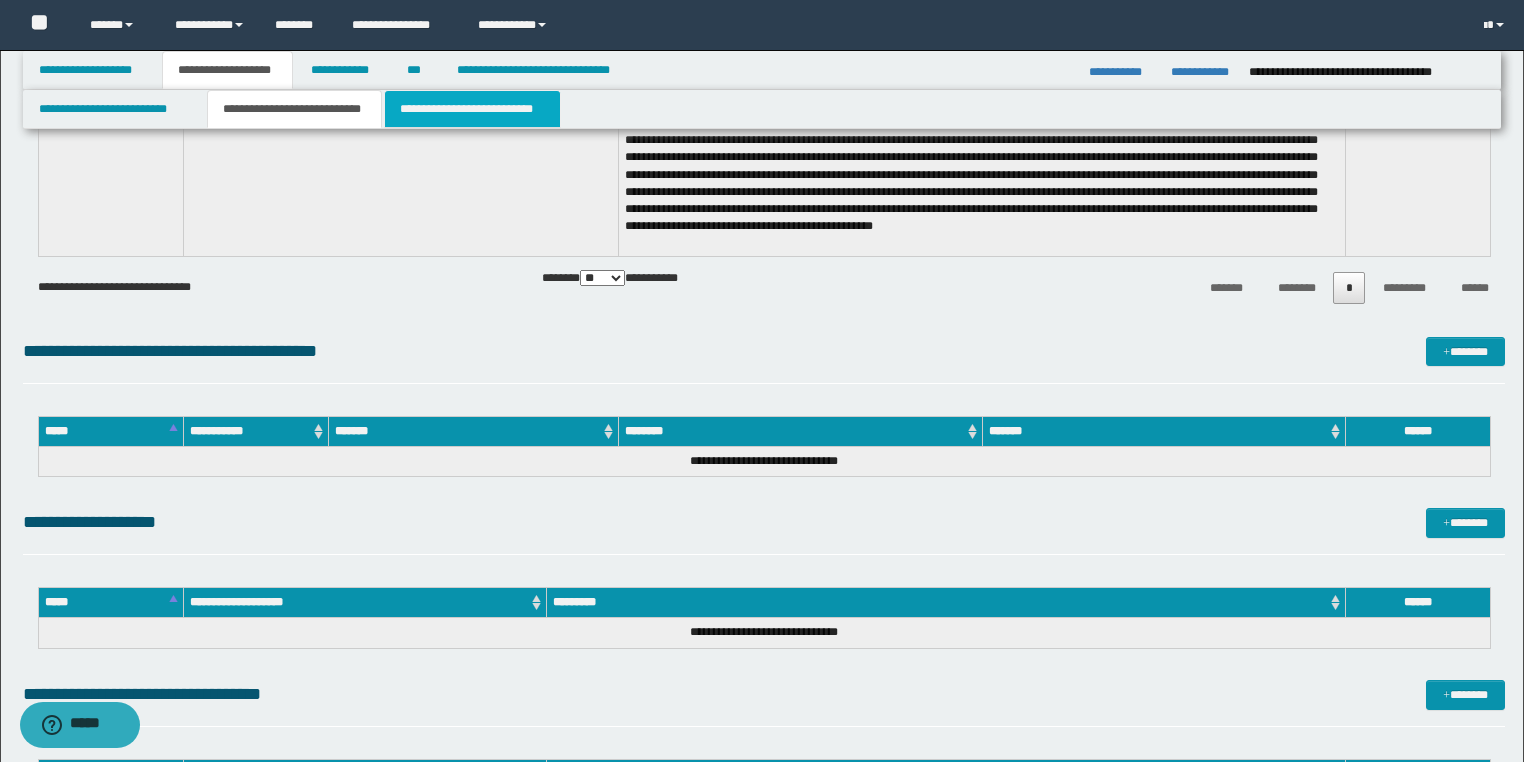 click on "**********" at bounding box center [472, 109] 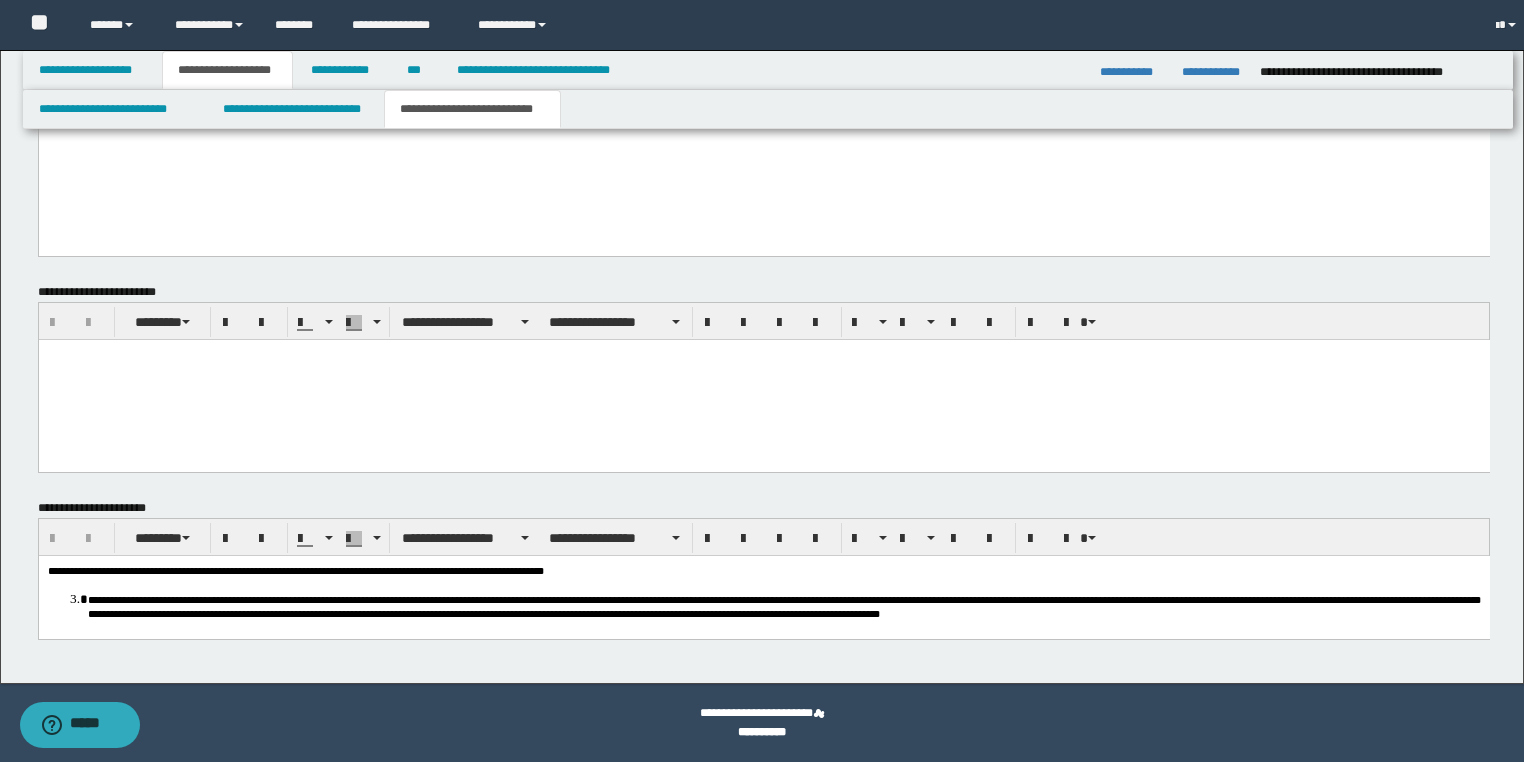 scroll, scrollTop: 1667, scrollLeft: 0, axis: vertical 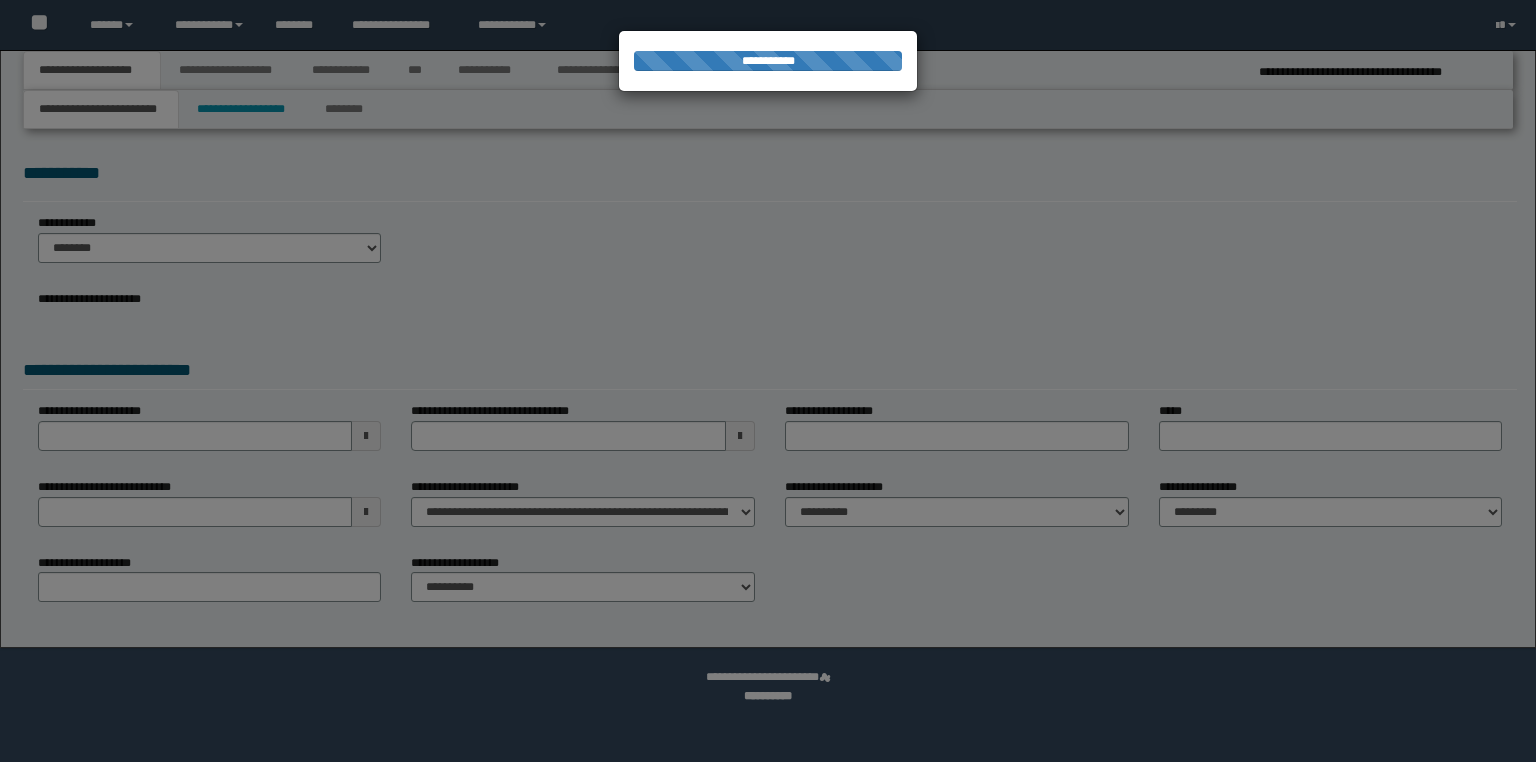 select on "*" 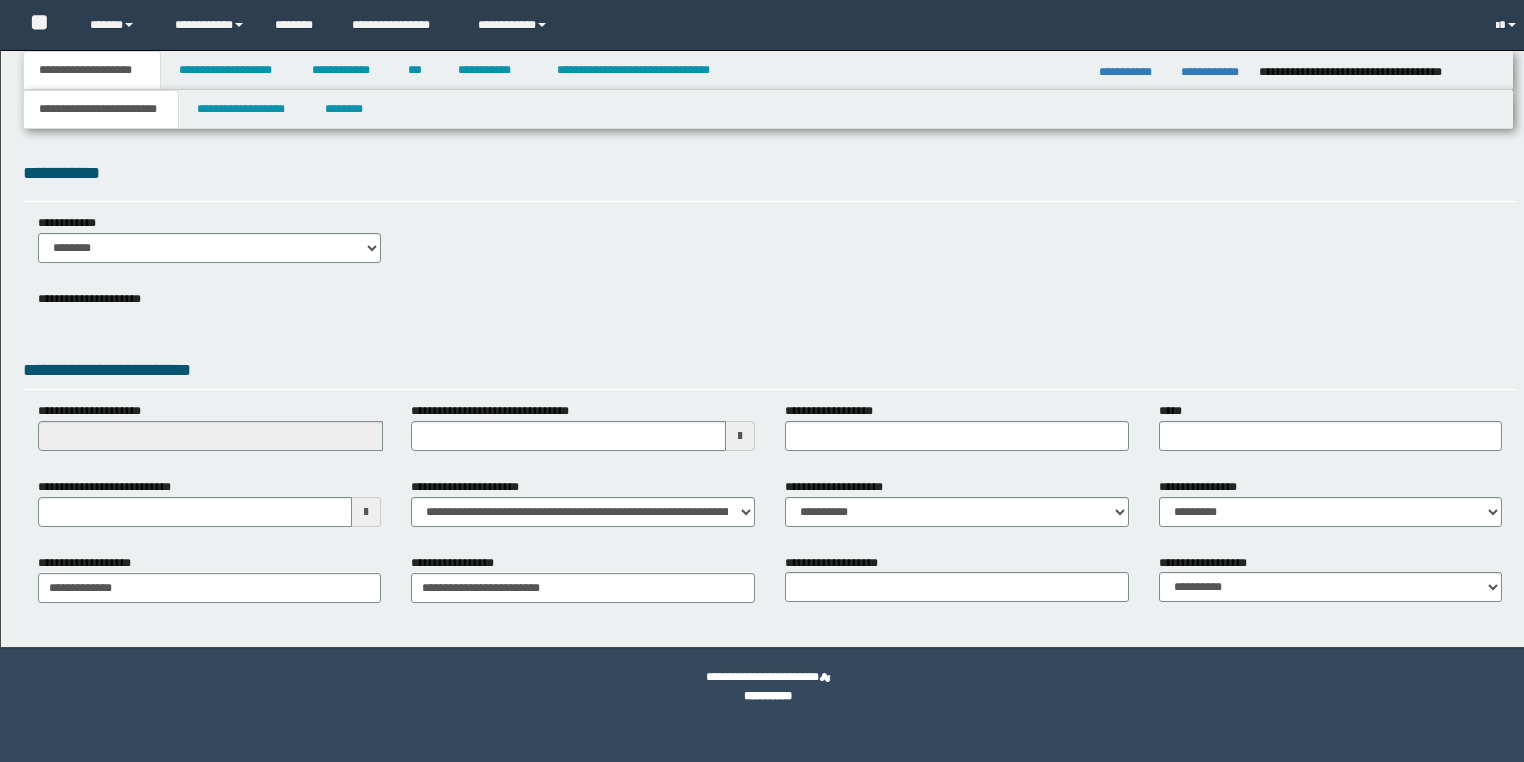 scroll, scrollTop: 0, scrollLeft: 0, axis: both 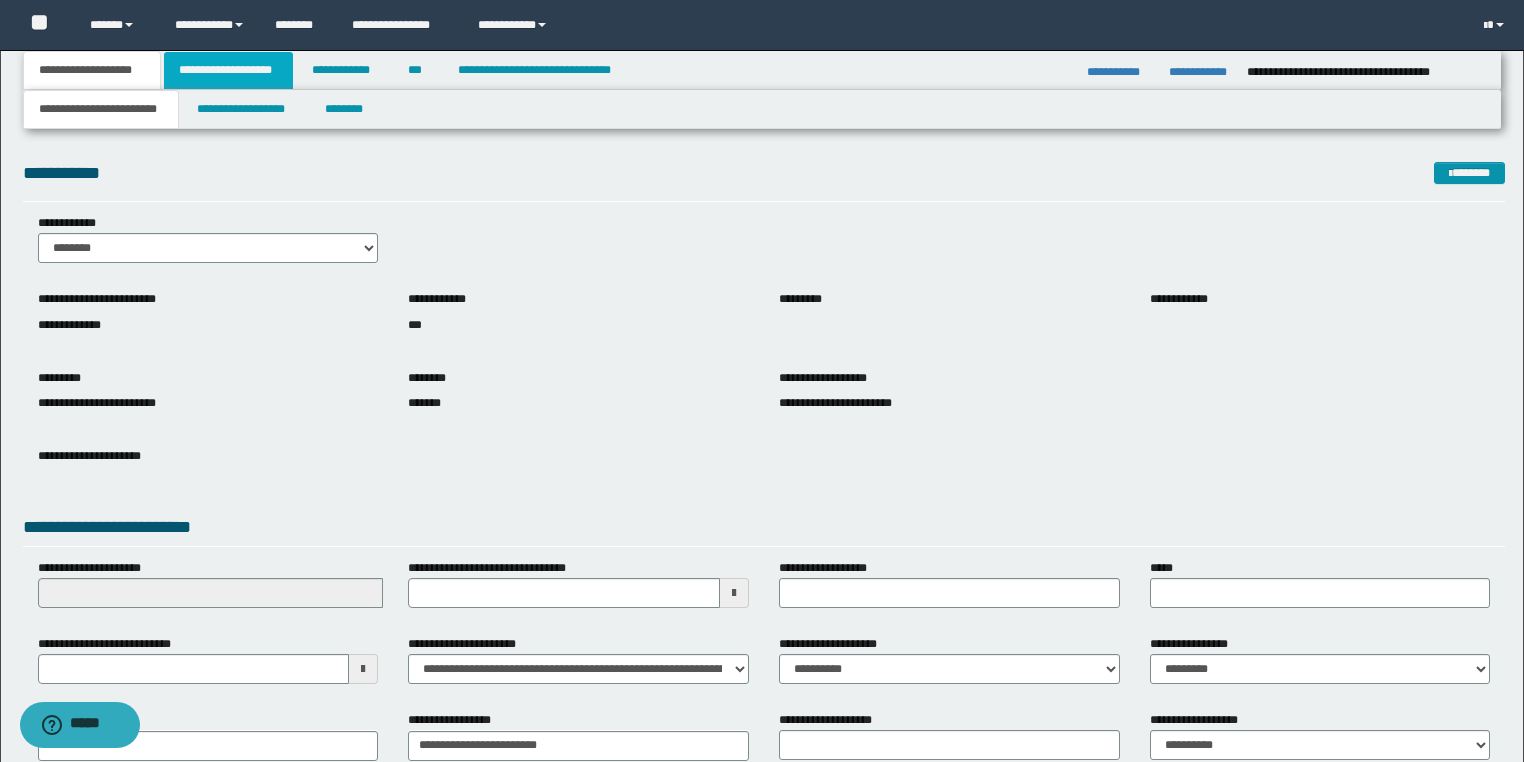 click on "**********" at bounding box center (228, 70) 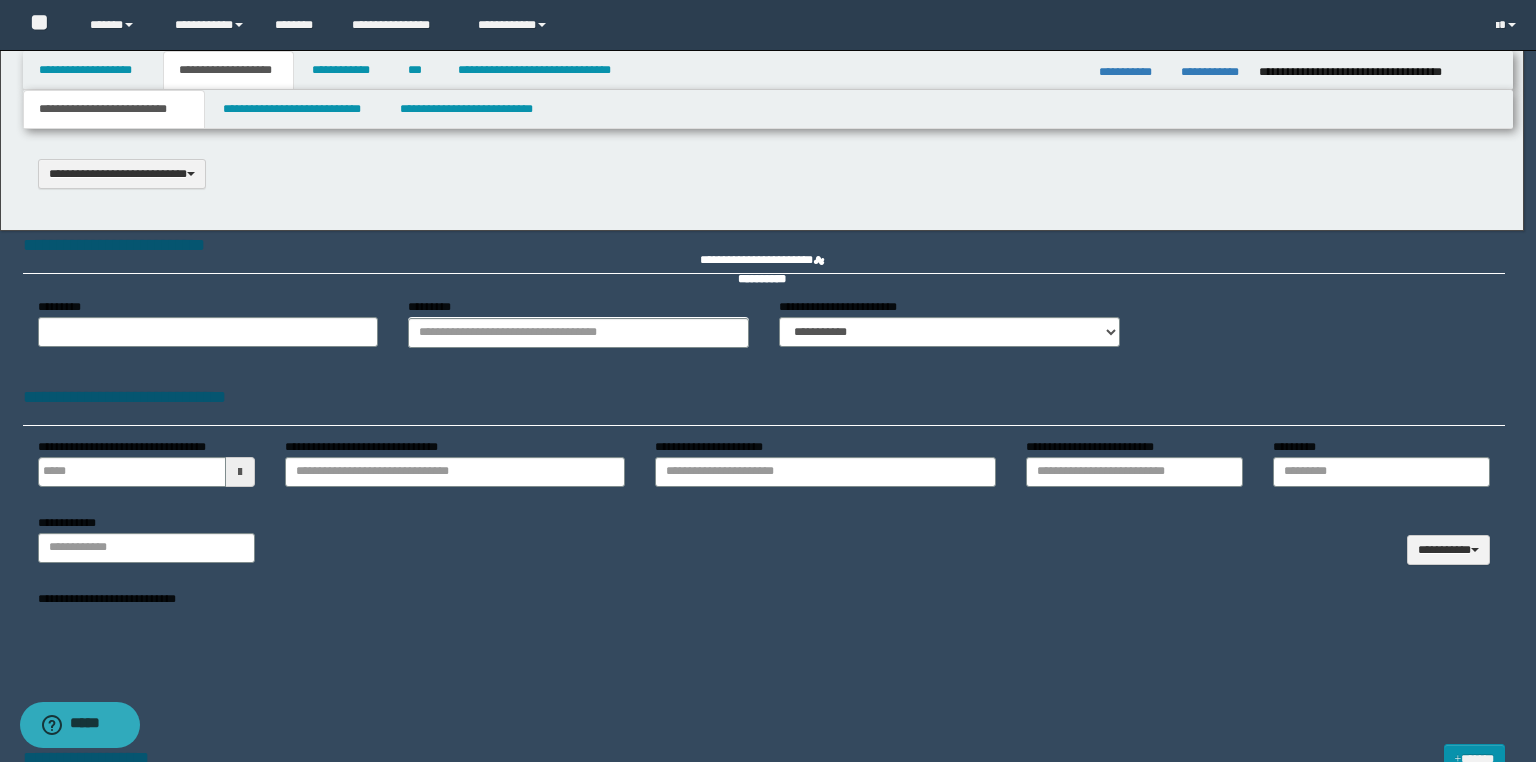 type 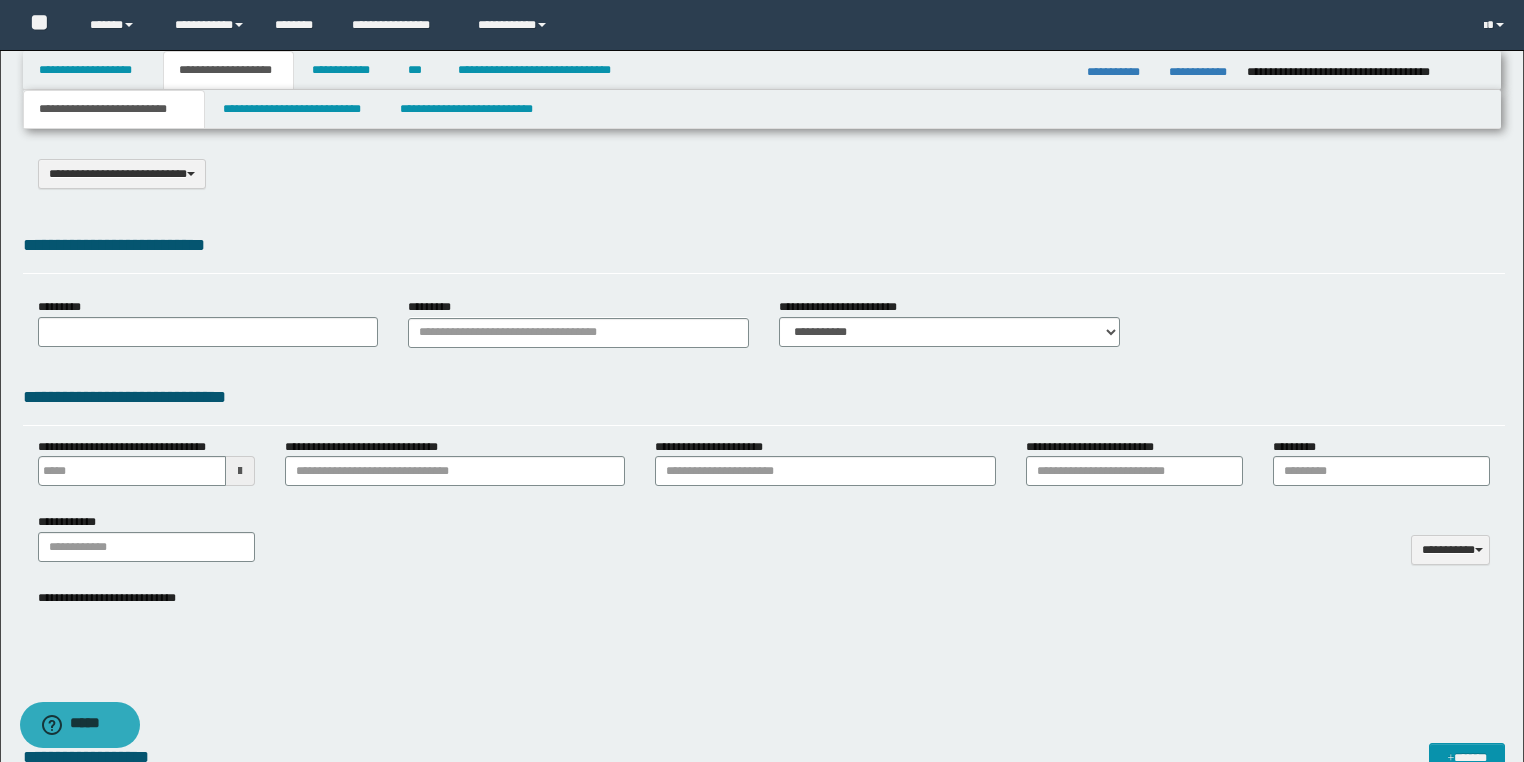 type on "**********" 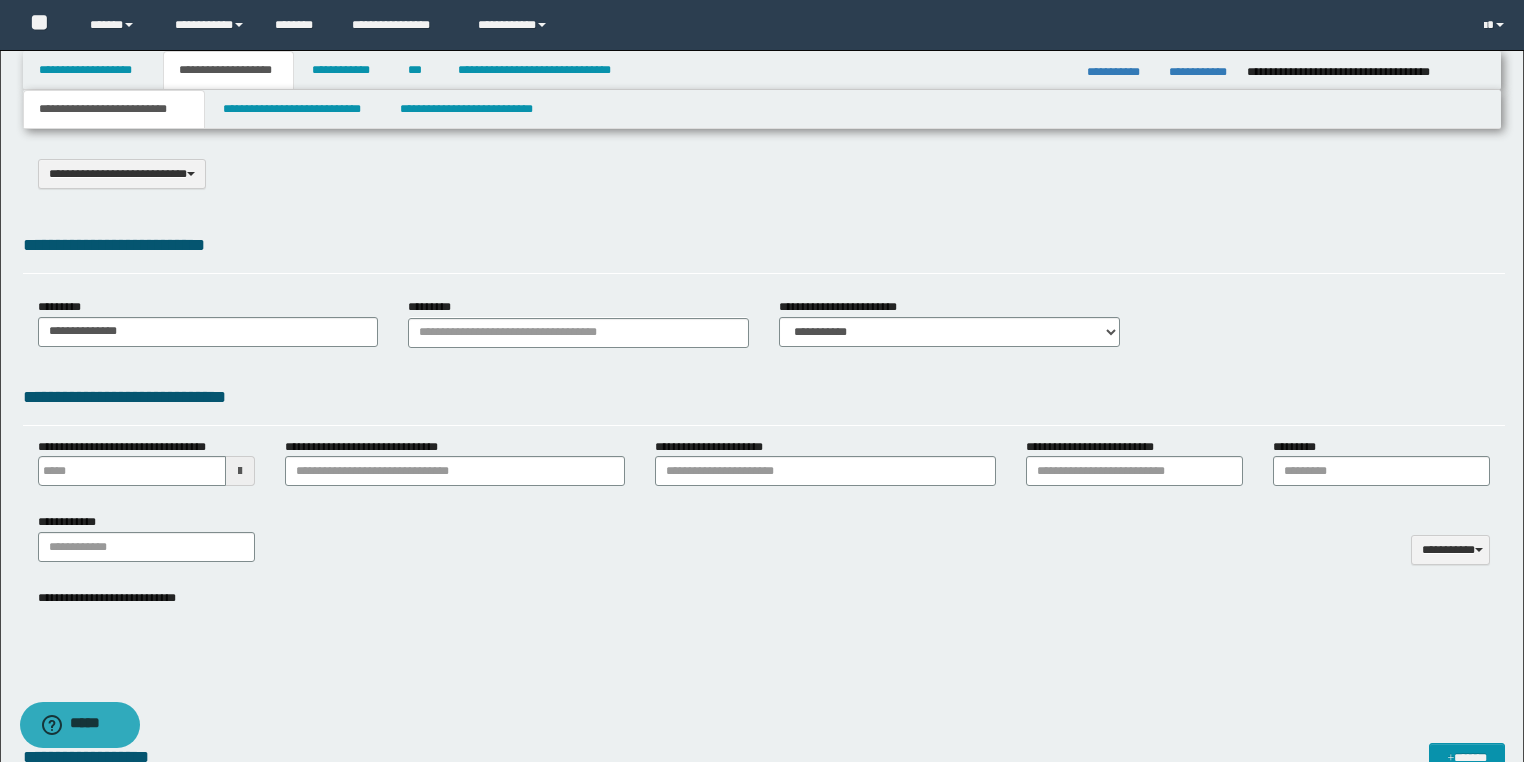 select on "*" 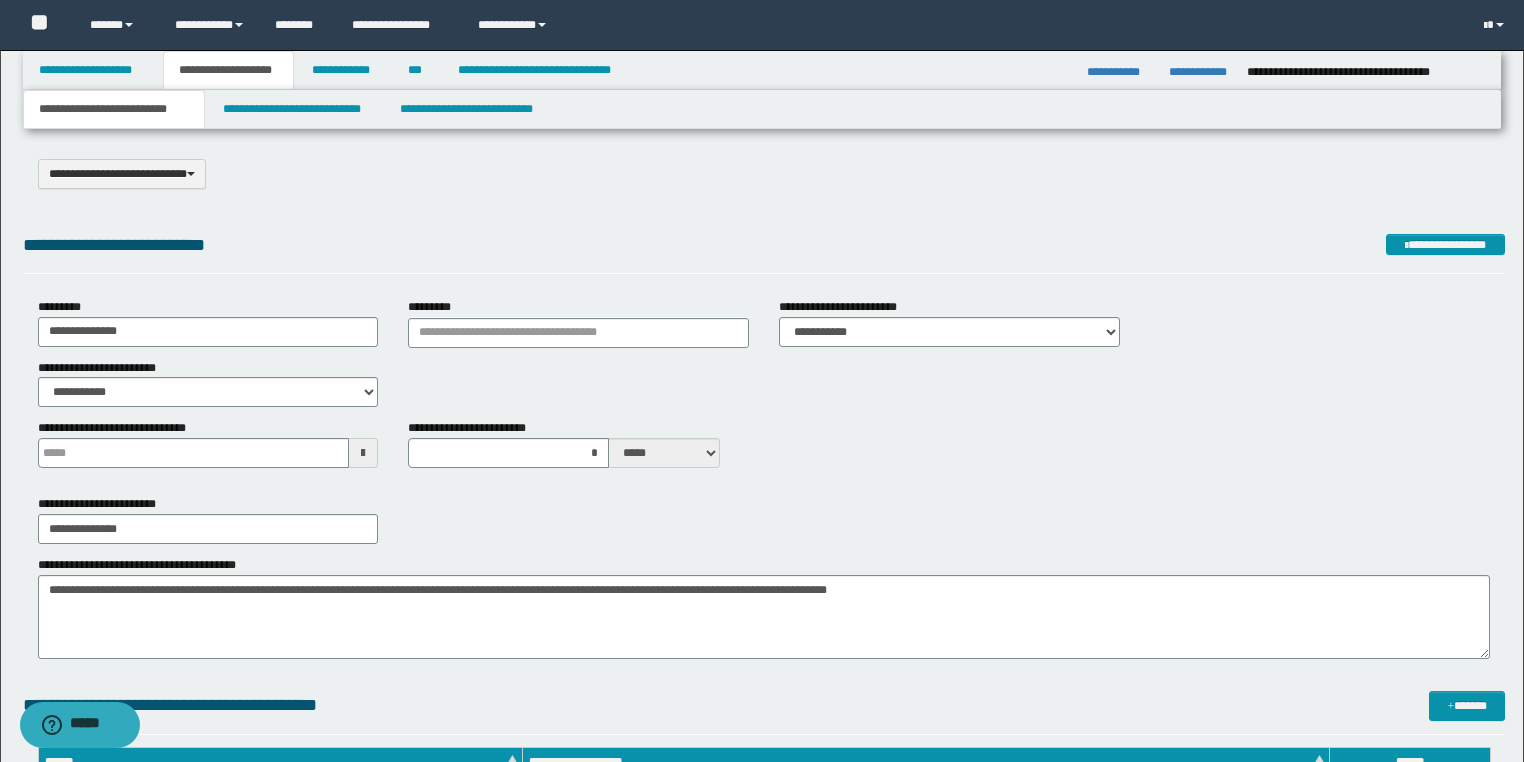 scroll, scrollTop: 0, scrollLeft: 0, axis: both 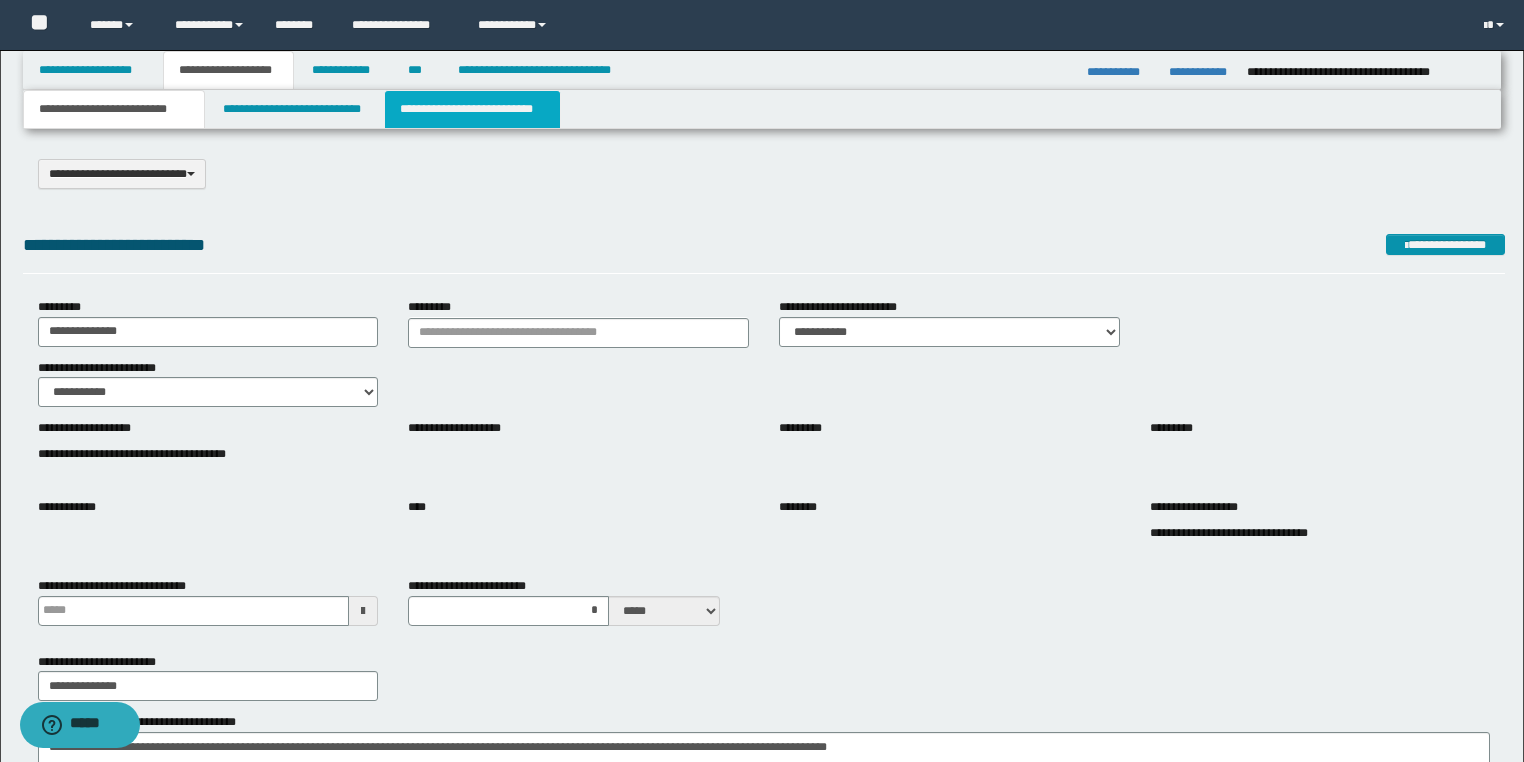 click on "**********" at bounding box center [472, 109] 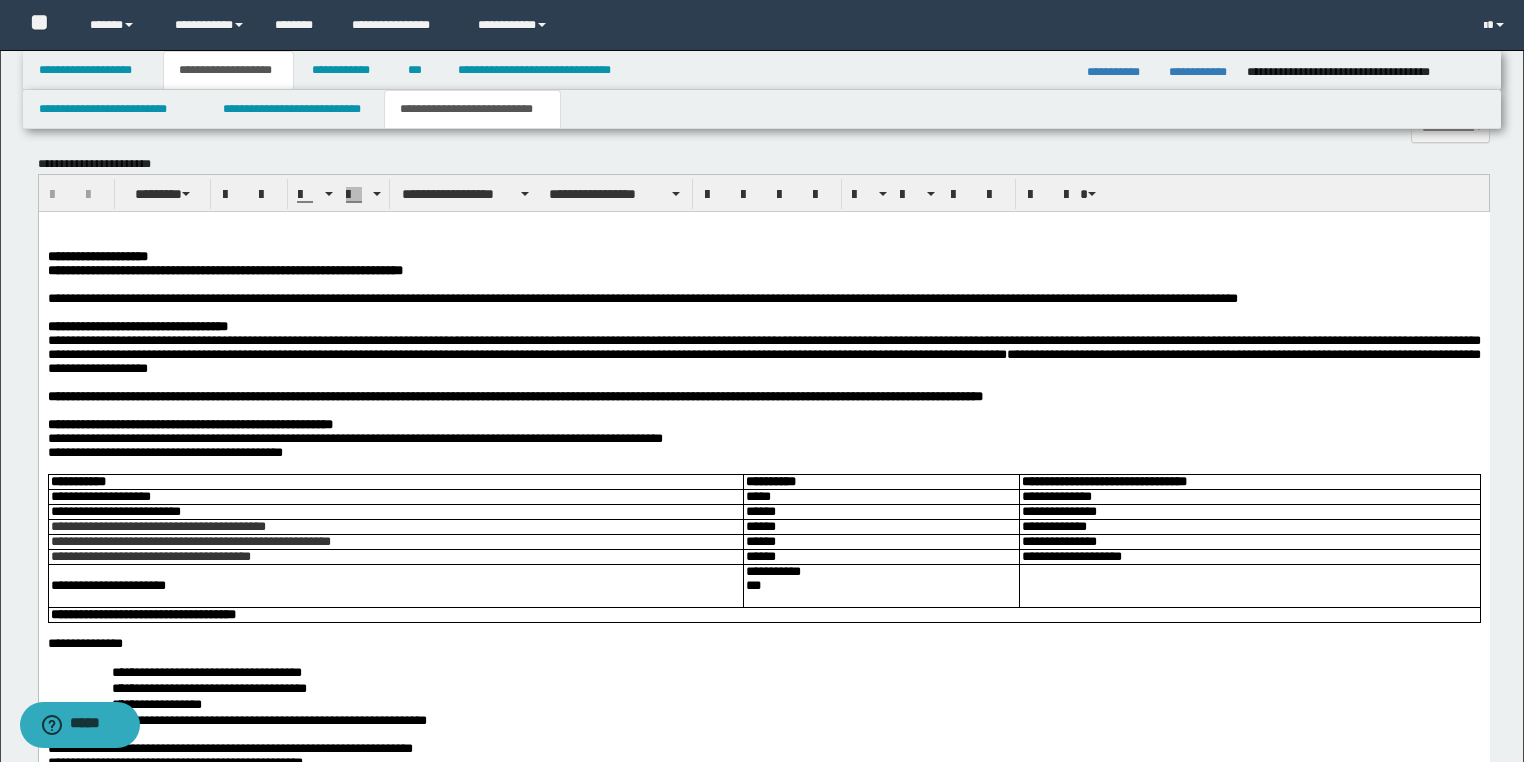 scroll, scrollTop: 1680, scrollLeft: 0, axis: vertical 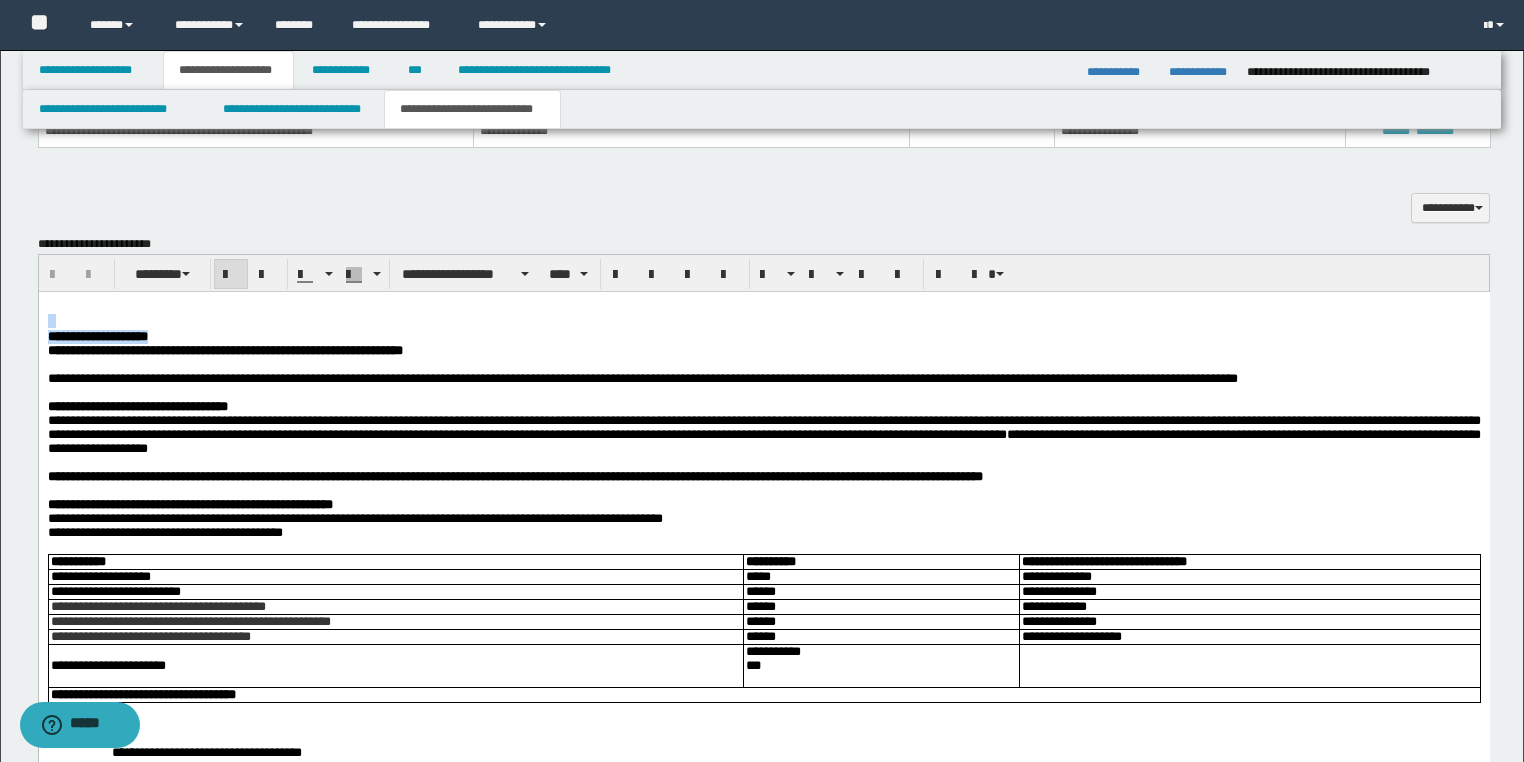 drag, startPoint x: 105, startPoint y: 321, endPoint x: 64, endPoint y: 304, distance: 44.38468 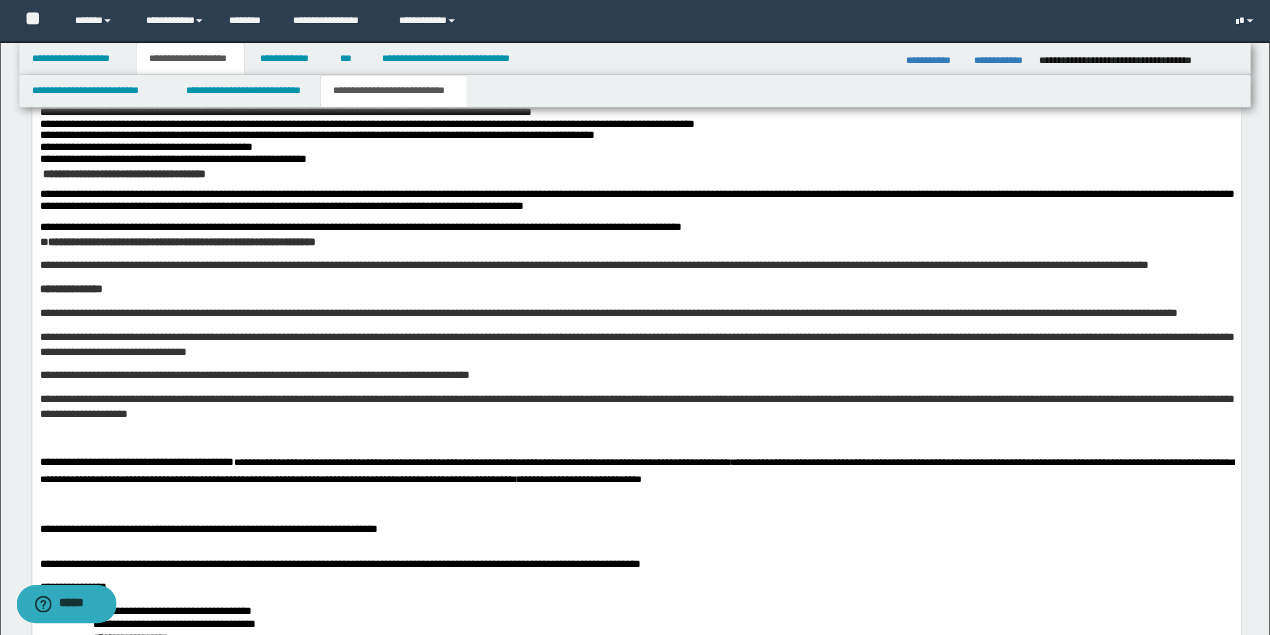 scroll, scrollTop: 2480, scrollLeft: 0, axis: vertical 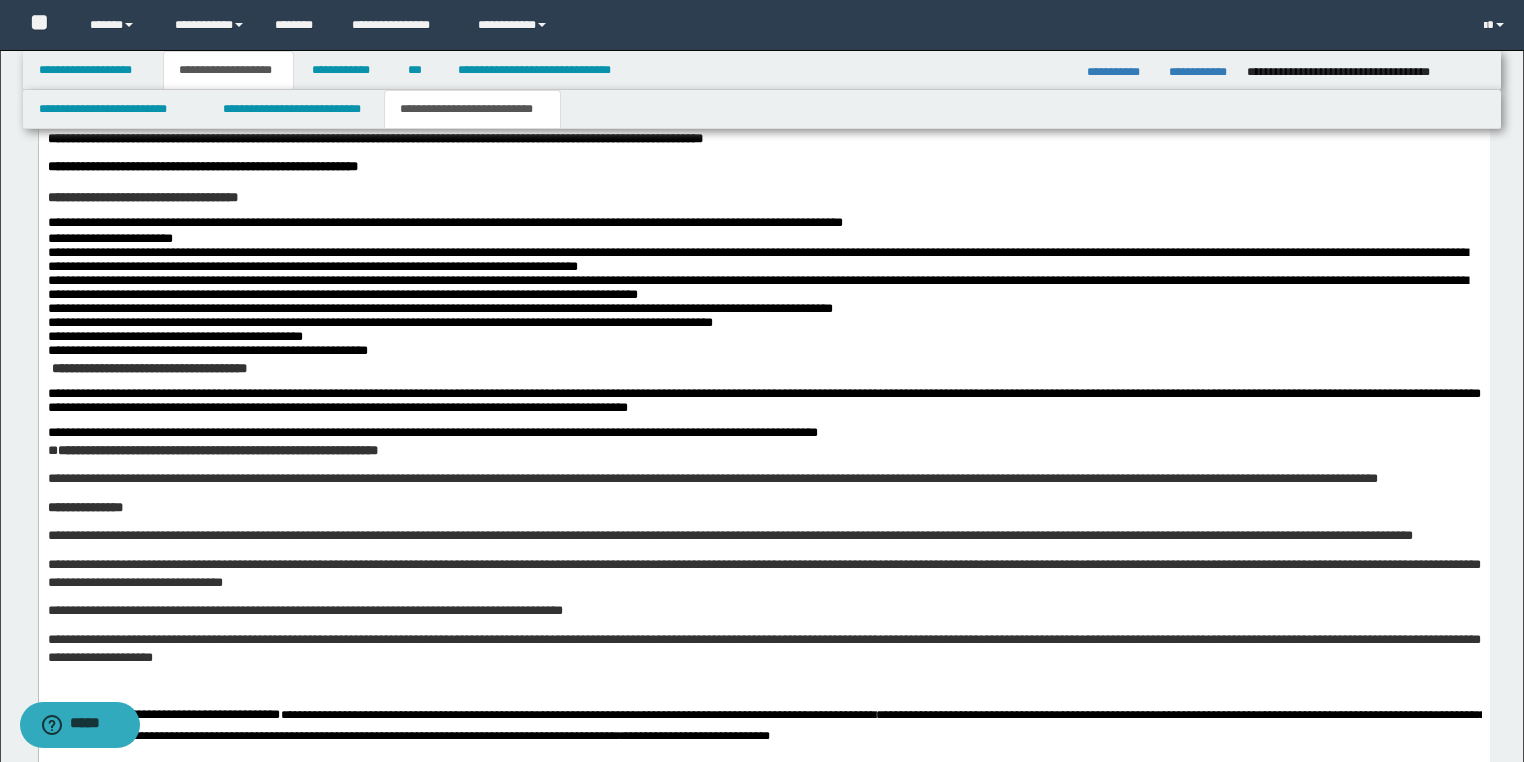 click on "**********" at bounding box center [439, 308] 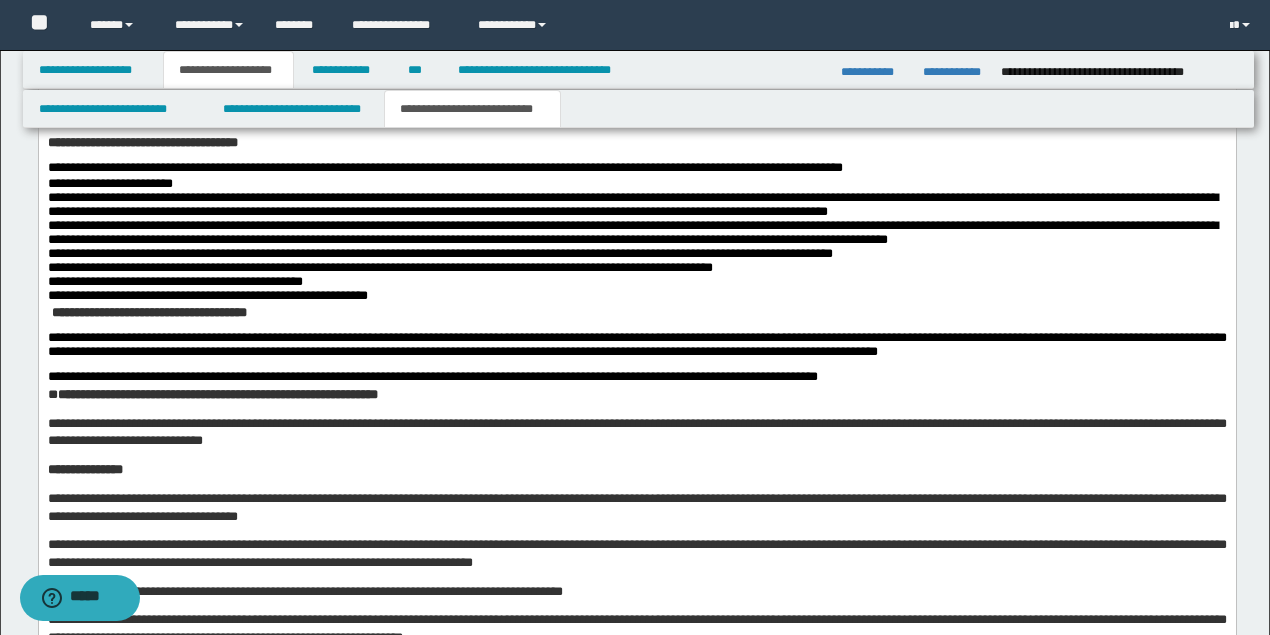 scroll, scrollTop: 2280, scrollLeft: 0, axis: vertical 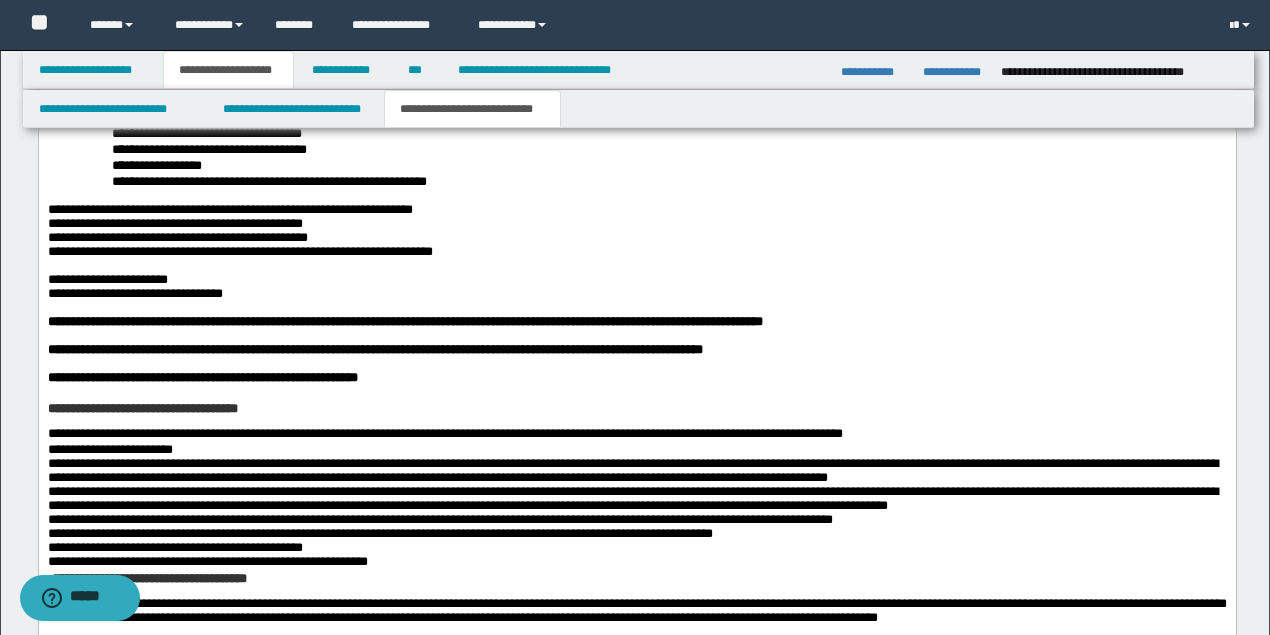 click on "**********" at bounding box center [239, 252] 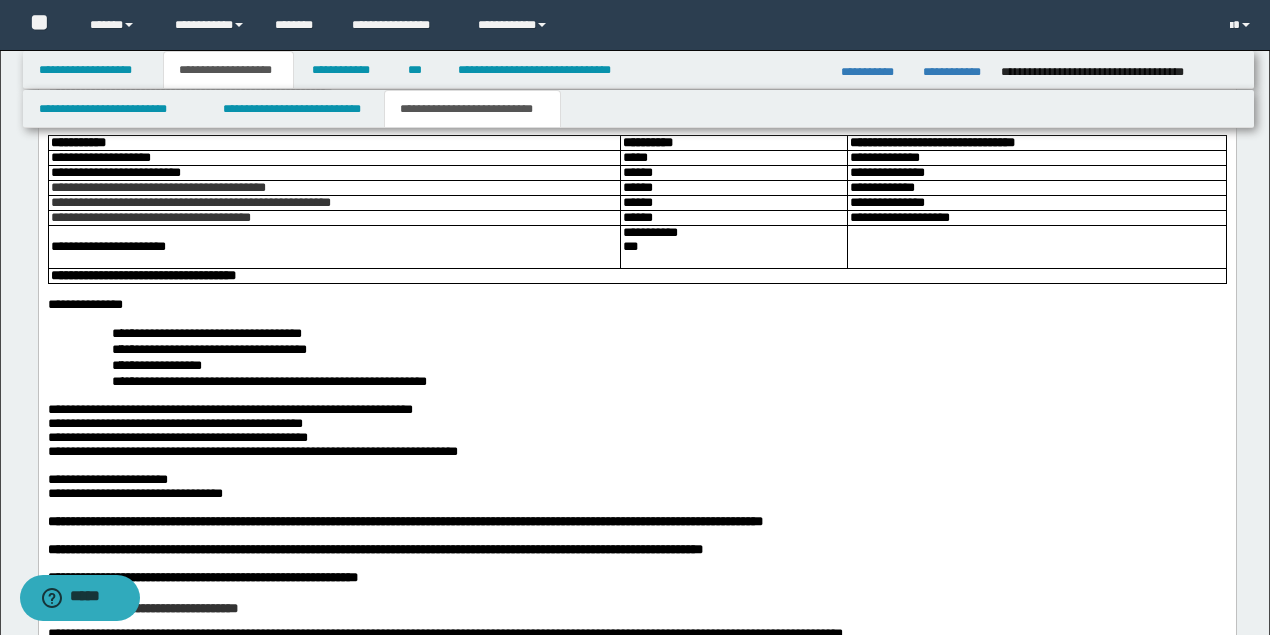 scroll, scrollTop: 1946, scrollLeft: 0, axis: vertical 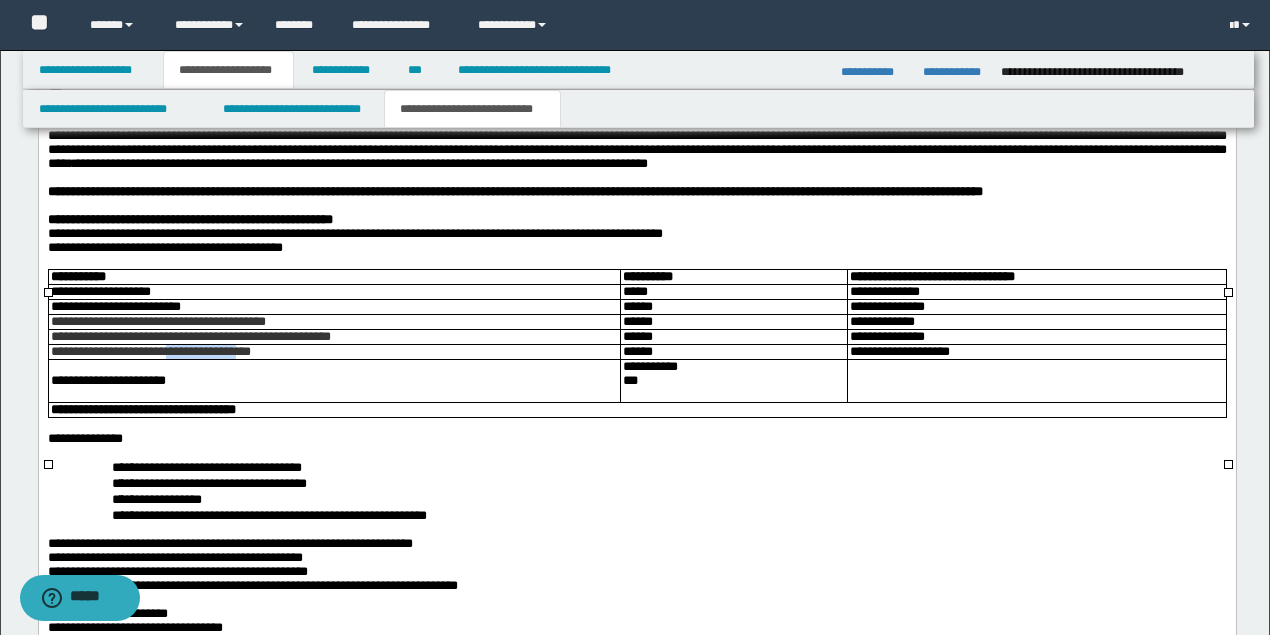 drag, startPoint x: 206, startPoint y: 390, endPoint x: 300, endPoint y: 390, distance: 94 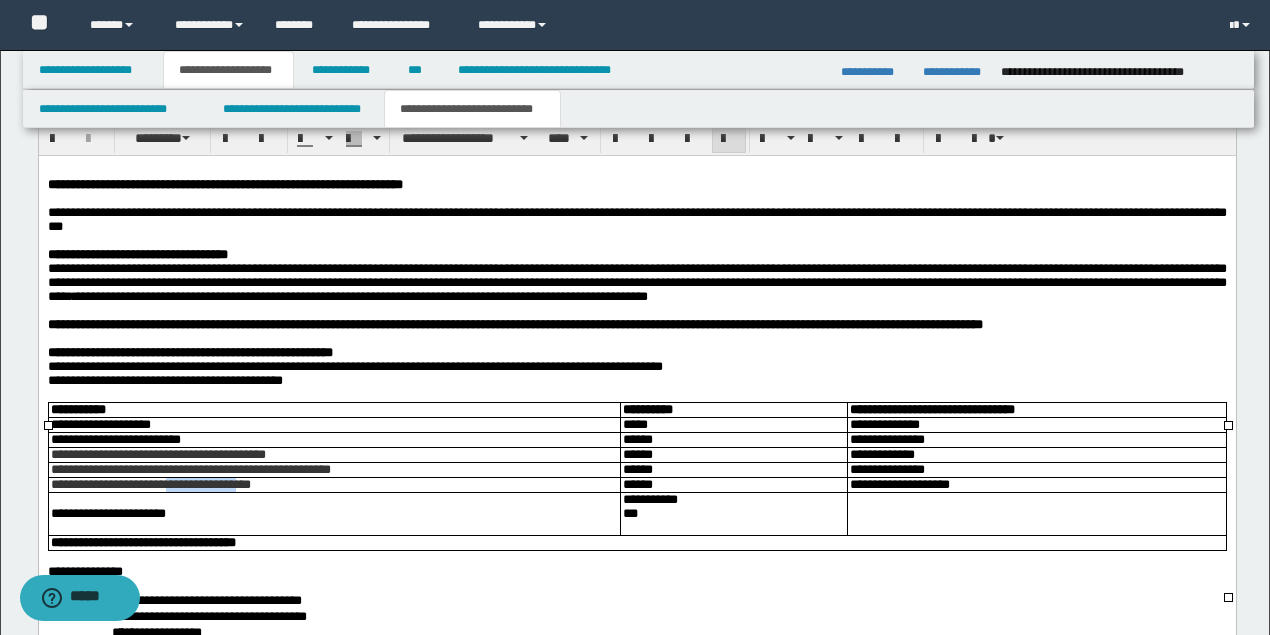 scroll, scrollTop: 1946, scrollLeft: 0, axis: vertical 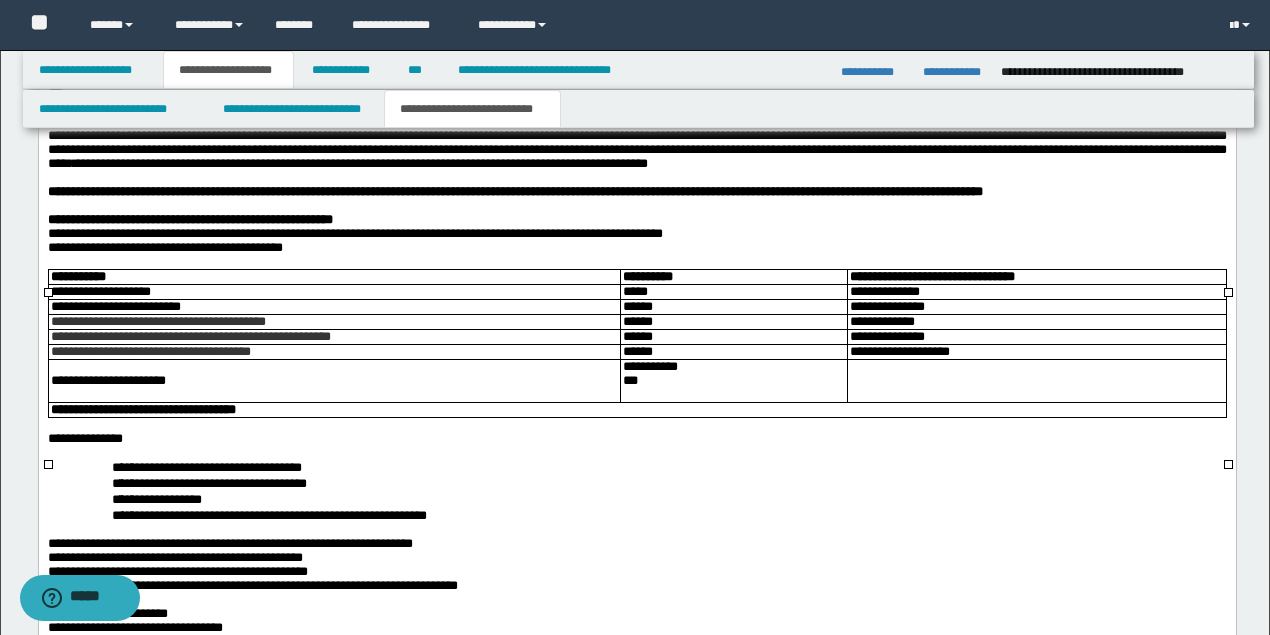 click on "**********" at bounding box center [334, 381] 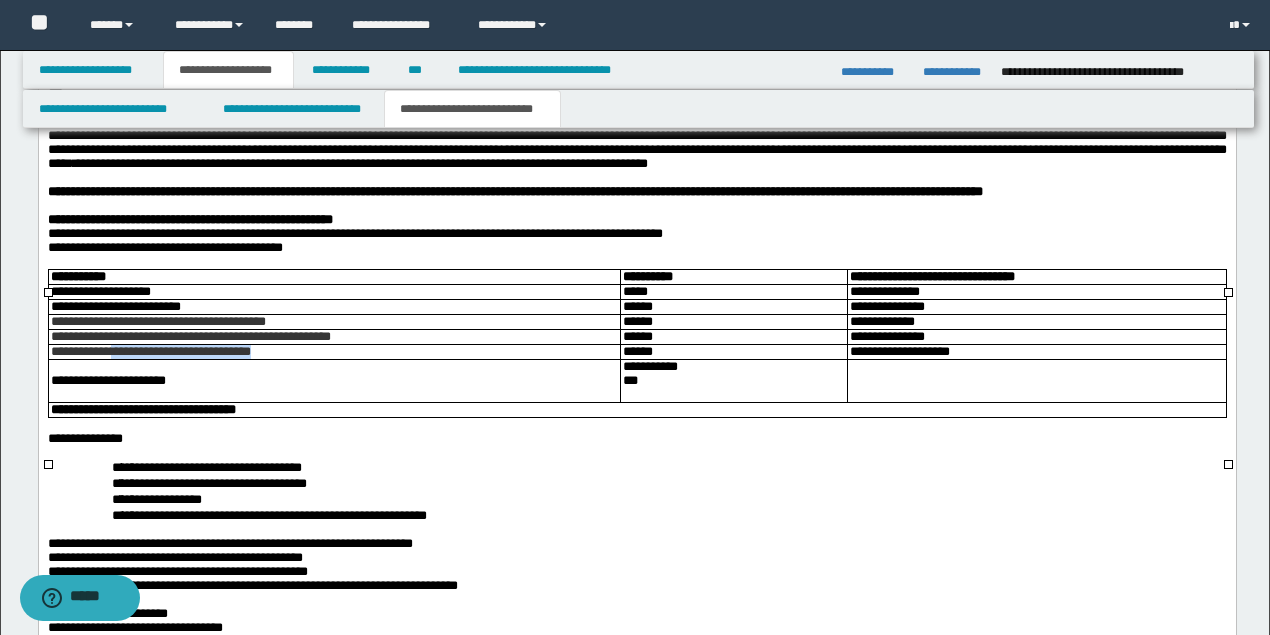 drag, startPoint x: 128, startPoint y: 384, endPoint x: 336, endPoint y: 394, distance: 208.24025 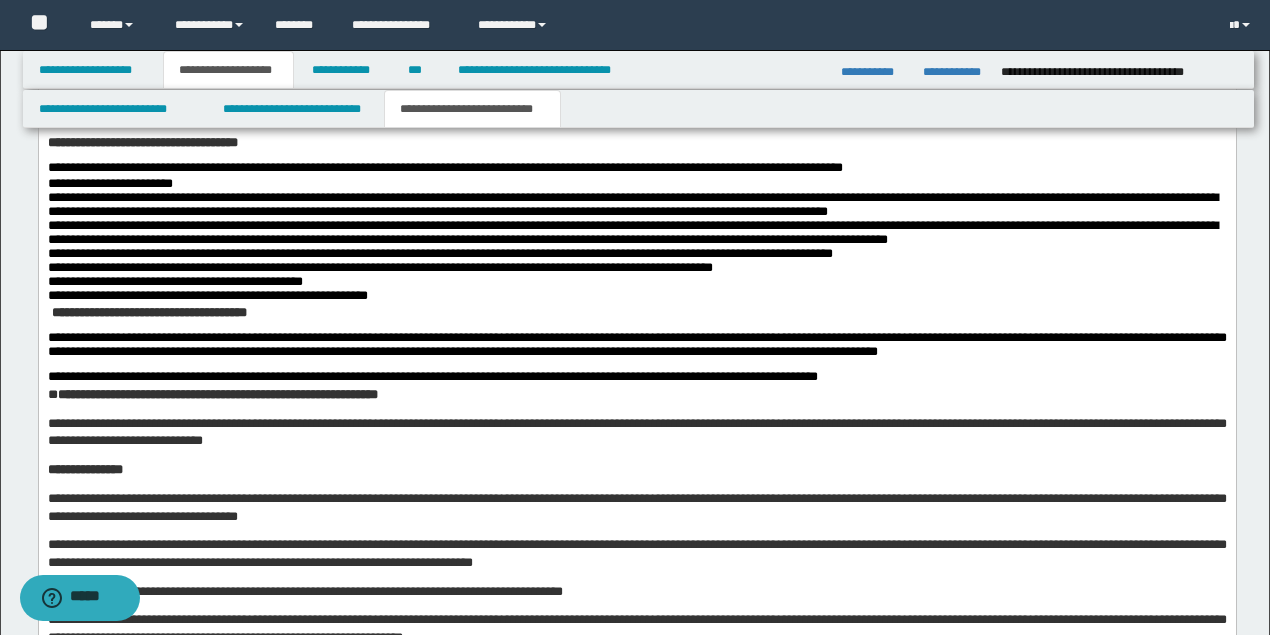 scroll, scrollTop: 2613, scrollLeft: 0, axis: vertical 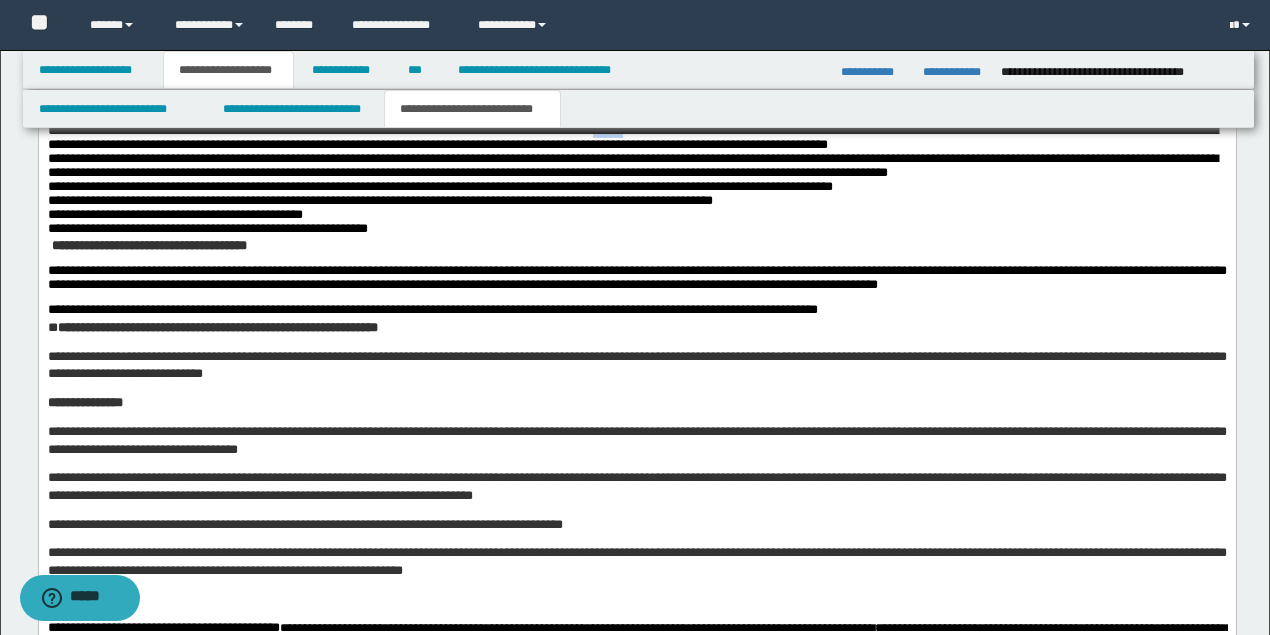 drag, startPoint x: 714, startPoint y: 202, endPoint x: 741, endPoint y: 202, distance: 27 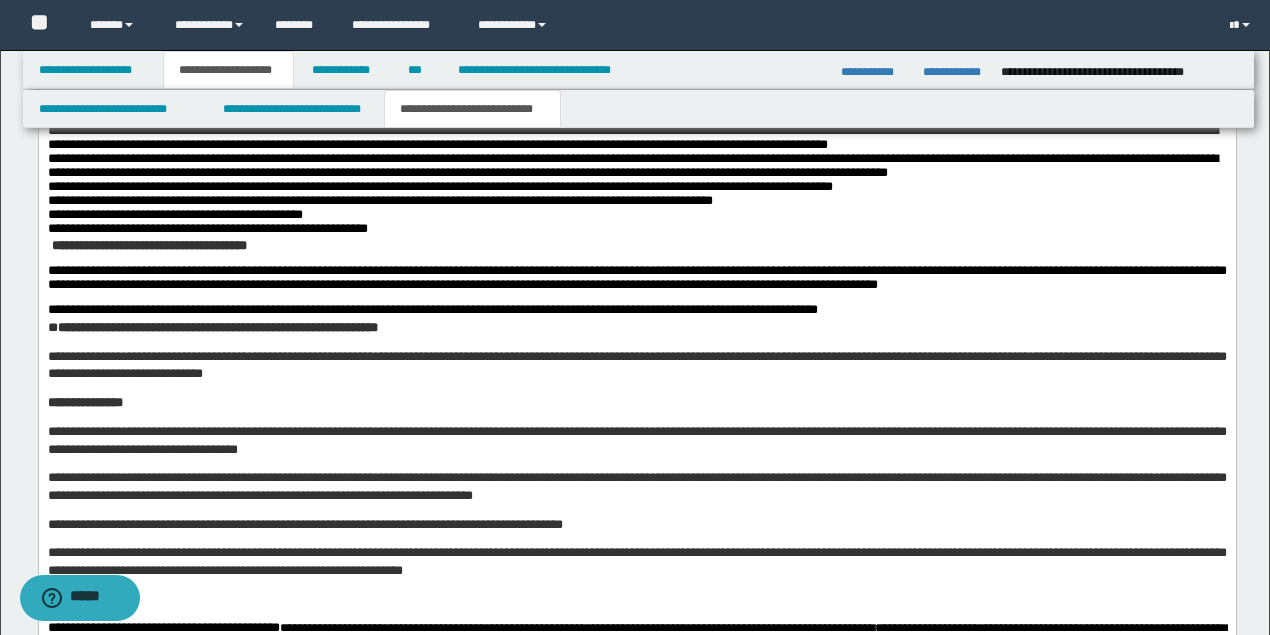 click on "**********" at bounding box center (636, 167) 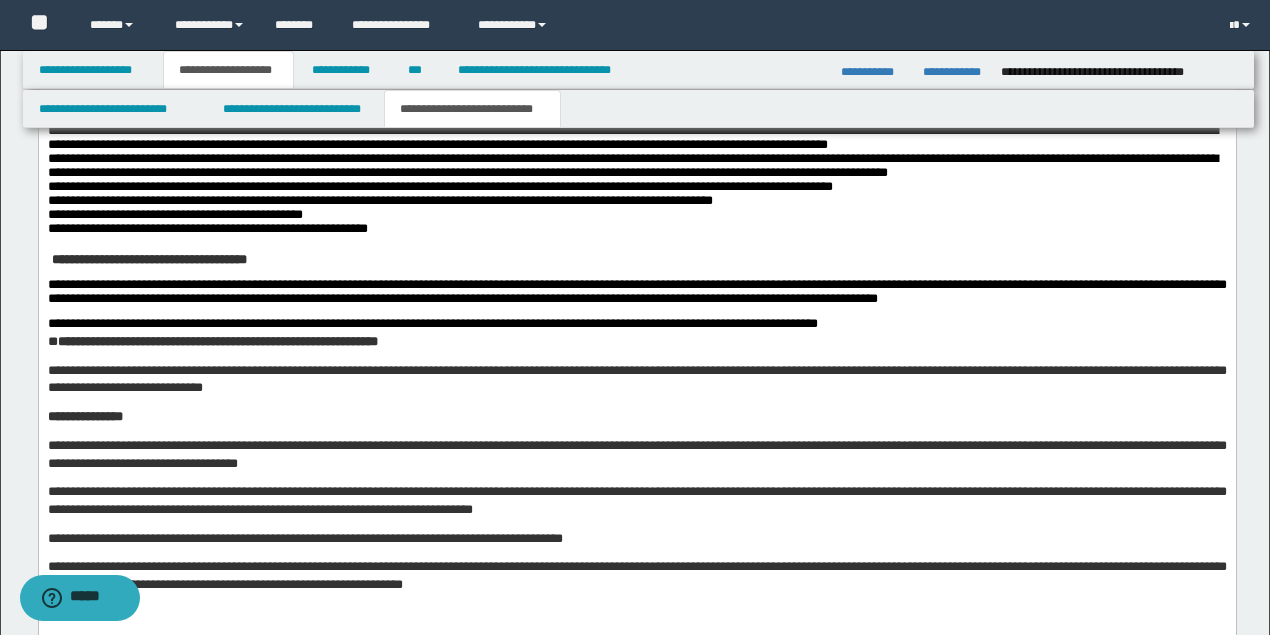 scroll, scrollTop: 2813, scrollLeft: 0, axis: vertical 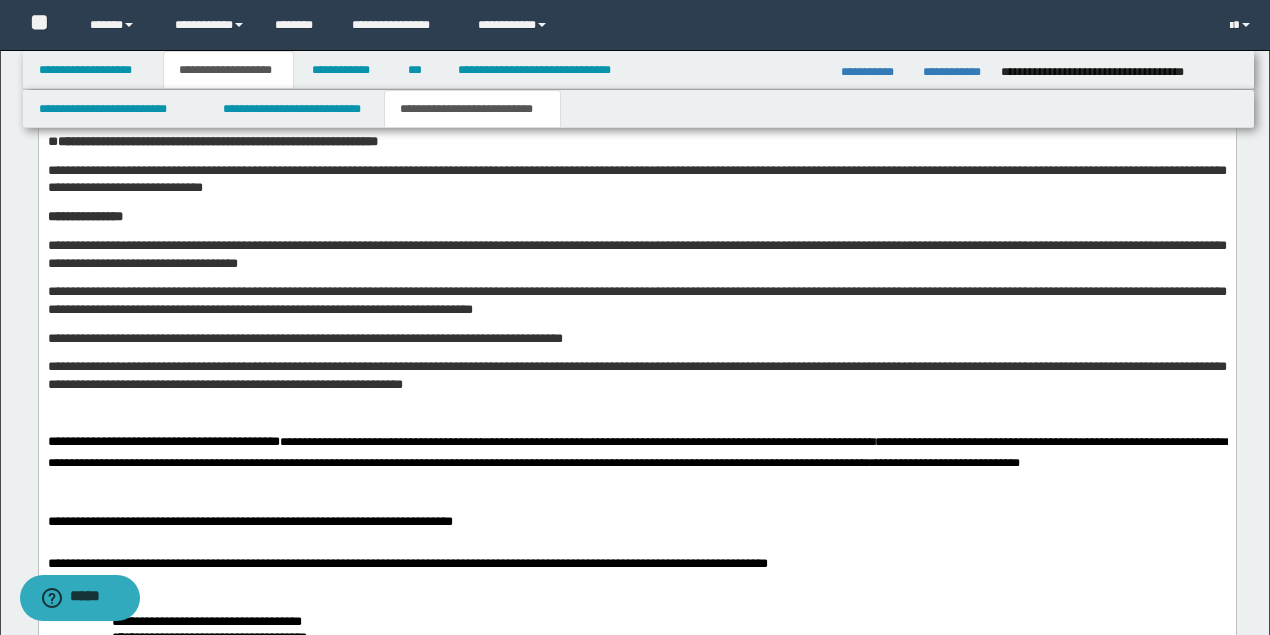 click on "[FIRST] [LAST]" at bounding box center (636, 141) 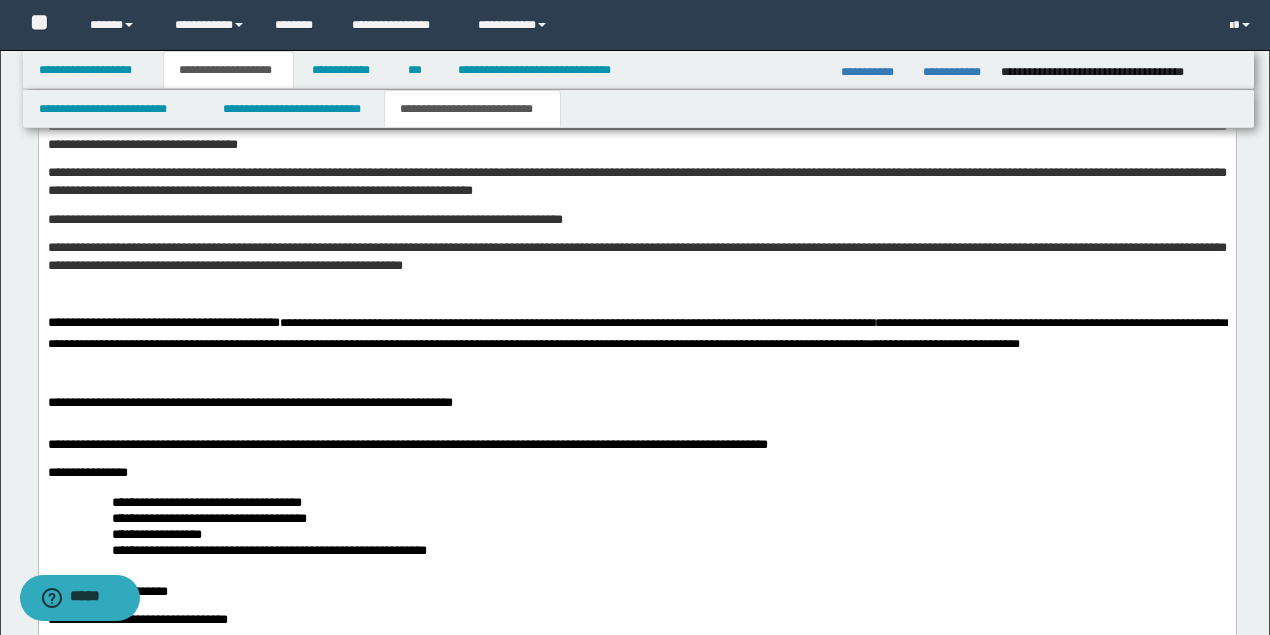 scroll, scrollTop: 3013, scrollLeft: 0, axis: vertical 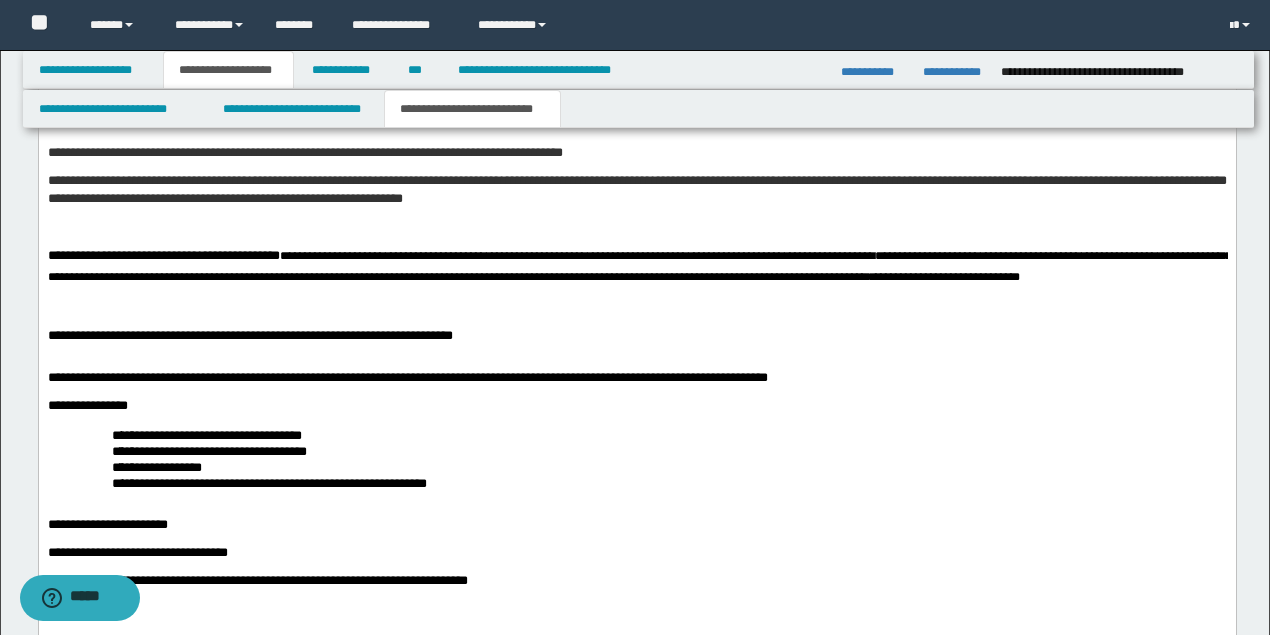 click on "**********" at bounding box center (639, 267) 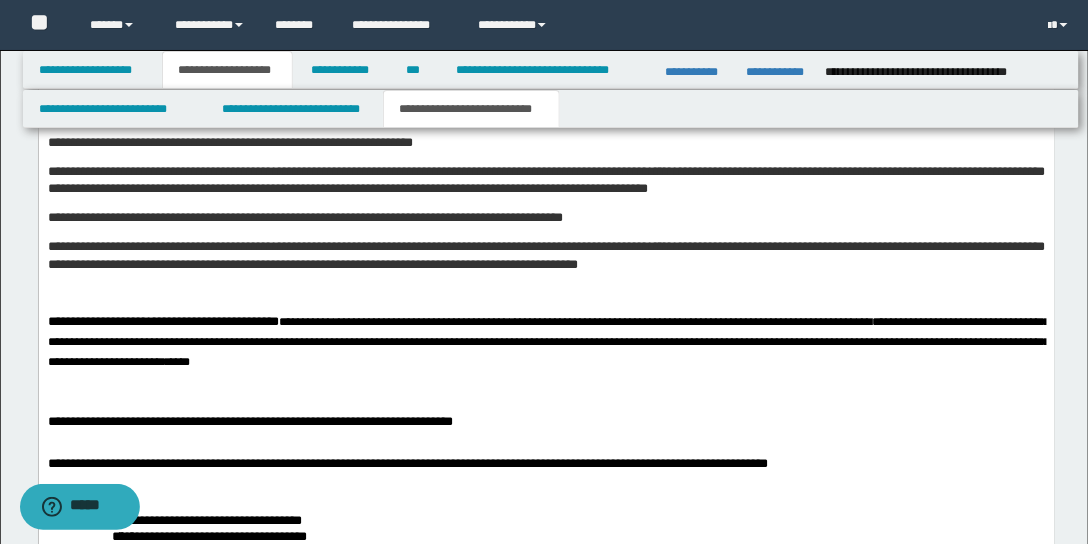 scroll, scrollTop: 3298, scrollLeft: 0, axis: vertical 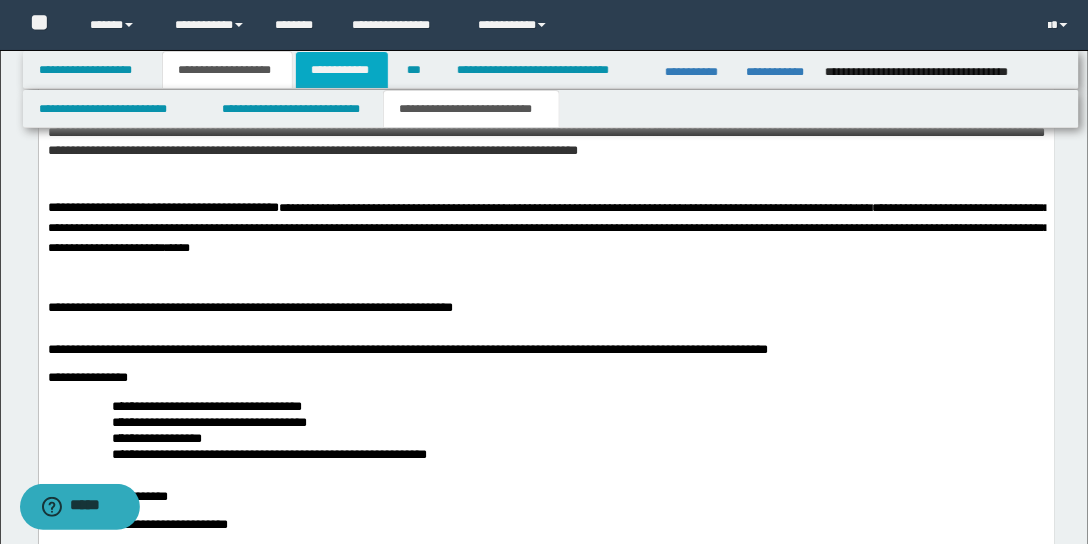 click on "**********" at bounding box center (342, 70) 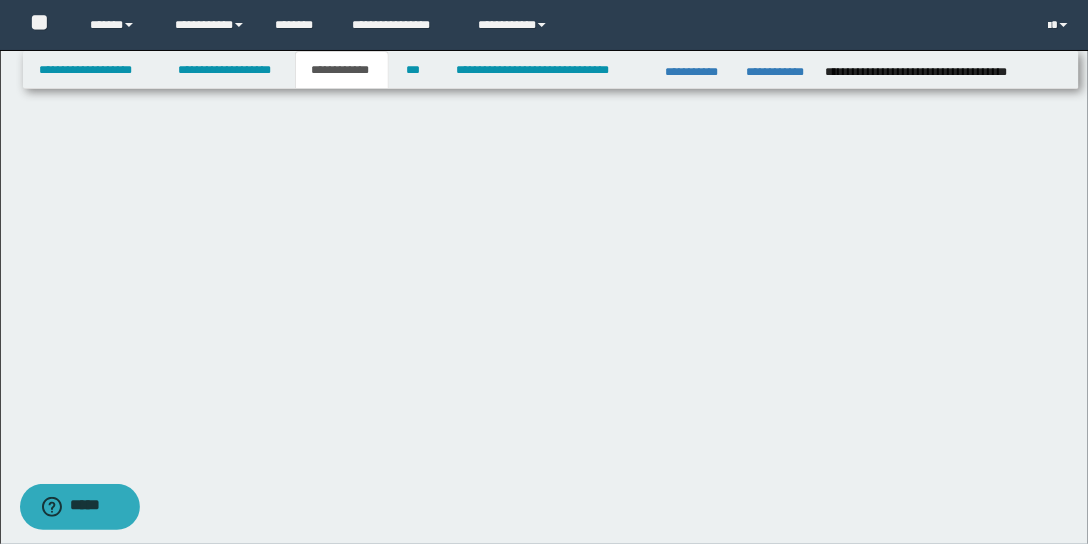 scroll, scrollTop: 303, scrollLeft: 0, axis: vertical 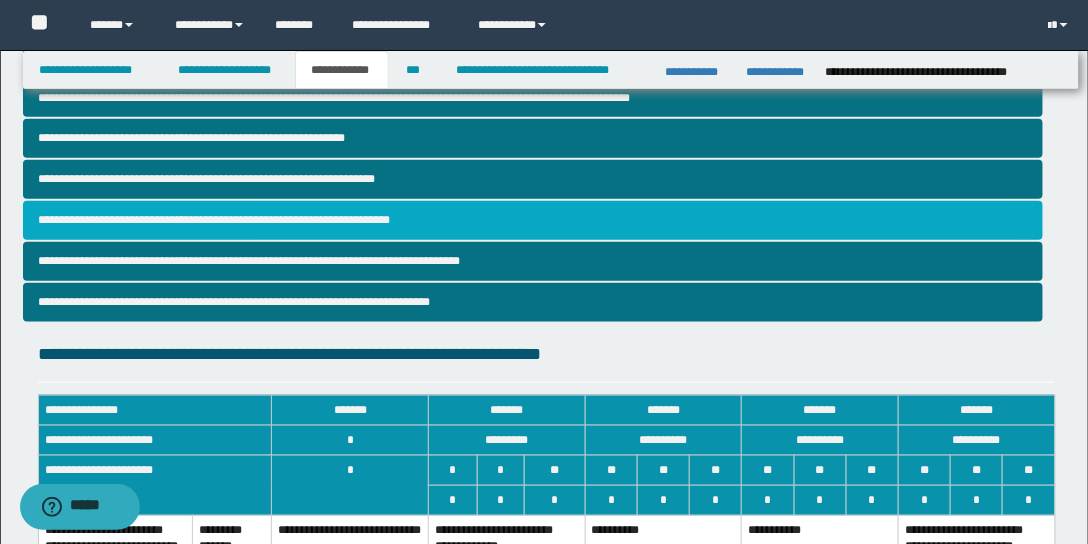 click on "**********" at bounding box center (533, 220) 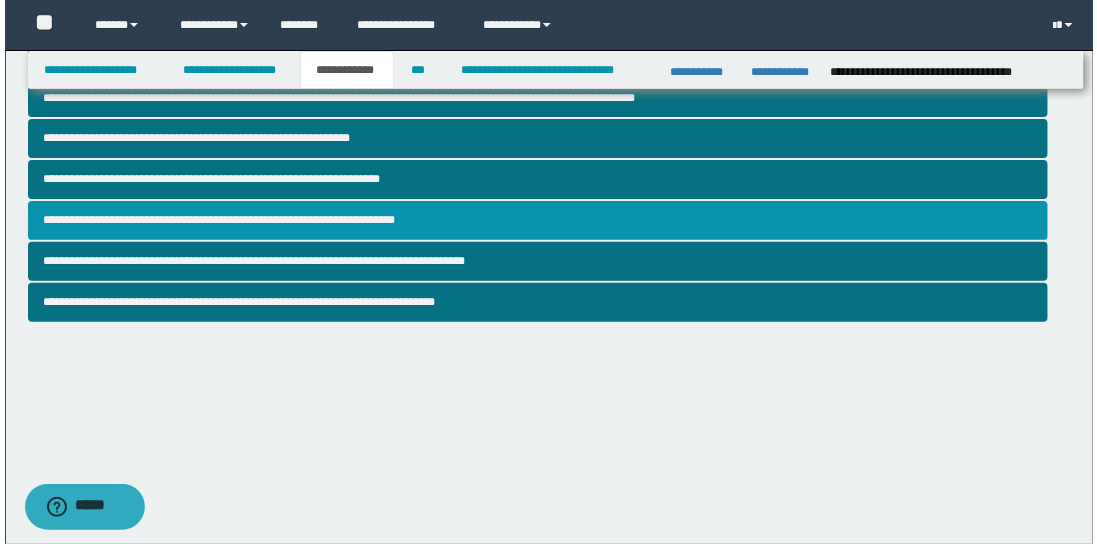 scroll, scrollTop: 0, scrollLeft: 0, axis: both 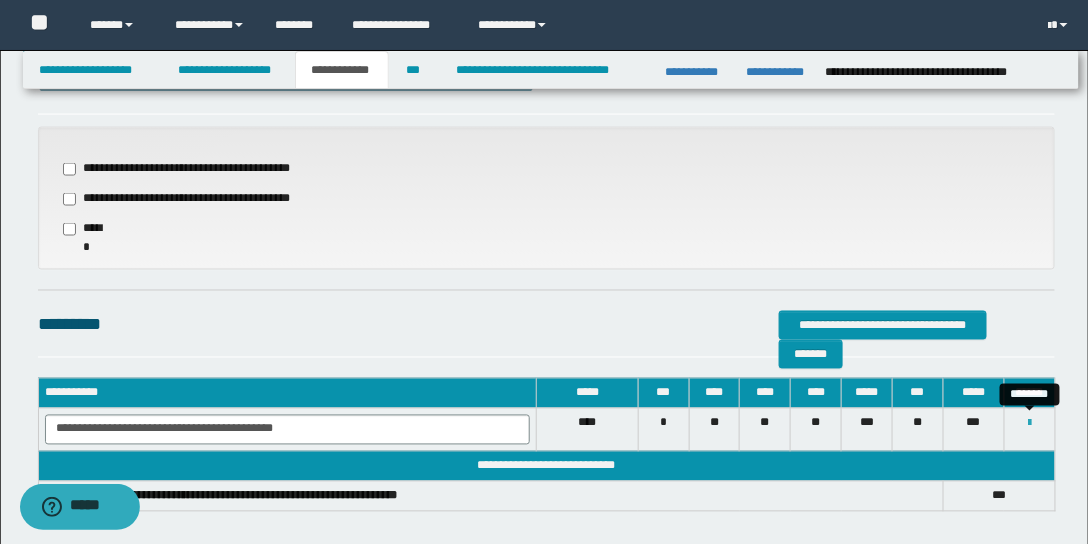 click at bounding box center [1029, 424] 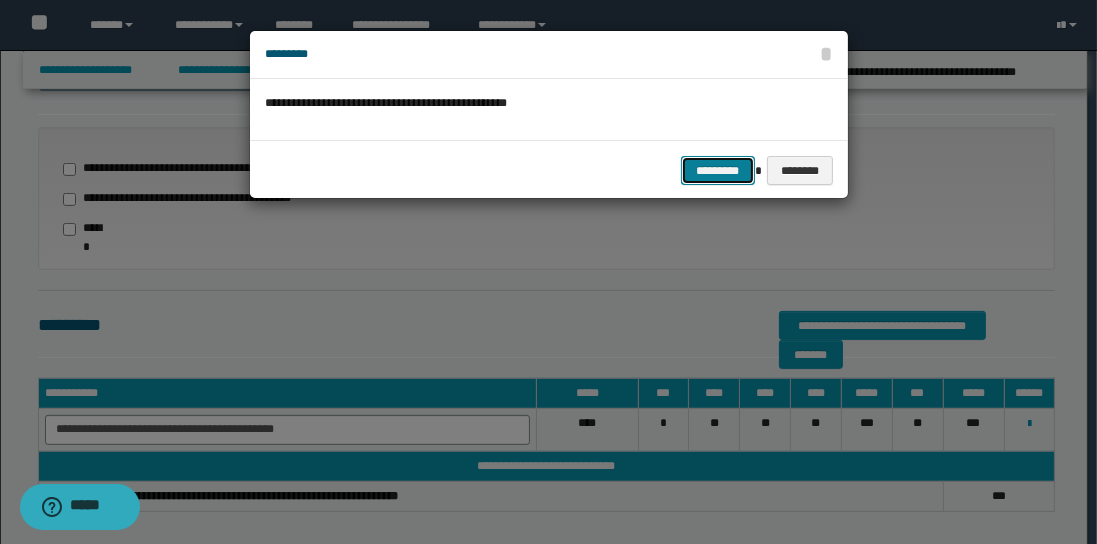 click on "*********" at bounding box center [718, 170] 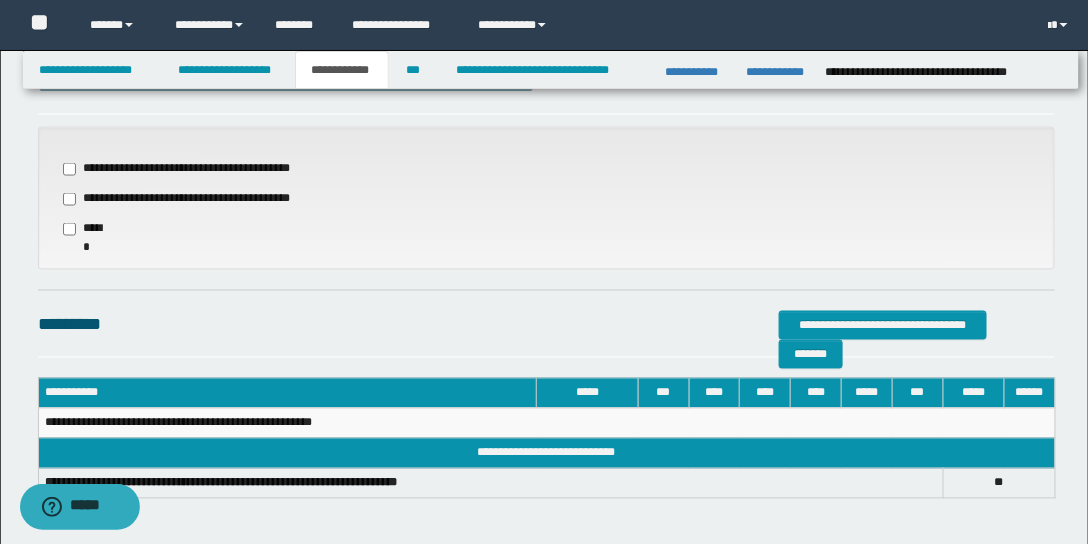 scroll, scrollTop: 571, scrollLeft: 0, axis: vertical 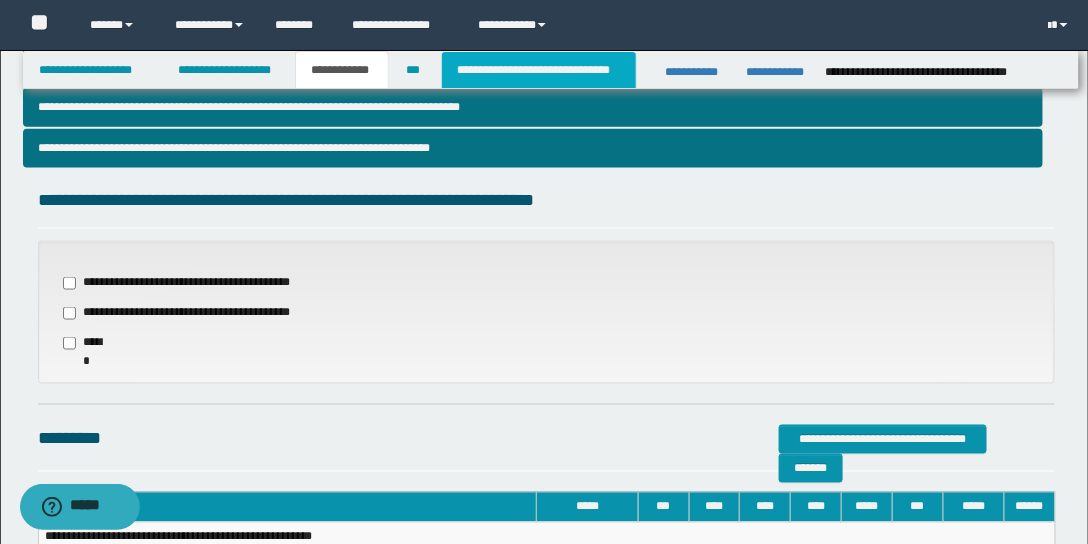 click on "**********" at bounding box center (539, 70) 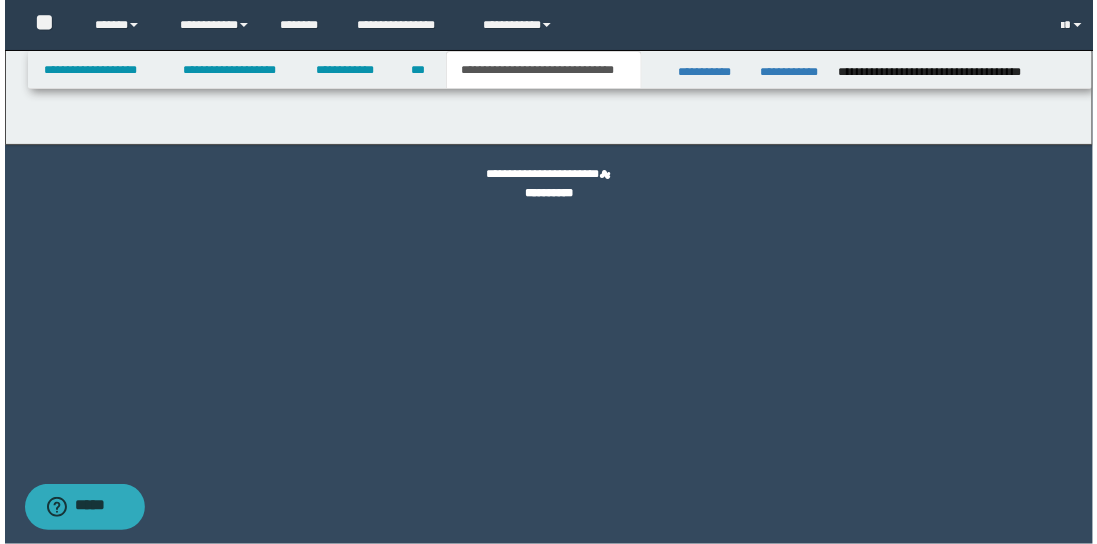 scroll, scrollTop: 0, scrollLeft: 0, axis: both 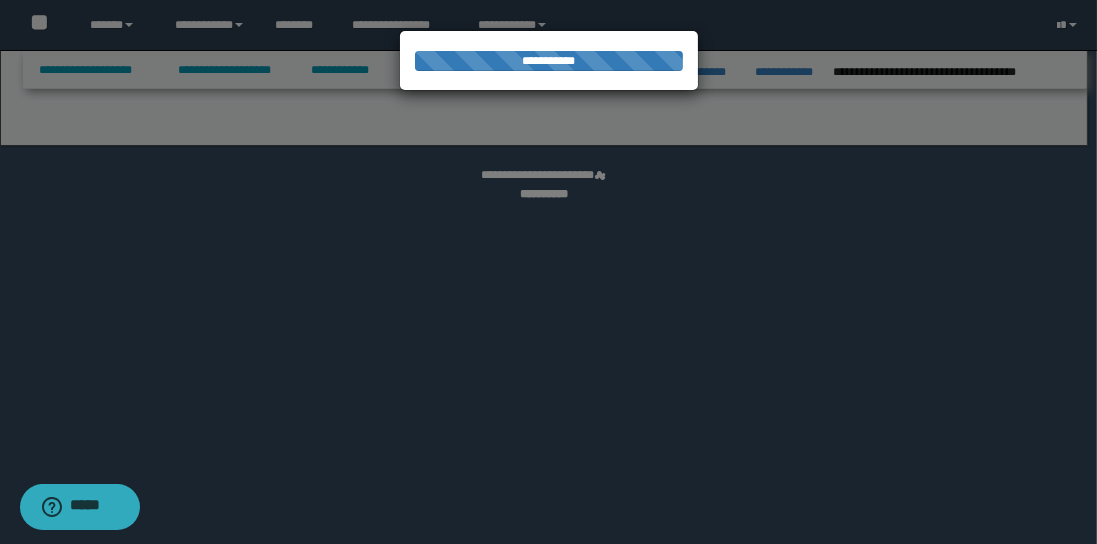select on "*" 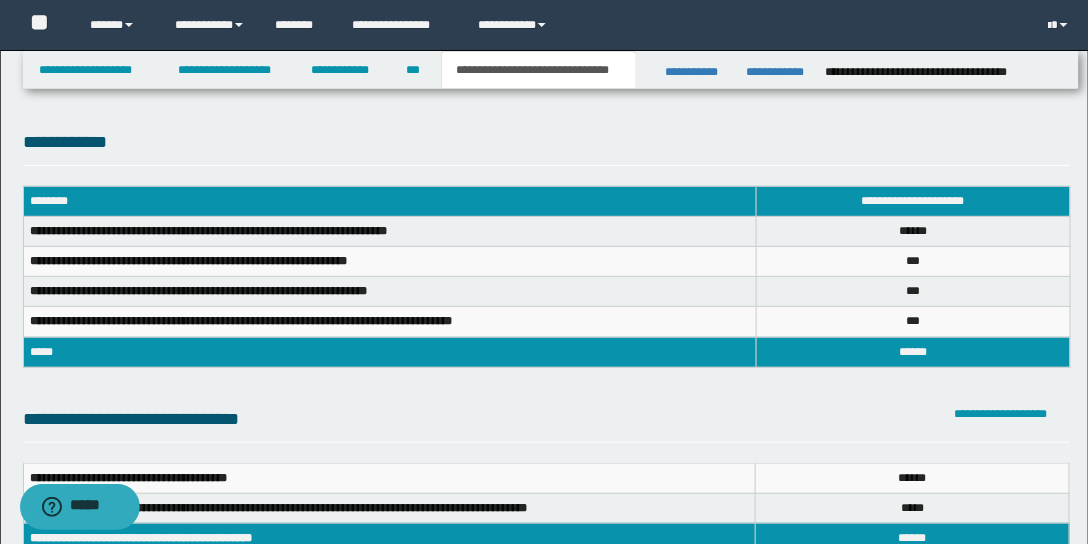 scroll, scrollTop: 0, scrollLeft: 0, axis: both 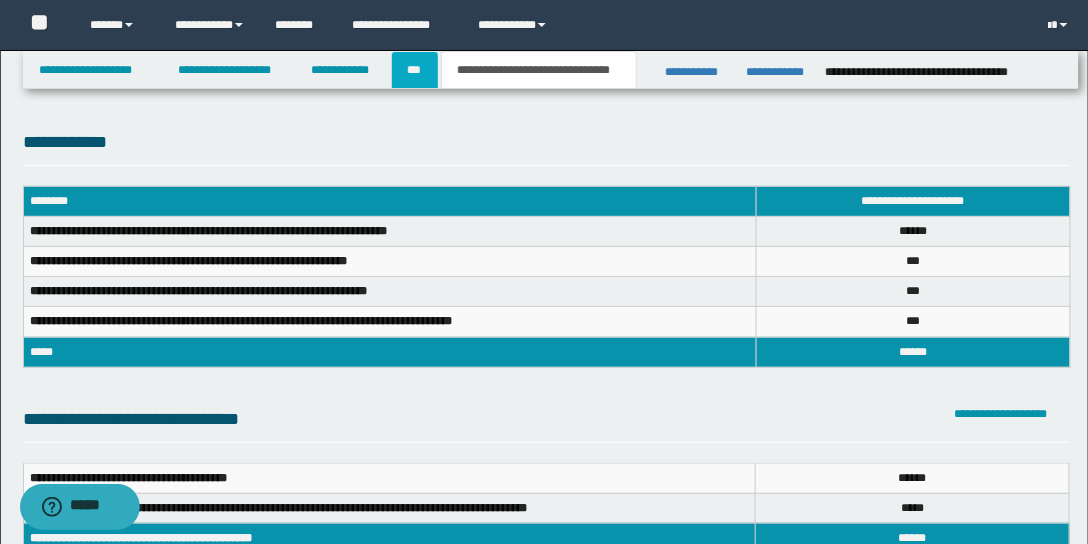 click on "***" at bounding box center (415, 70) 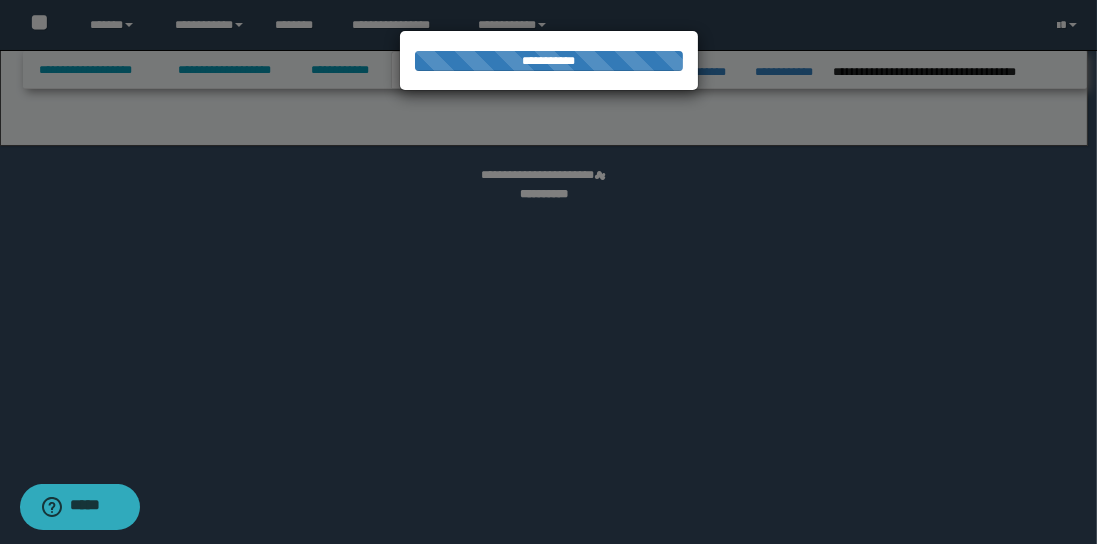 select on "**" 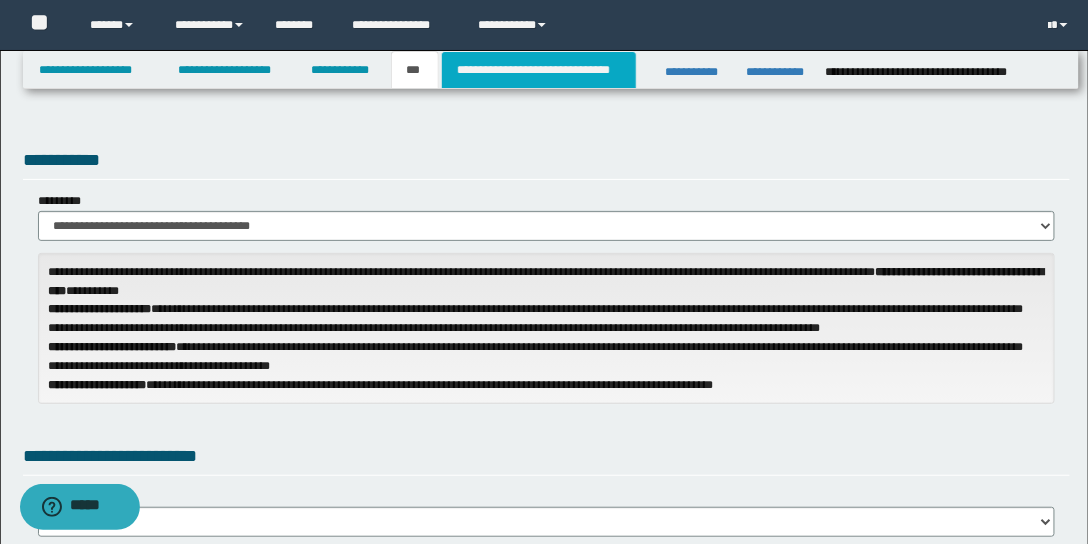 click on "**********" at bounding box center [539, 70] 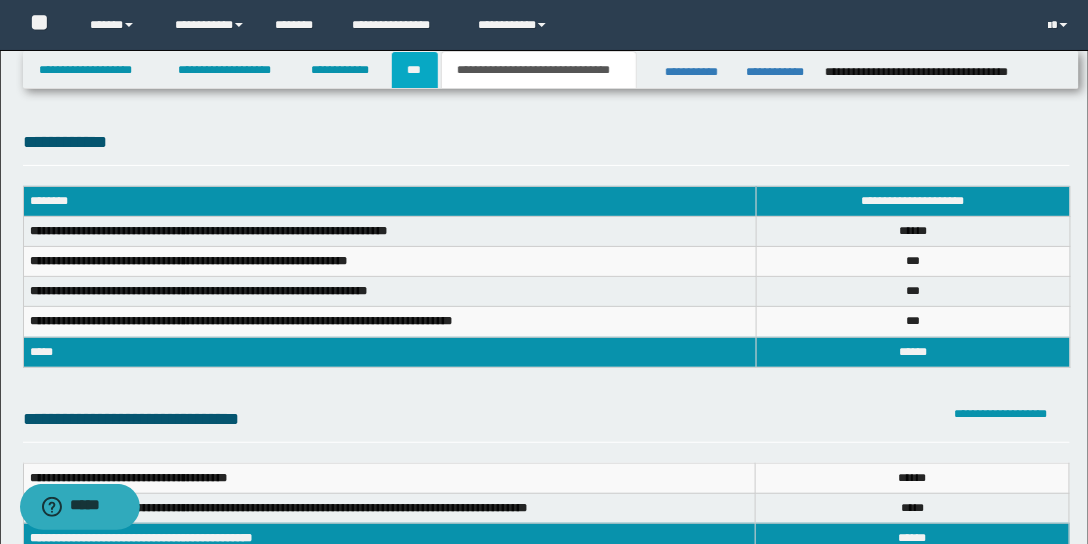 click on "***" at bounding box center [415, 70] 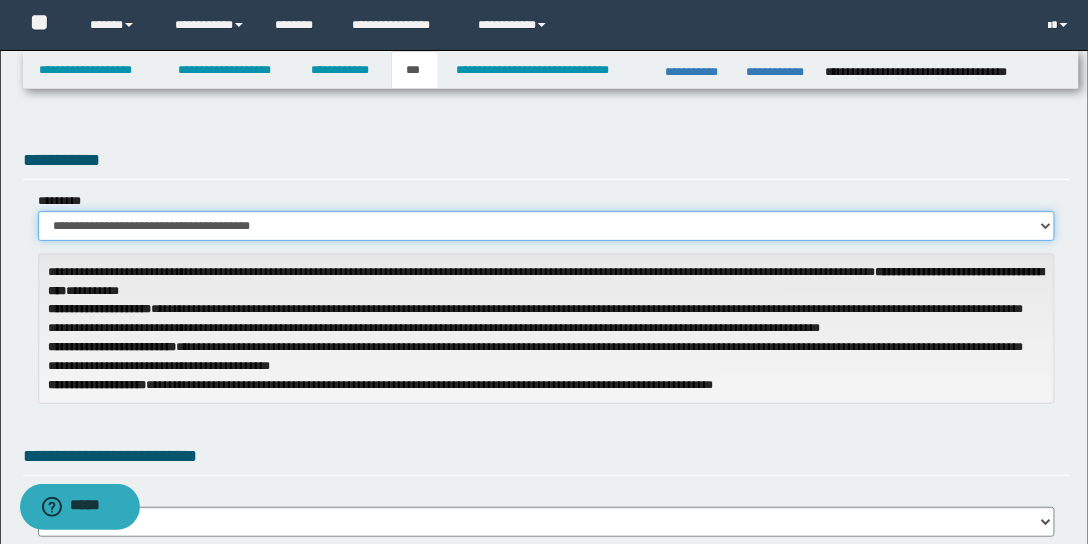 click on "**********" at bounding box center [547, 226] 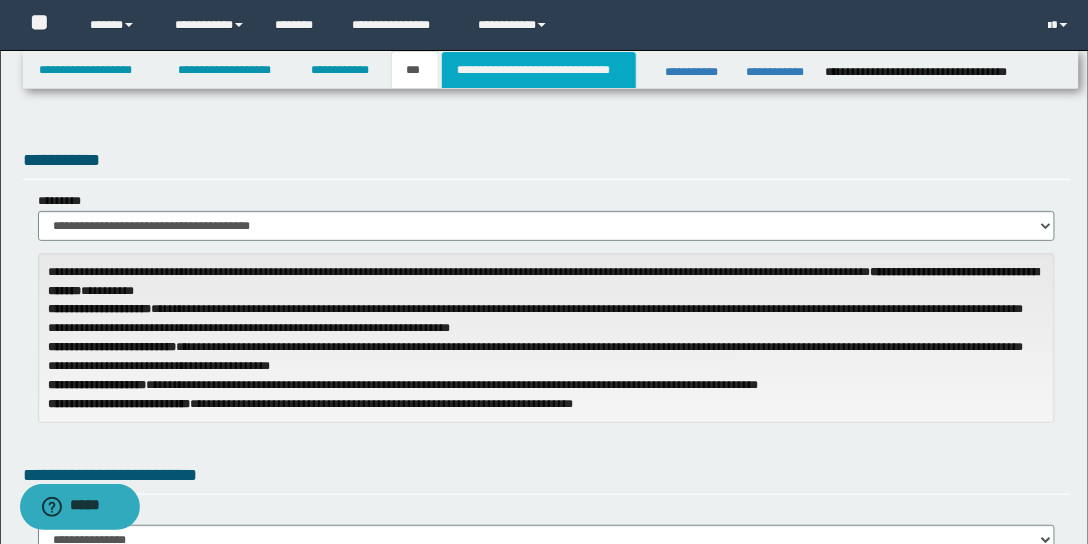 click on "**********" at bounding box center [539, 70] 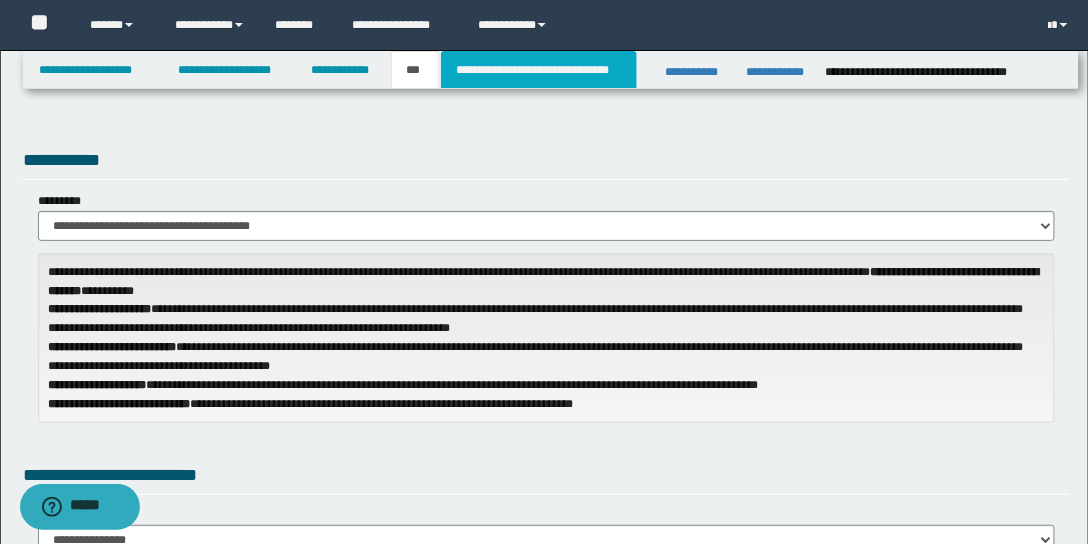 type on "**********" 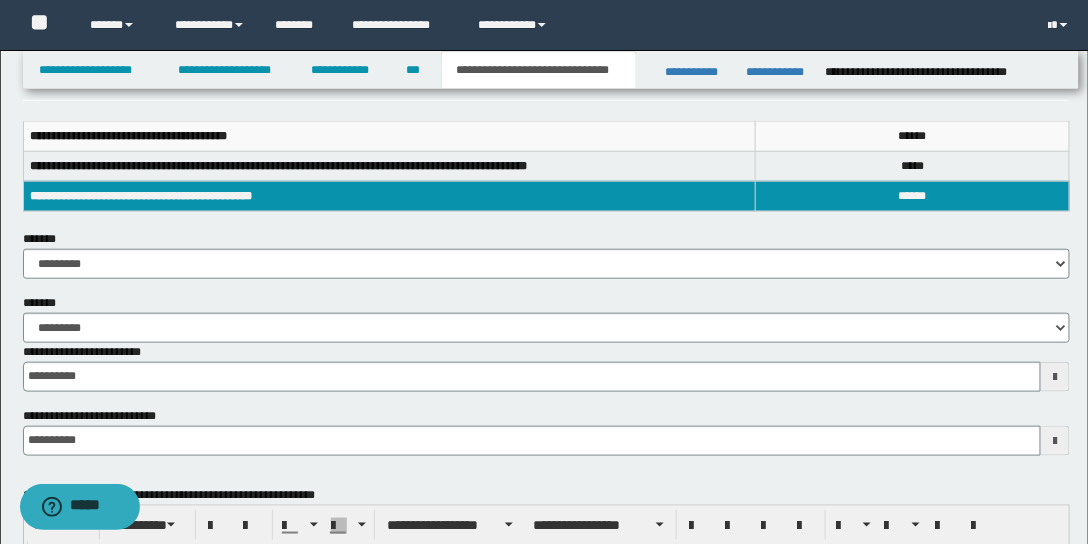 scroll, scrollTop: 228, scrollLeft: 0, axis: vertical 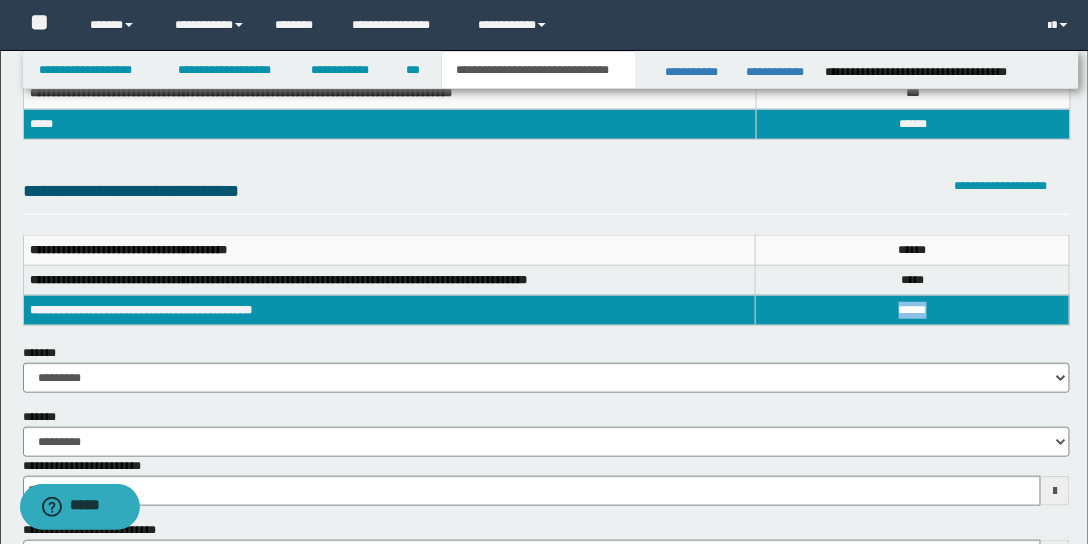 drag, startPoint x: 892, startPoint y: 308, endPoint x: 981, endPoint y: 308, distance: 89 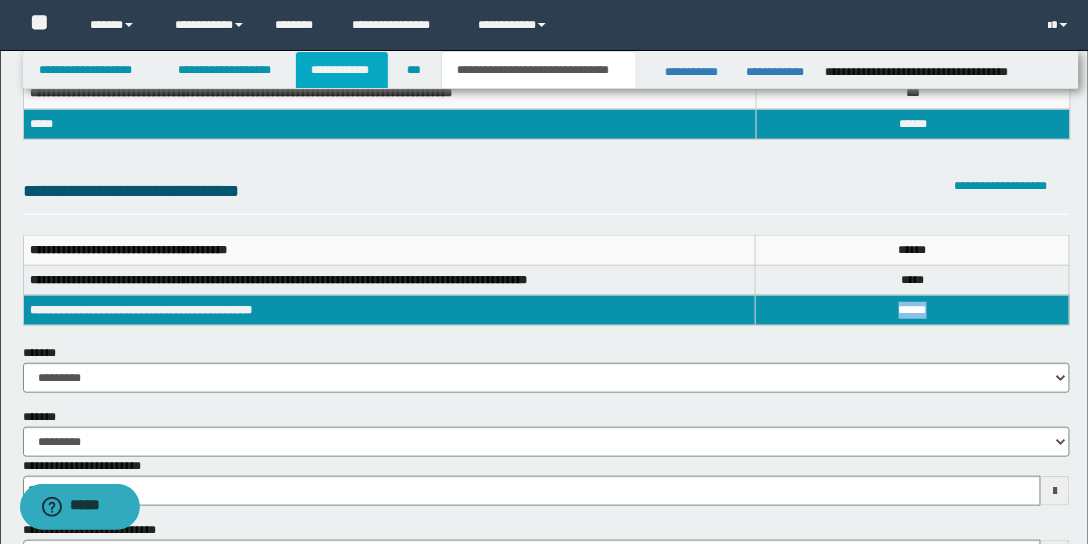 click on "**********" at bounding box center (342, 70) 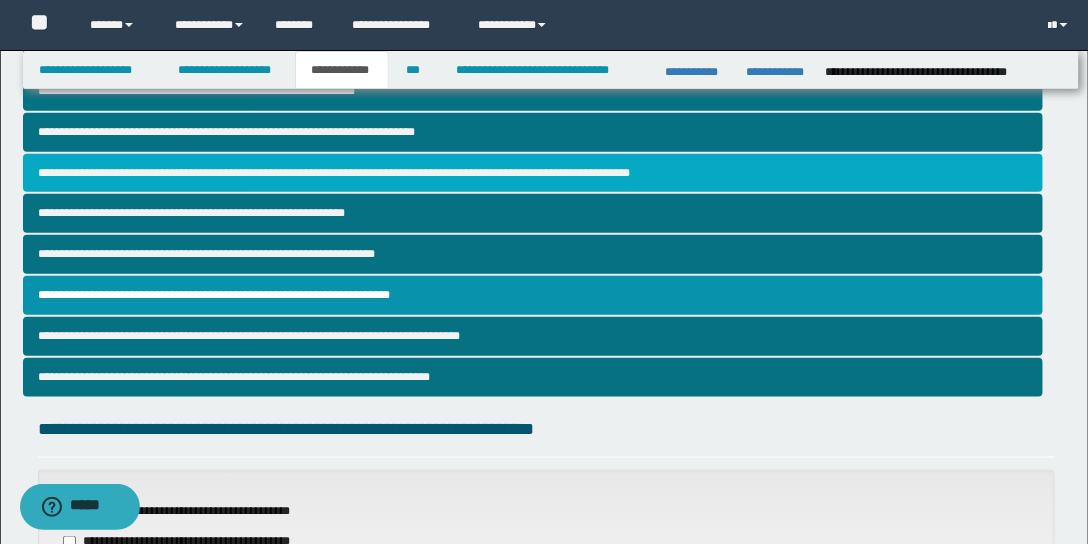 scroll, scrollTop: 400, scrollLeft: 0, axis: vertical 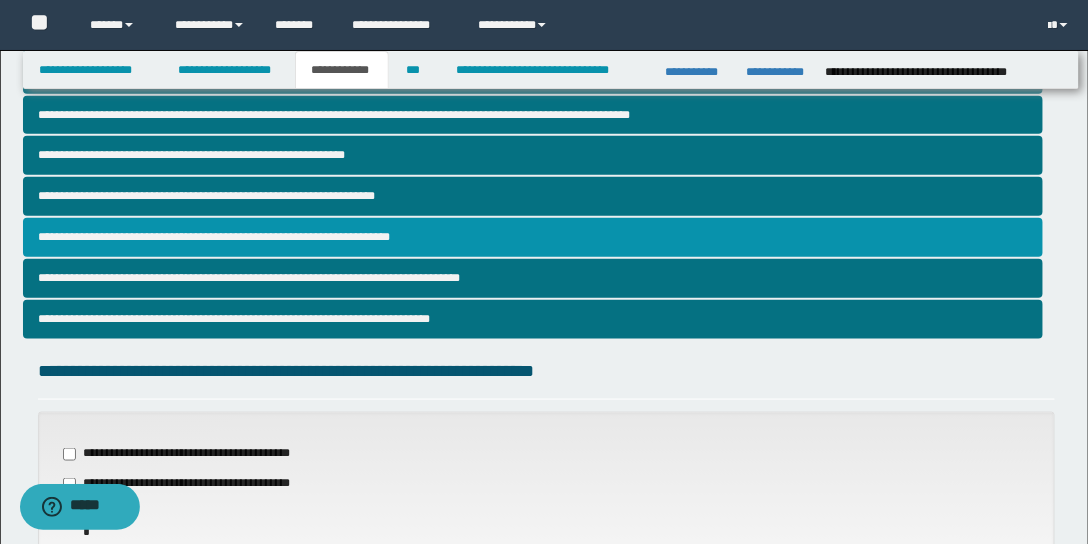 click on "**********" at bounding box center [533, 237] 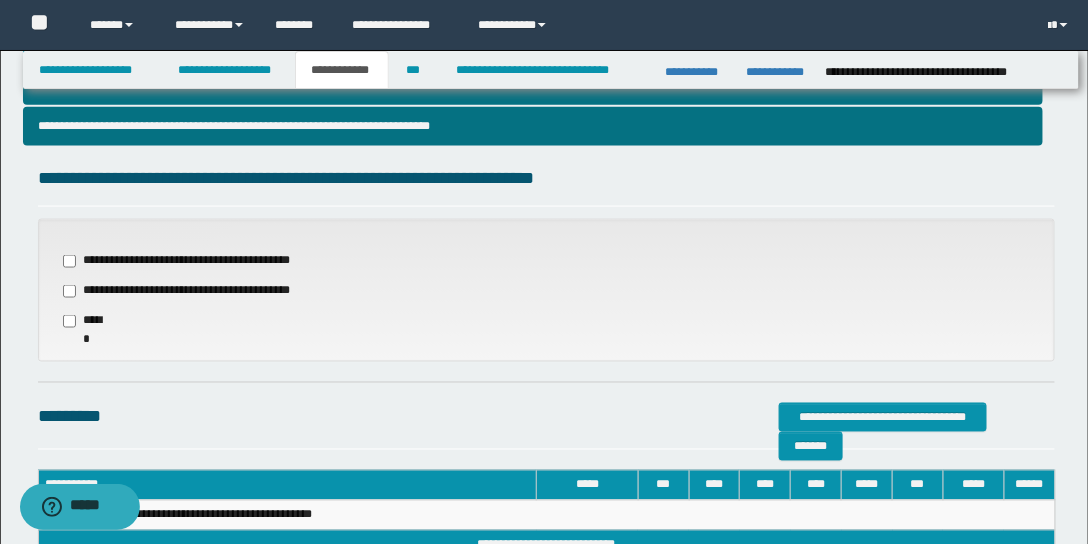 scroll, scrollTop: 536, scrollLeft: 0, axis: vertical 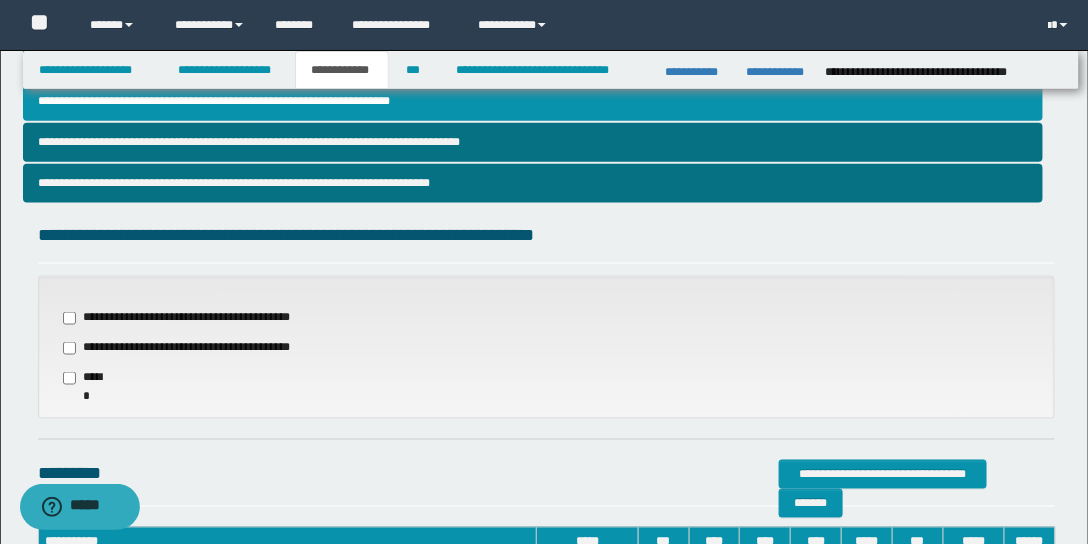 click on "**********" at bounding box center [179, 348] 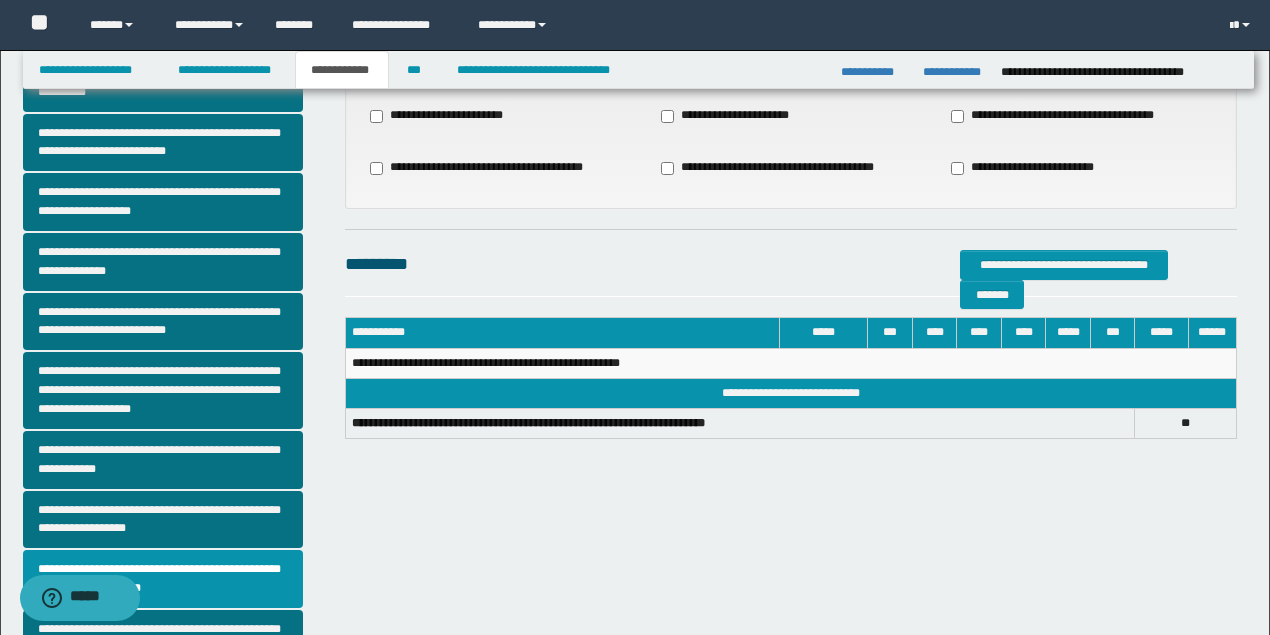 scroll, scrollTop: 113, scrollLeft: 0, axis: vertical 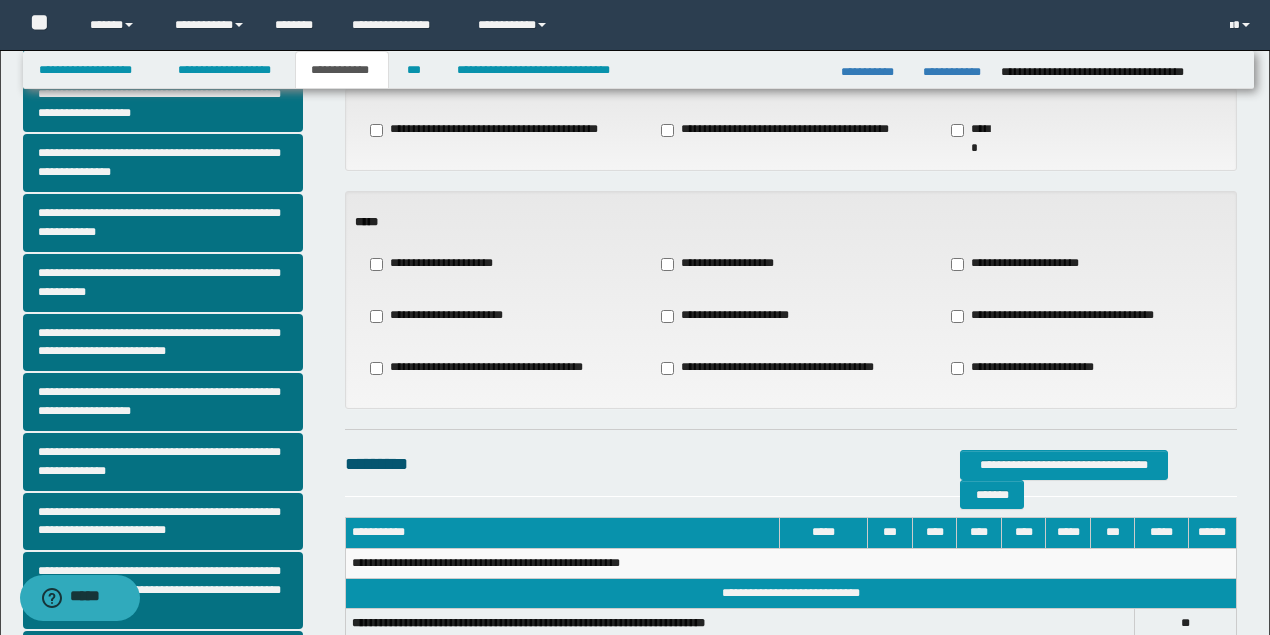 click on "**********" at bounding box center (725, 264) 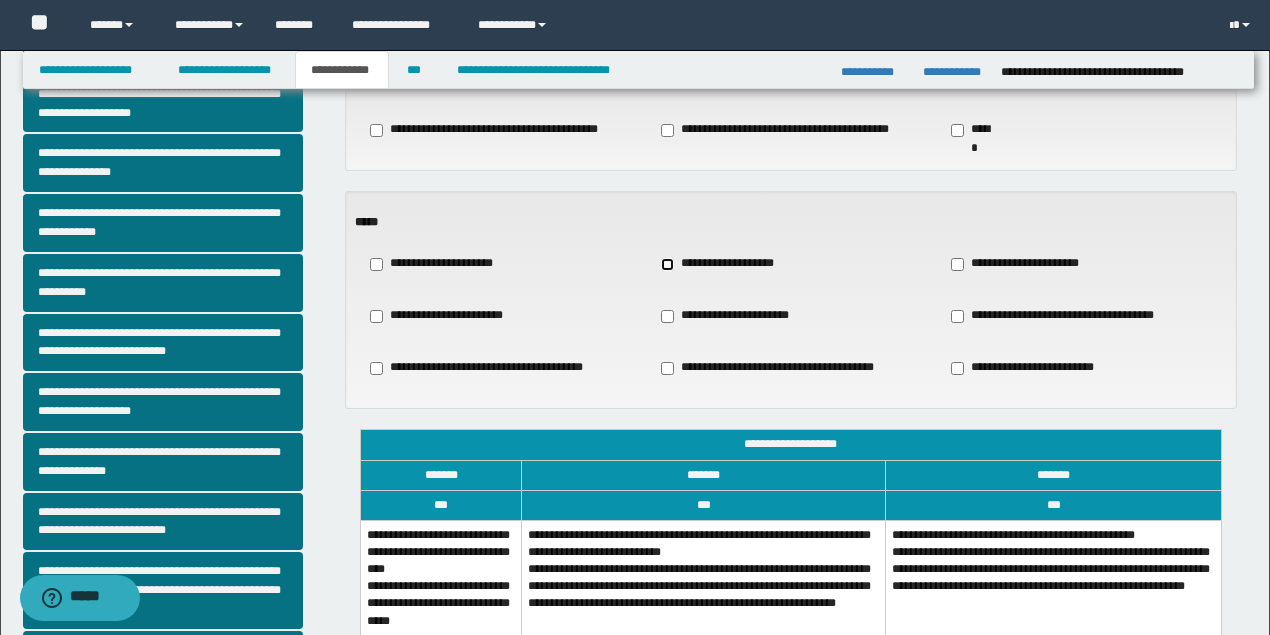 scroll, scrollTop: 246, scrollLeft: 0, axis: vertical 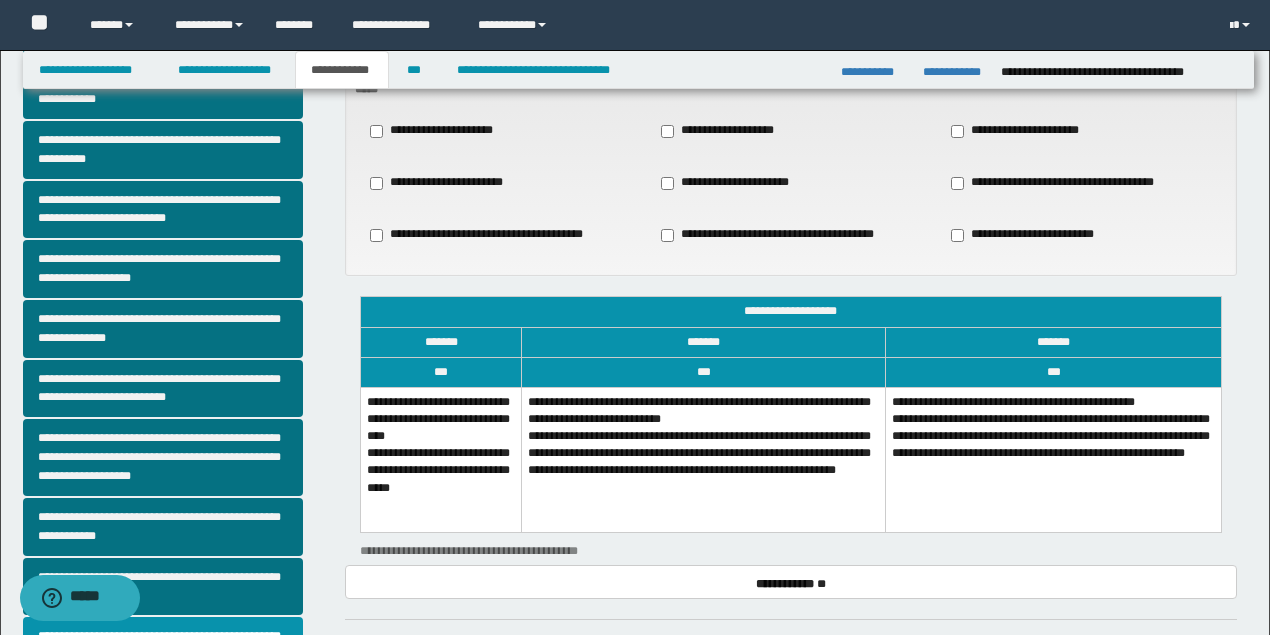 click on "**********" at bounding box center (440, 460) 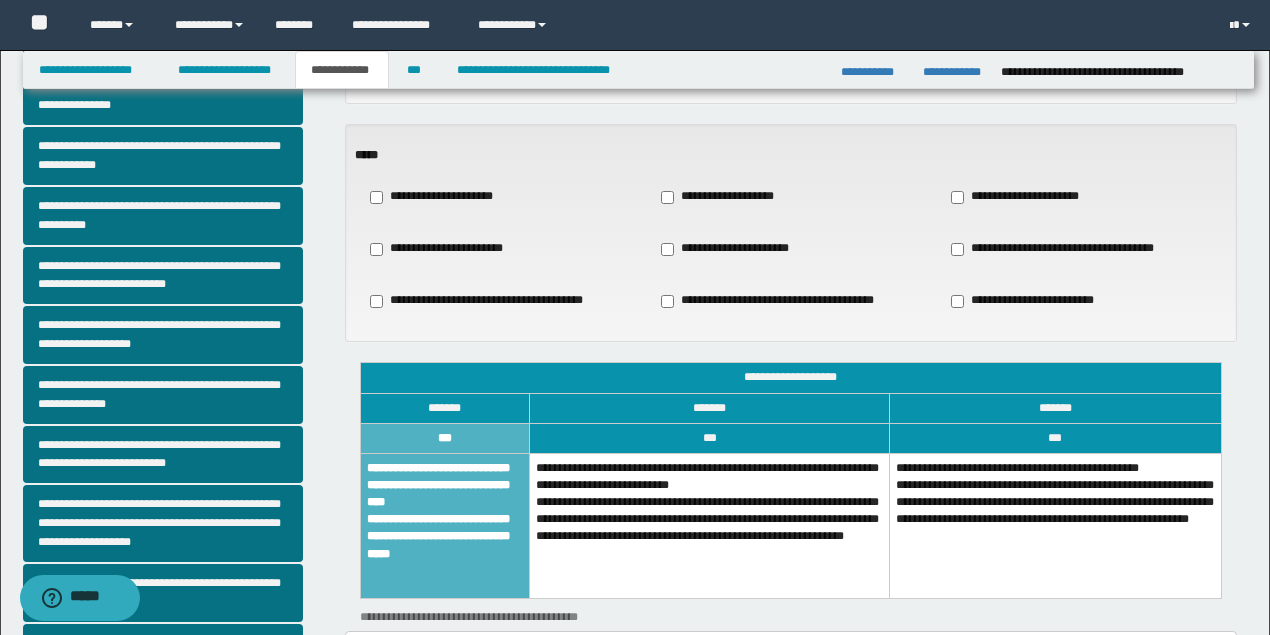 scroll, scrollTop: 0, scrollLeft: 0, axis: both 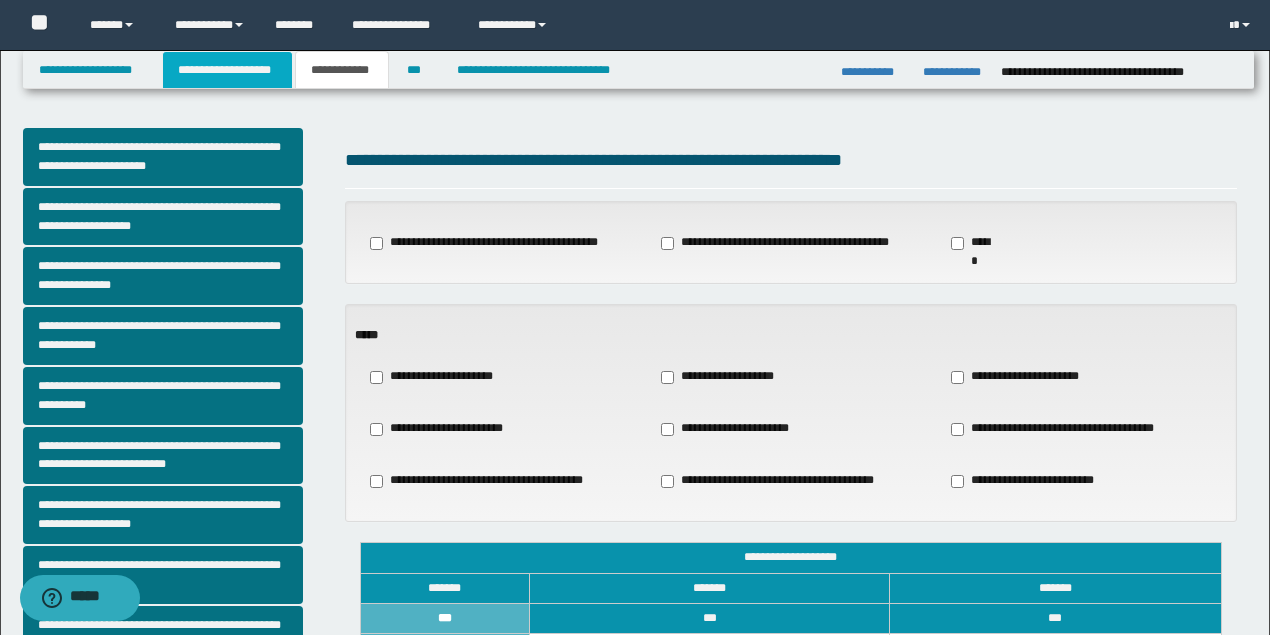 click on "**********" at bounding box center [227, 70] 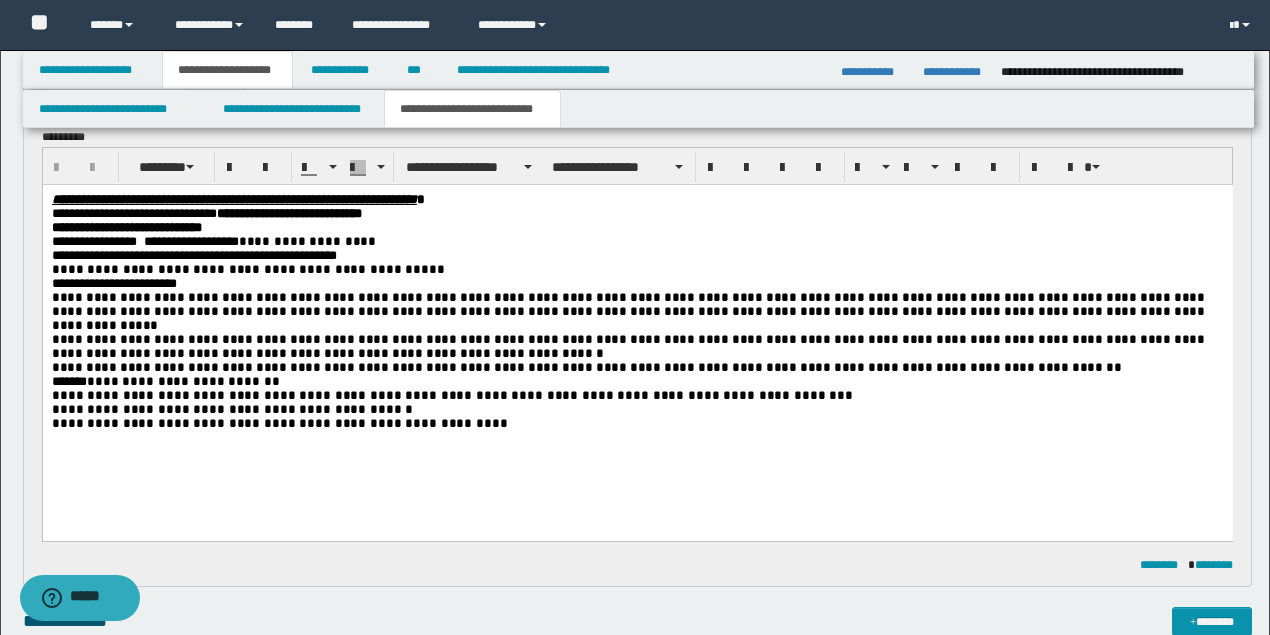 scroll, scrollTop: 1333, scrollLeft: 0, axis: vertical 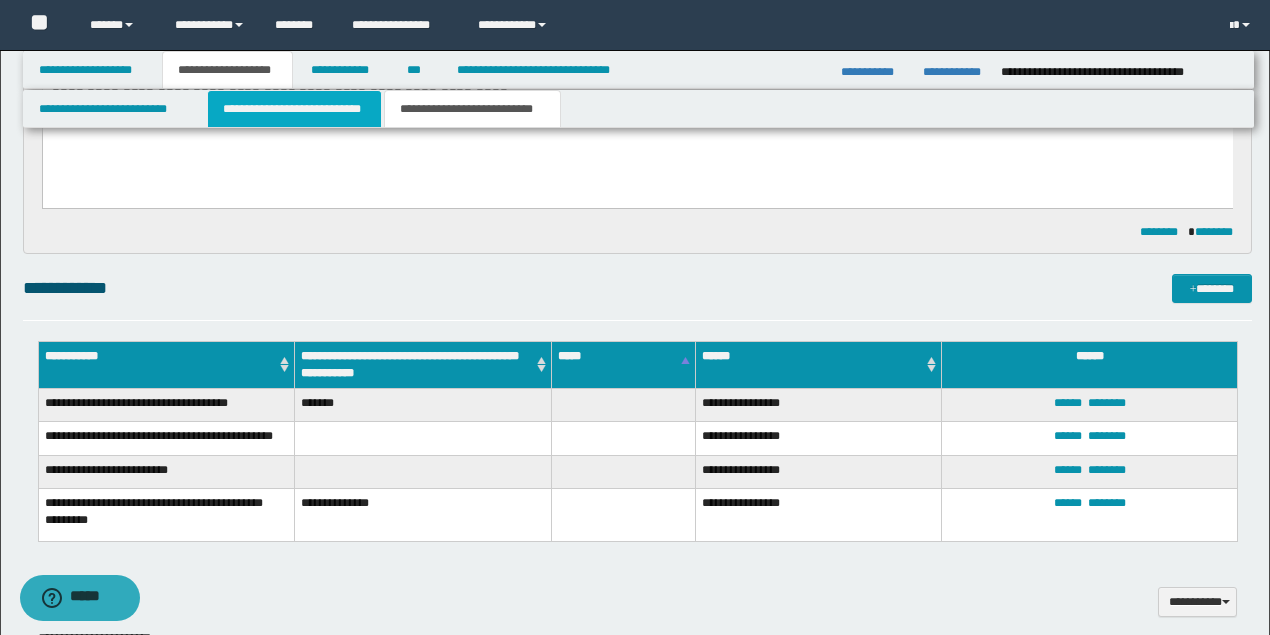 click on "**********" at bounding box center [294, 109] 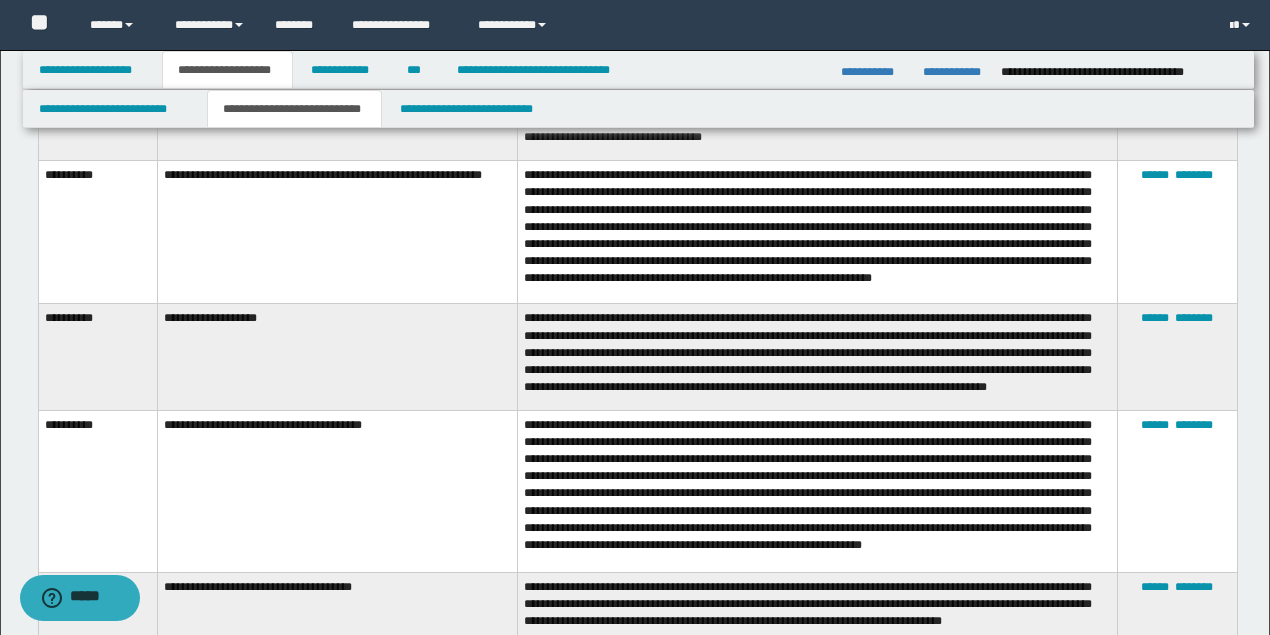 scroll, scrollTop: 2333, scrollLeft: 0, axis: vertical 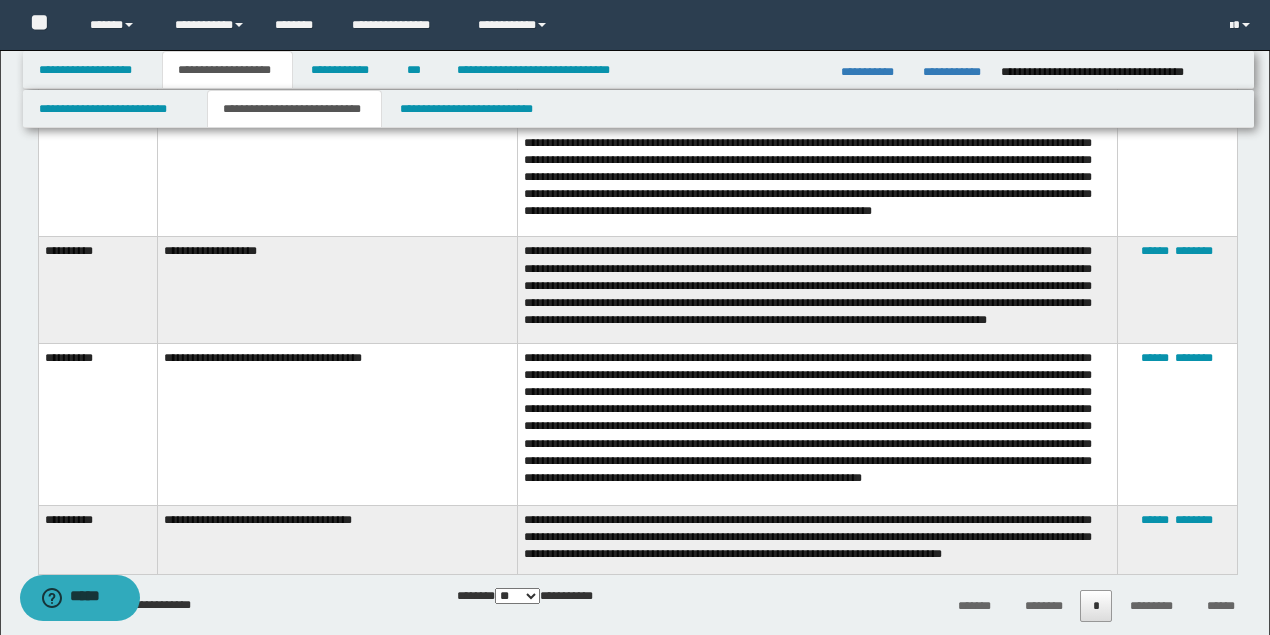 drag, startPoint x: 982, startPoint y: 360, endPoint x: 1014, endPoint y: 327, distance: 45.96738 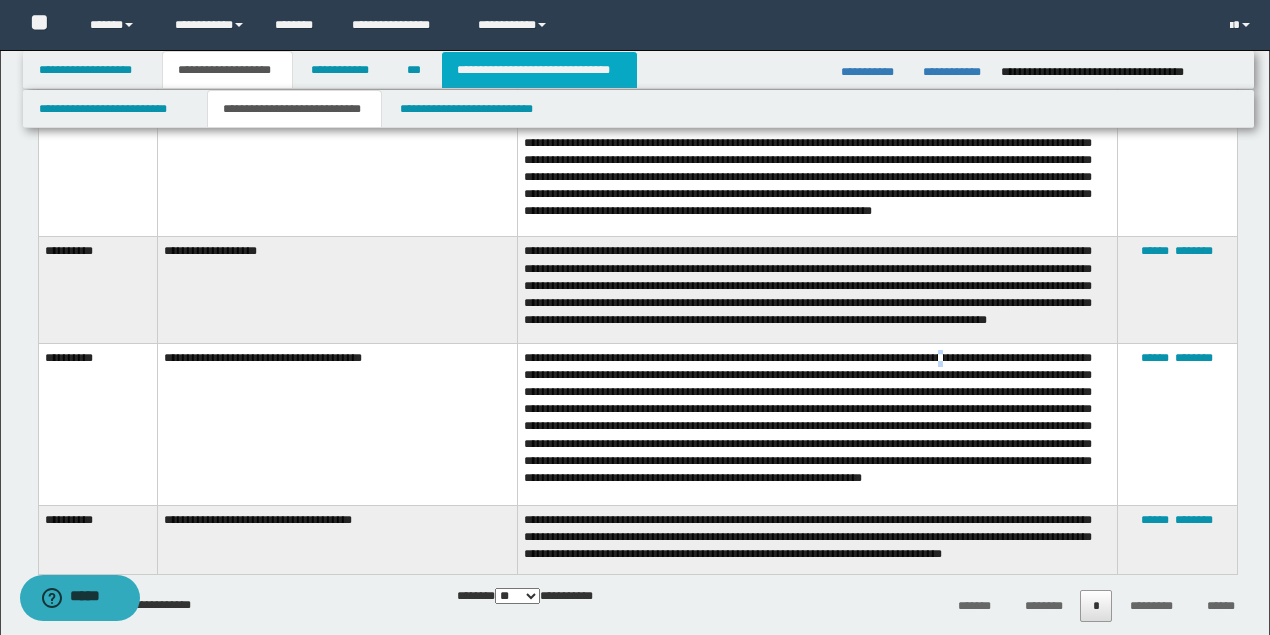 click on "**********" at bounding box center [539, 70] 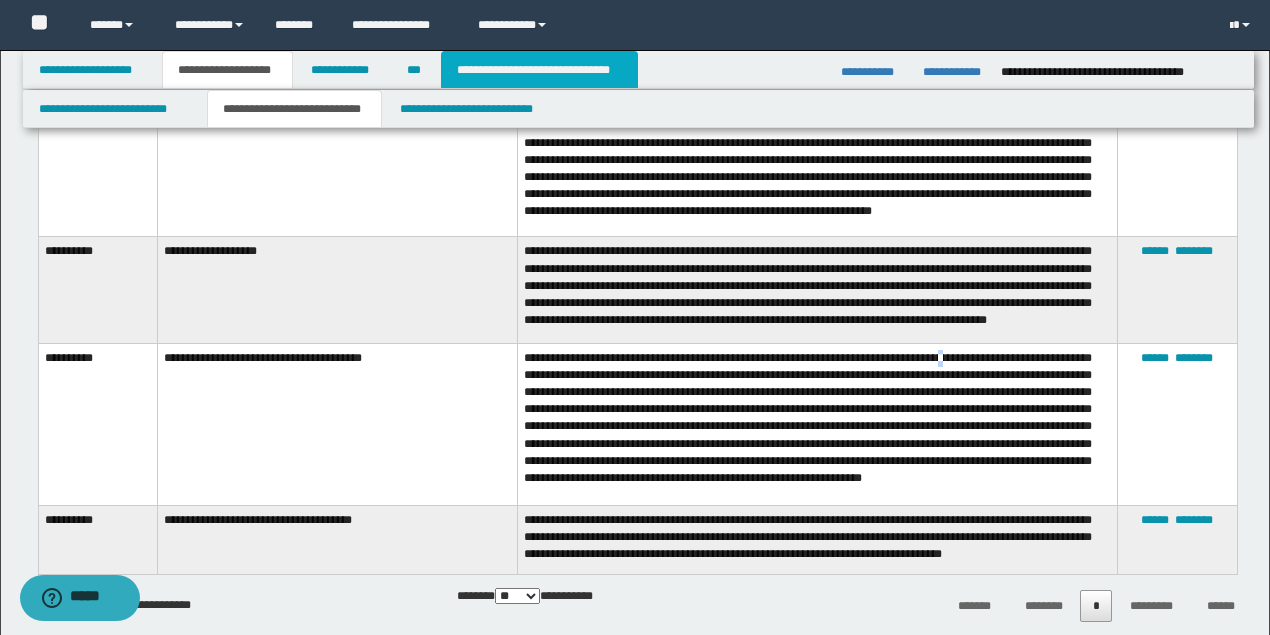type on "**********" 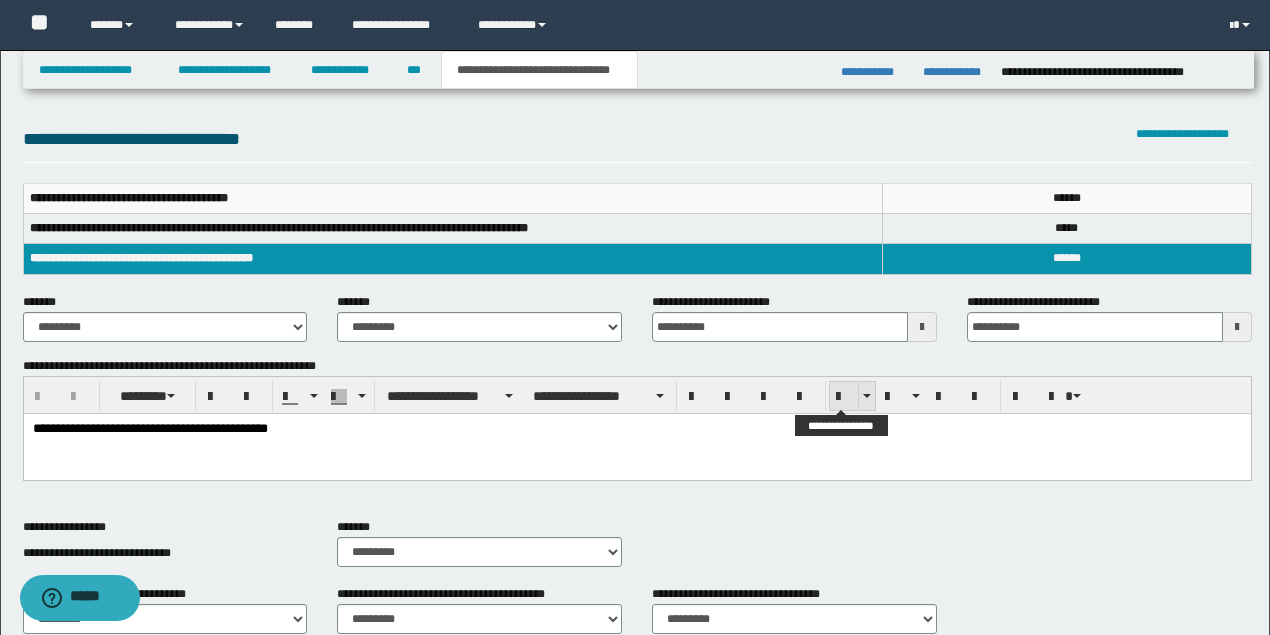 scroll, scrollTop: 176, scrollLeft: 0, axis: vertical 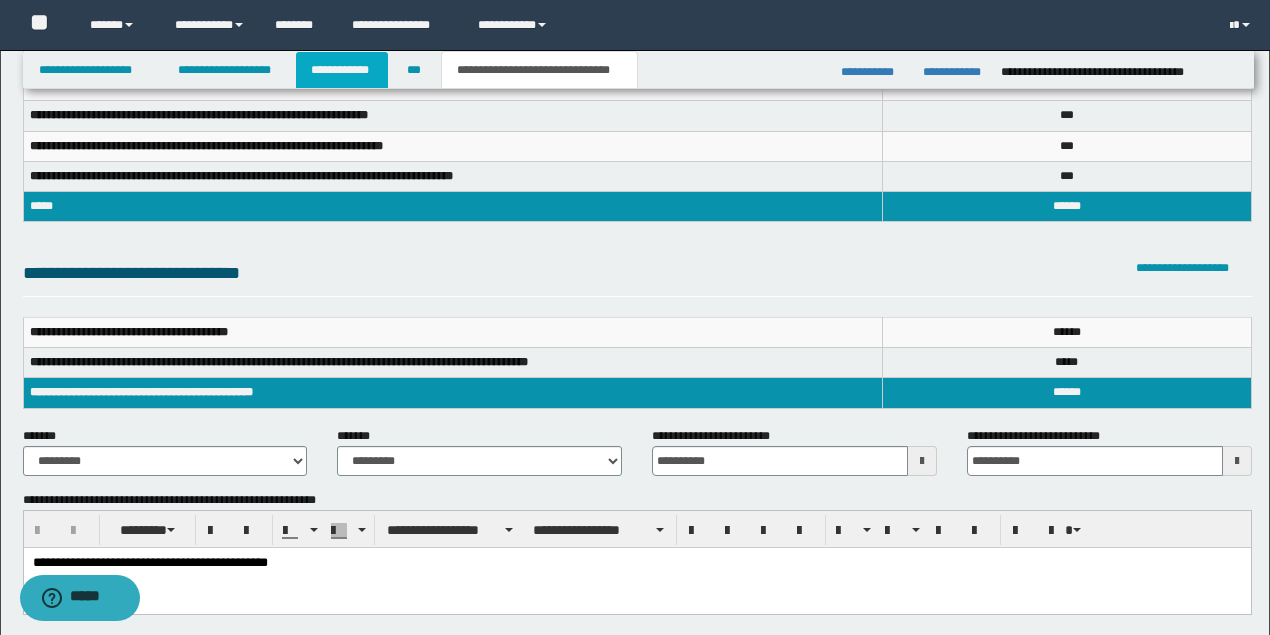 click on "**********" at bounding box center [342, 70] 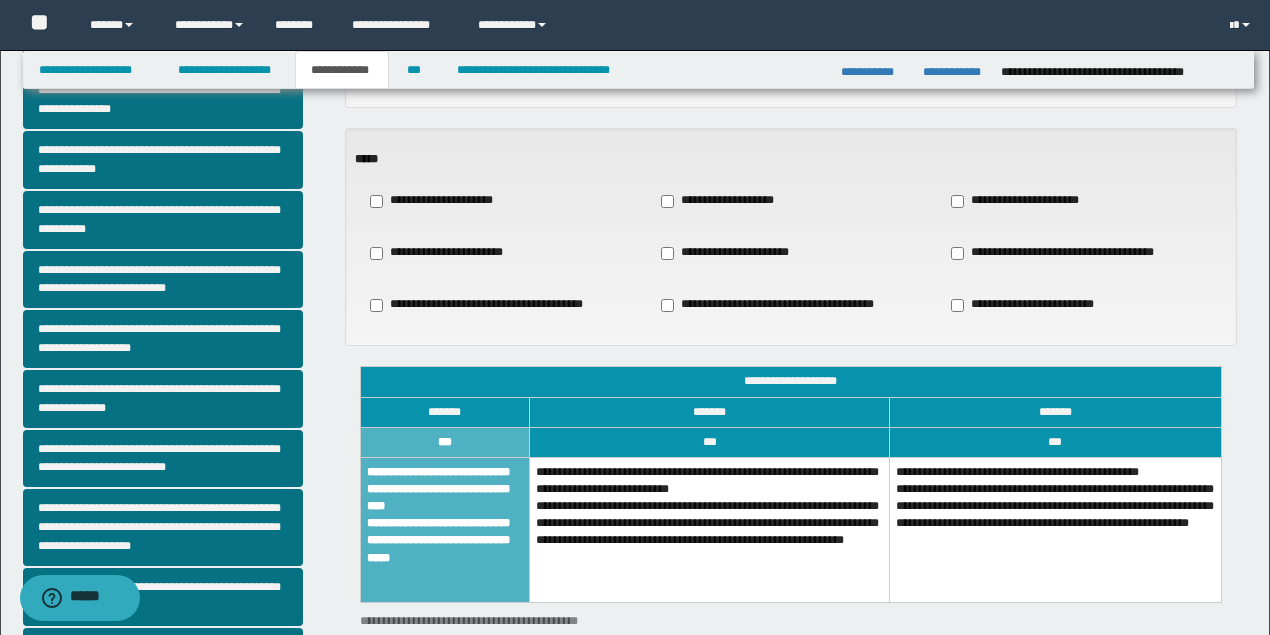 scroll, scrollTop: 578, scrollLeft: 0, axis: vertical 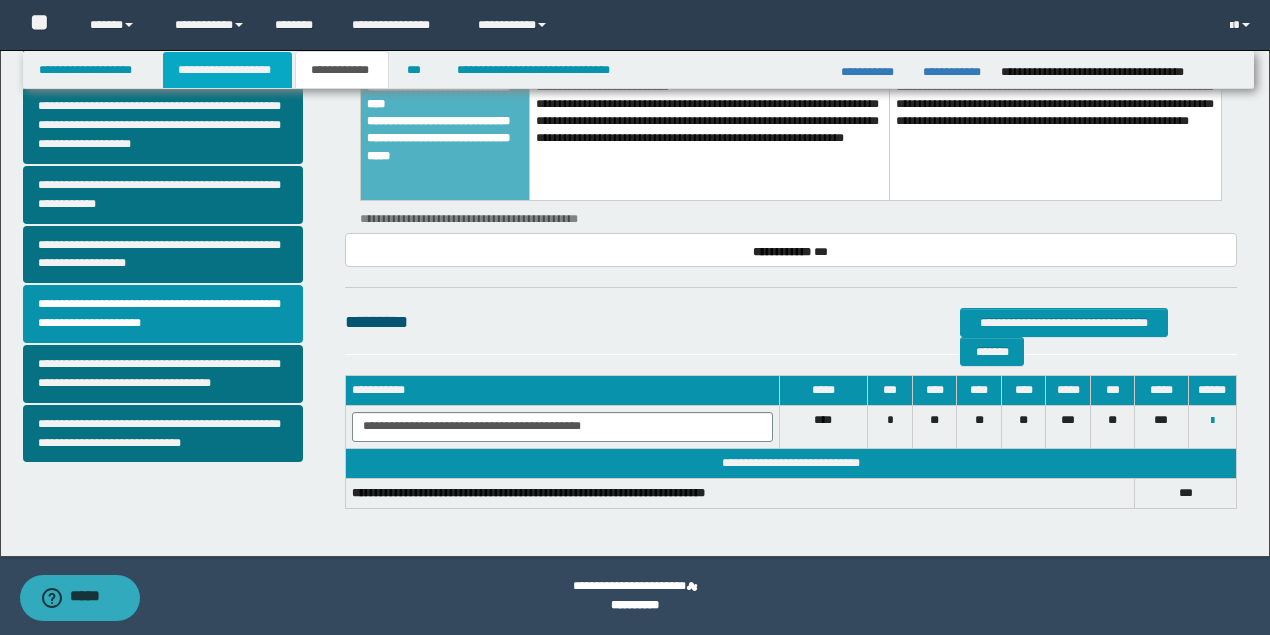 drag, startPoint x: 225, startPoint y: 72, endPoint x: 271, endPoint y: 105, distance: 56.61272 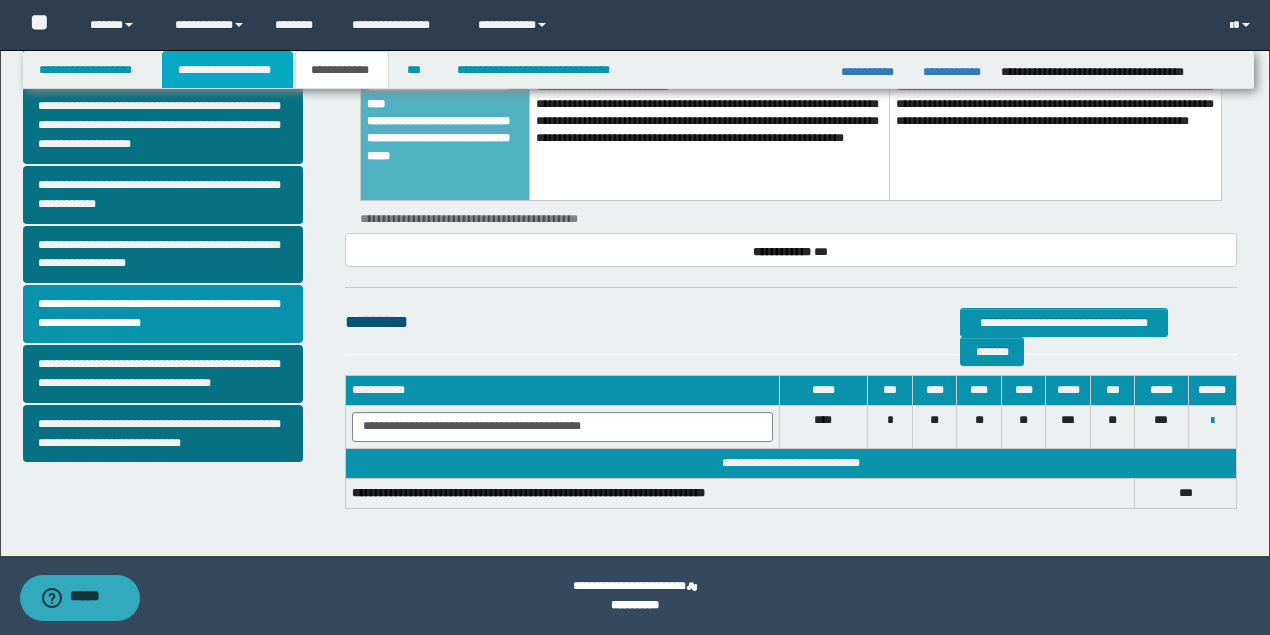 click on "**********" at bounding box center [227, 70] 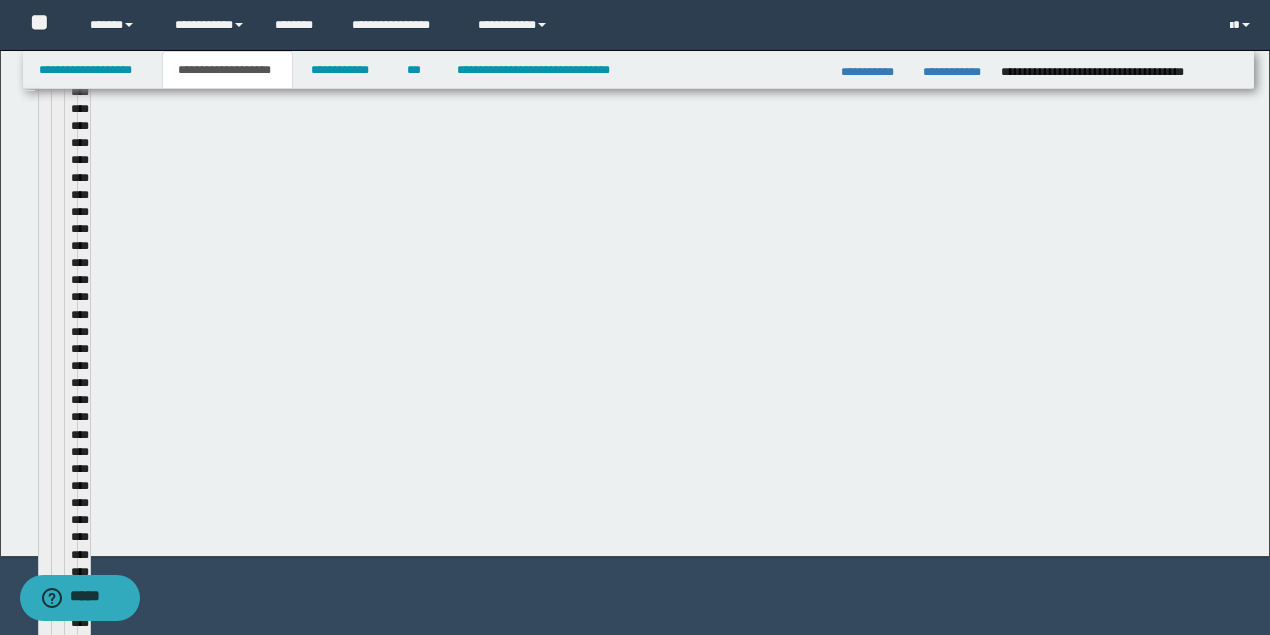 scroll, scrollTop: 608, scrollLeft: 0, axis: vertical 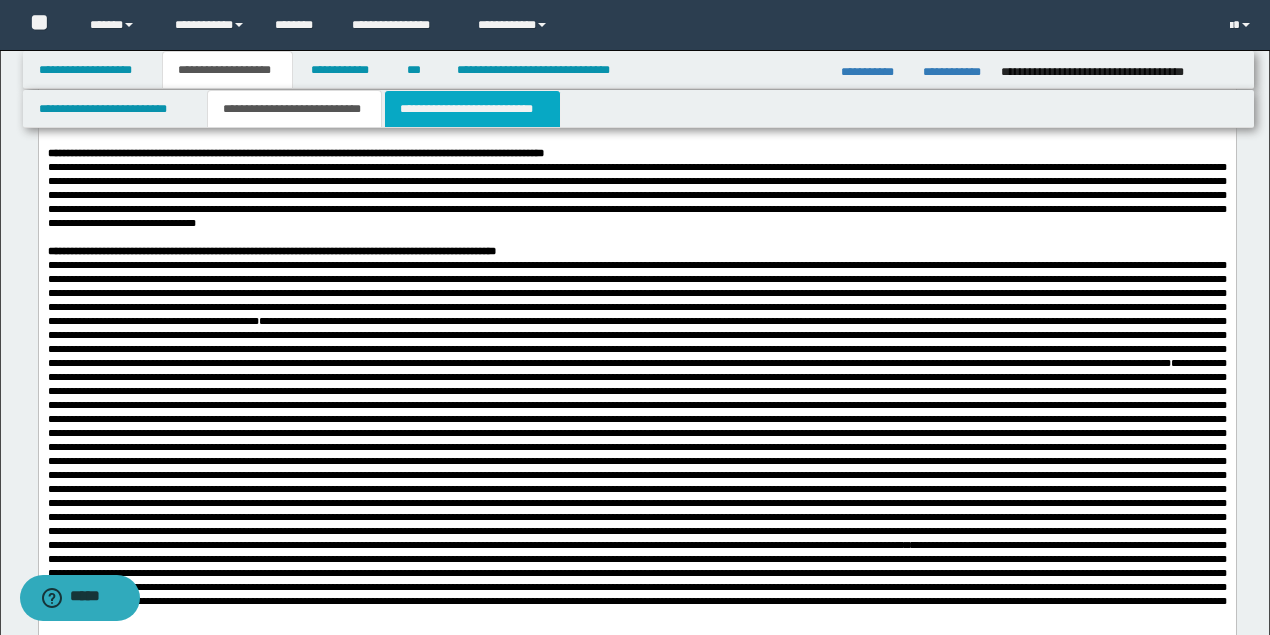 click on "**********" at bounding box center (472, 109) 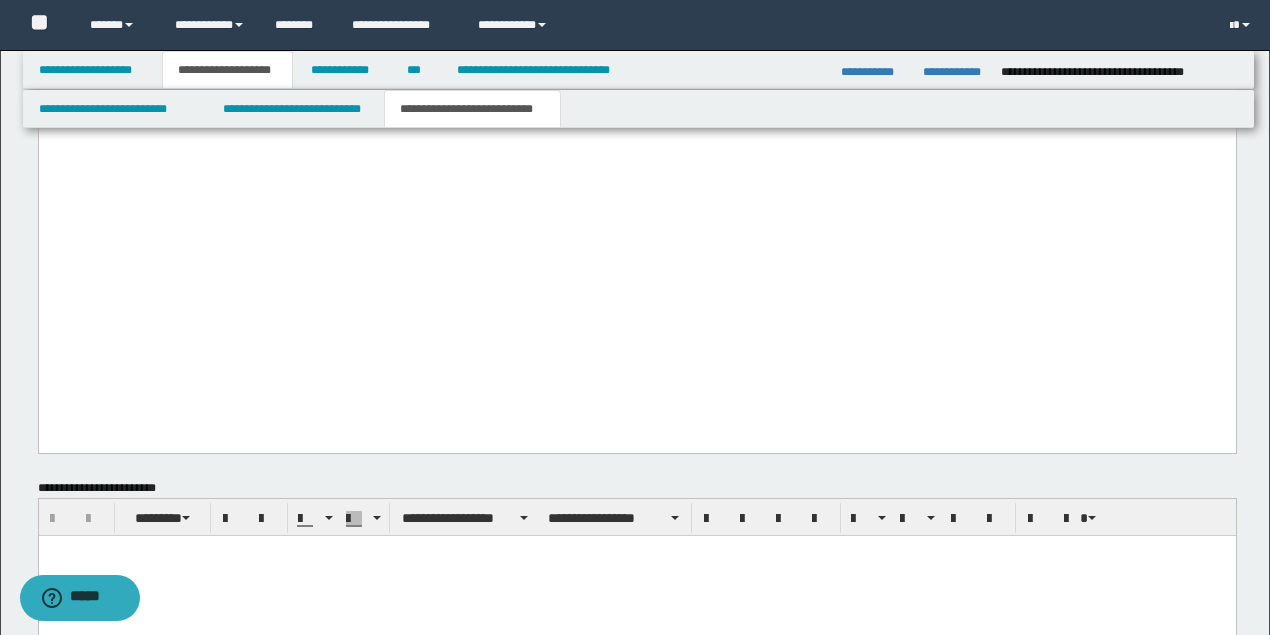 scroll, scrollTop: 3408, scrollLeft: 0, axis: vertical 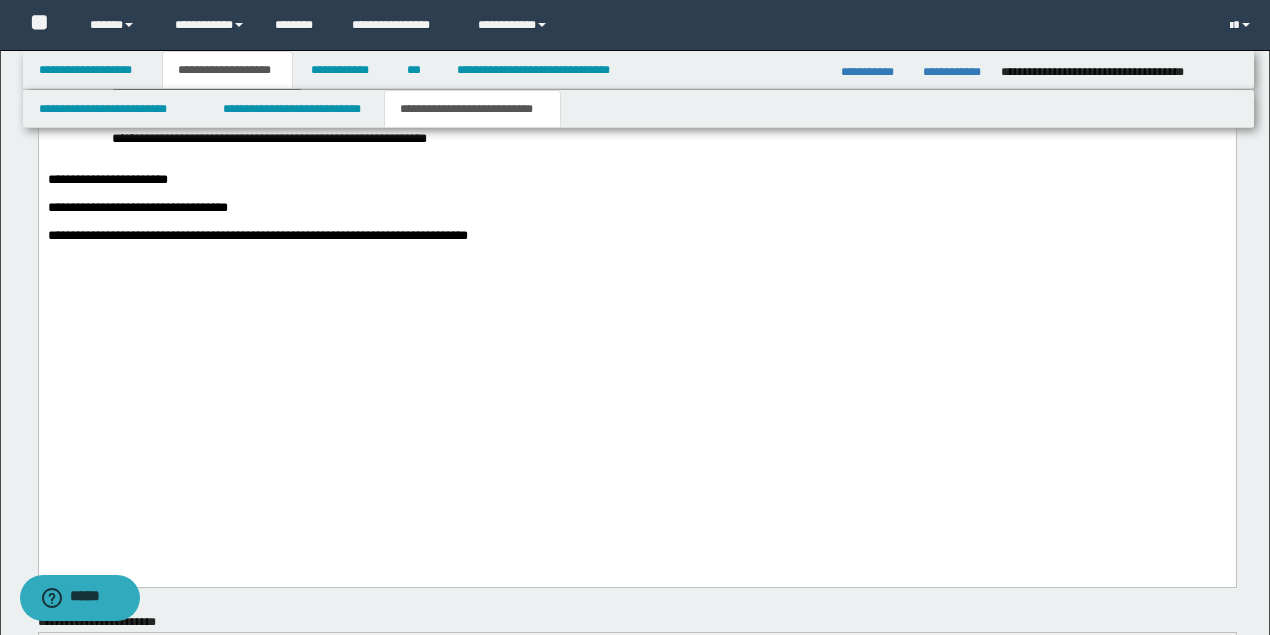 click on "******" at bounding box center [209, 207] 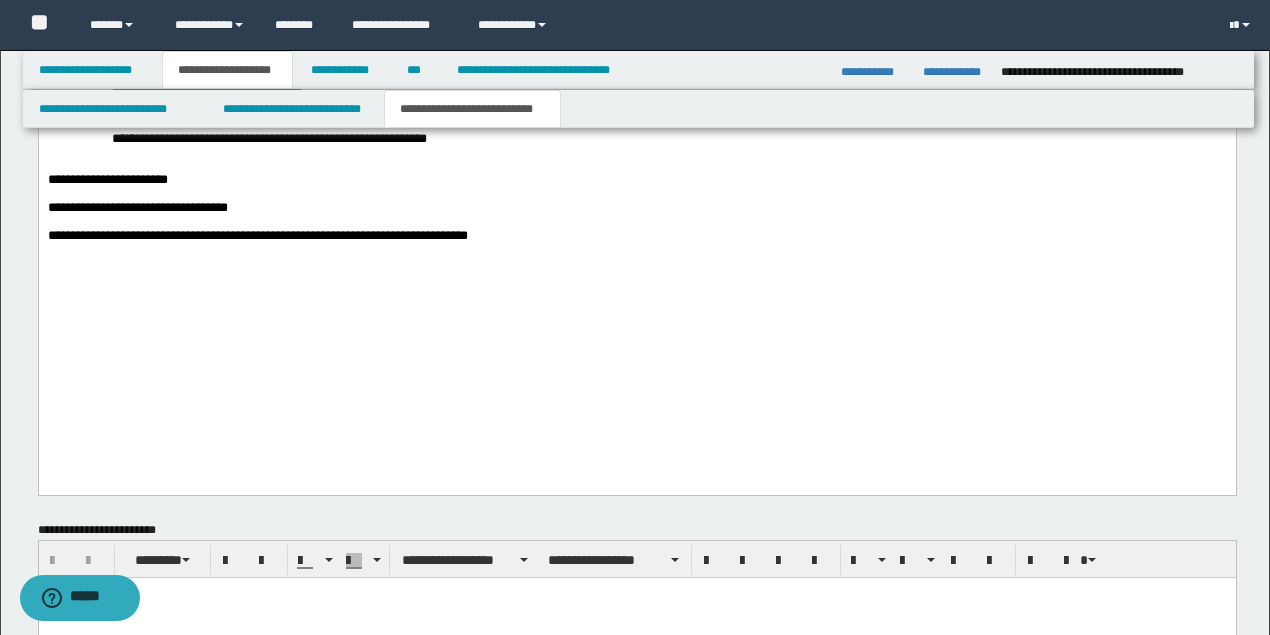 click on "**********" at bounding box center [636, -530] 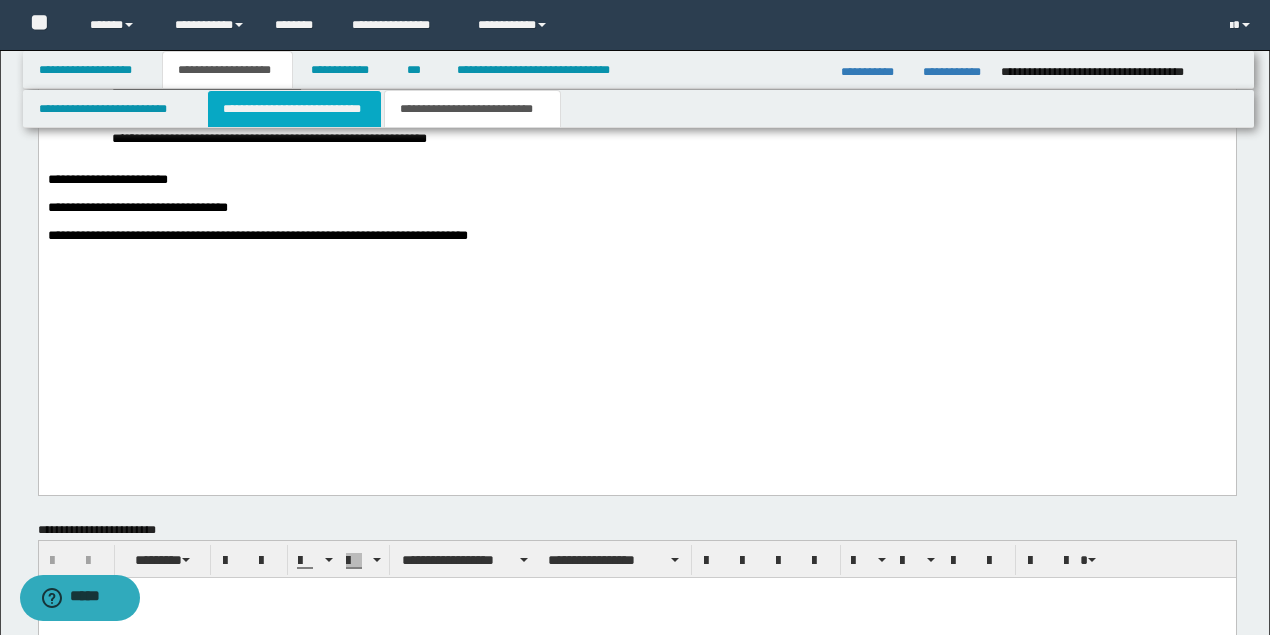 click on "**********" at bounding box center [294, 109] 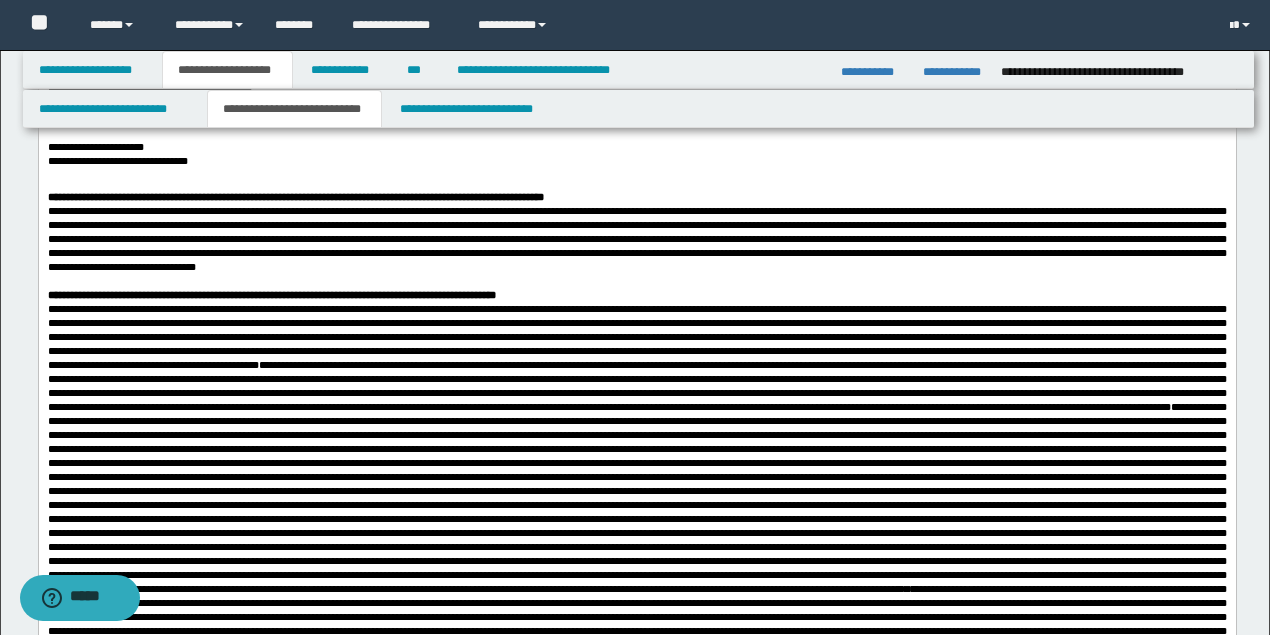 scroll, scrollTop: 298, scrollLeft: 0, axis: vertical 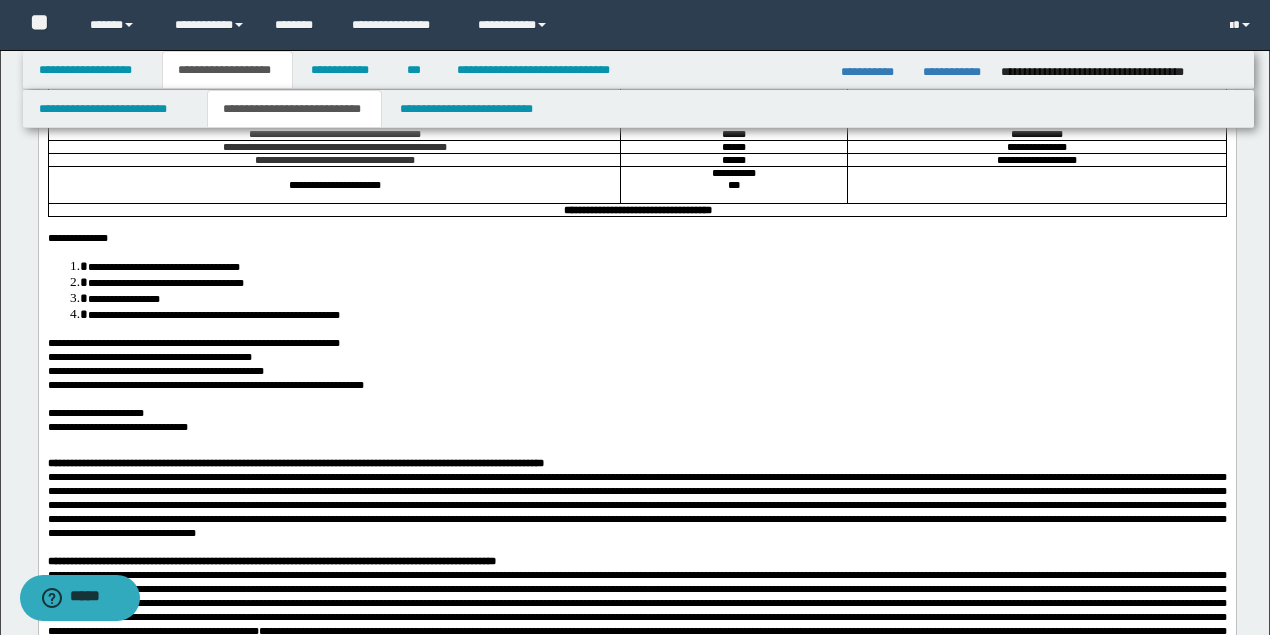 click on "**********" at bounding box center [636, 385] 